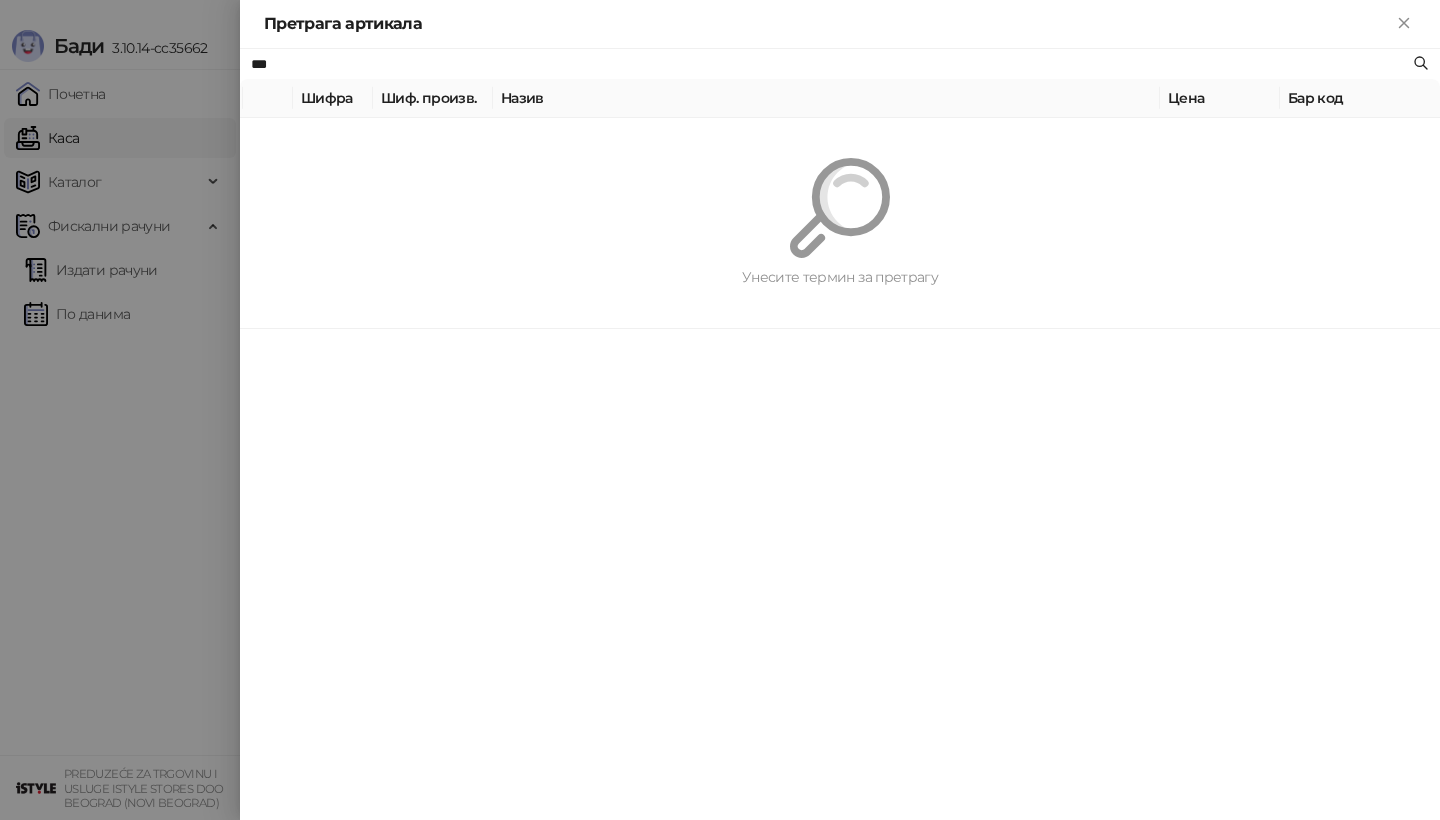 scroll, scrollTop: 0, scrollLeft: 0, axis: both 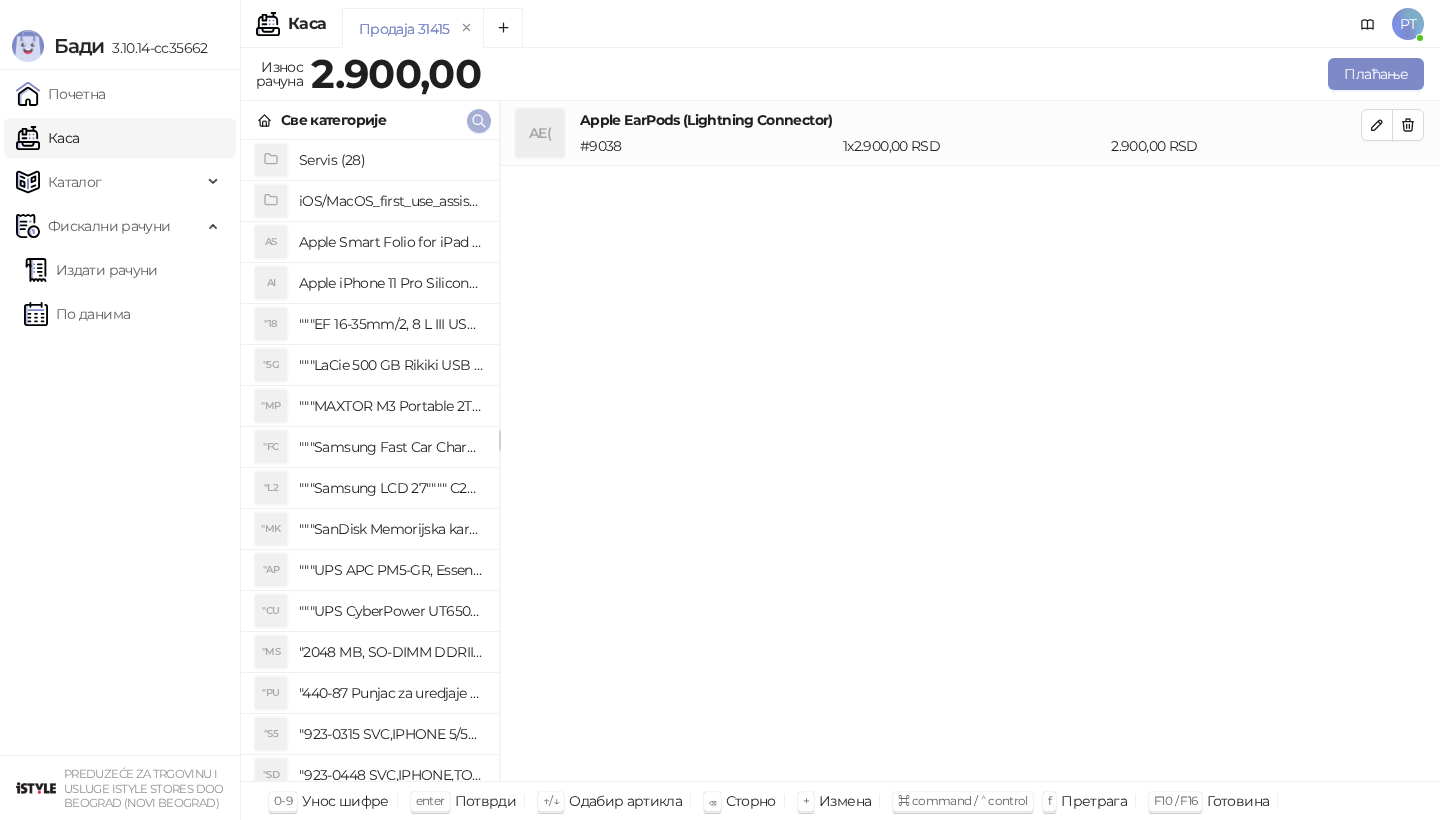click 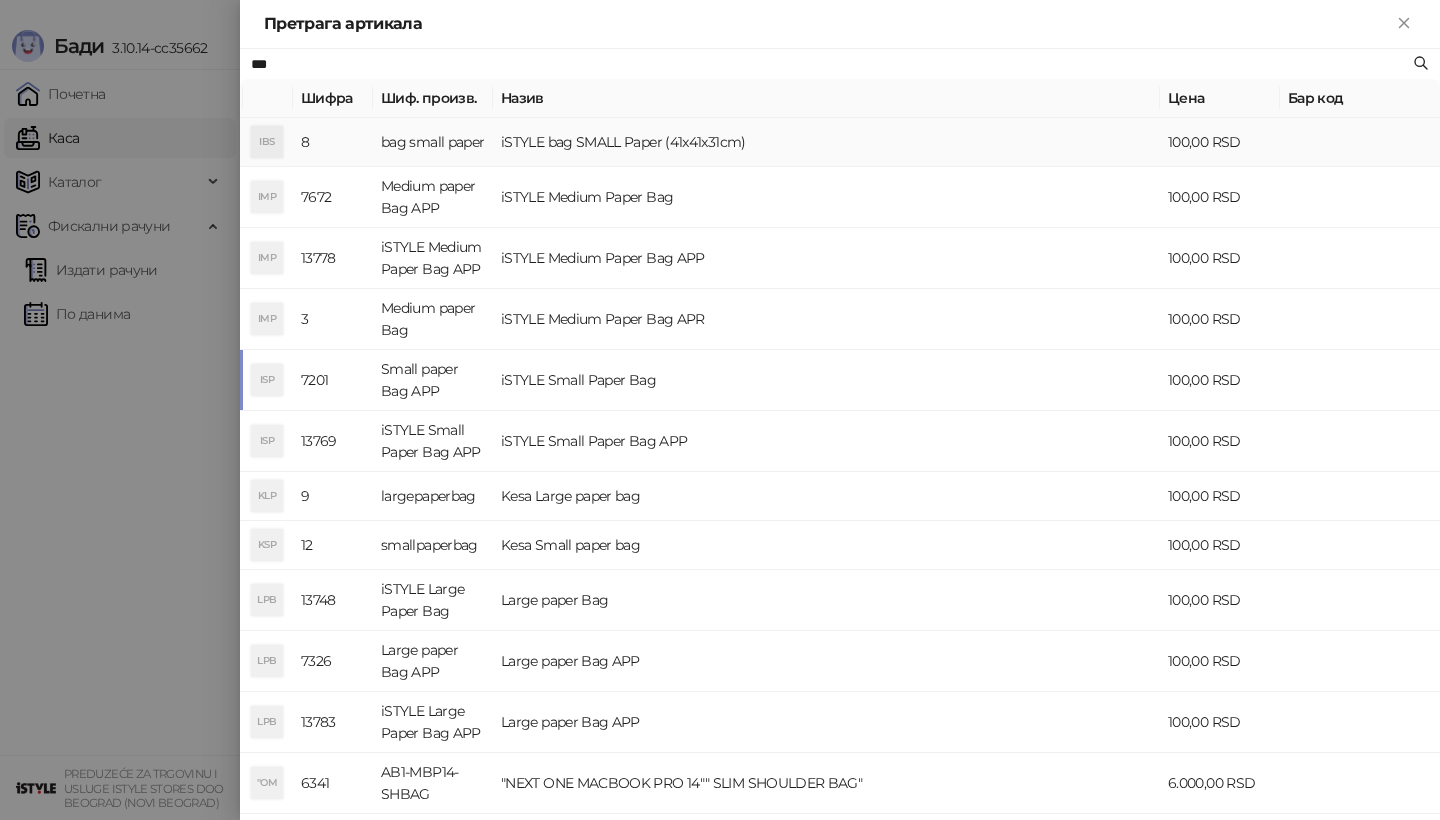 type on "***" 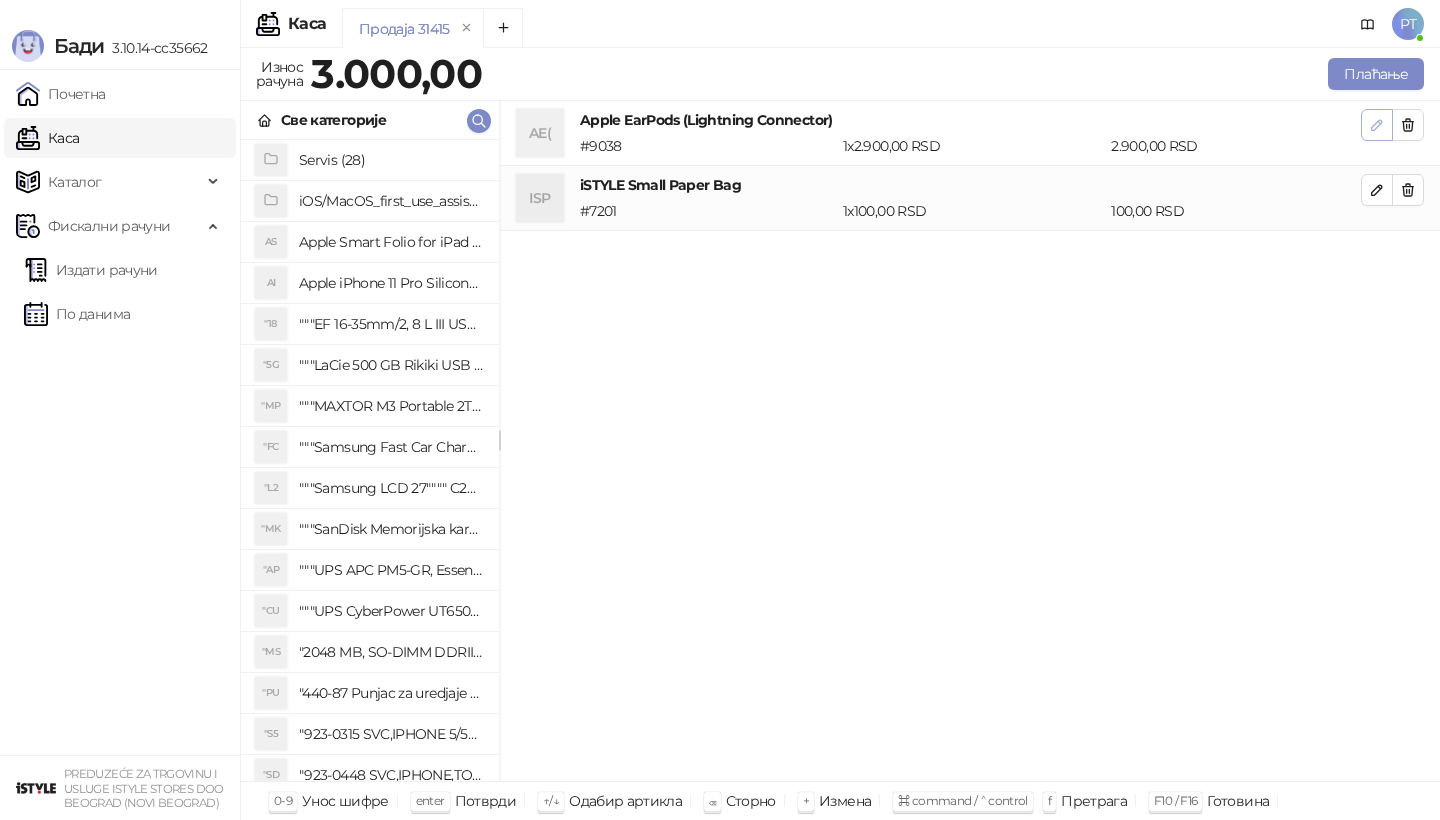 click at bounding box center (1377, 125) 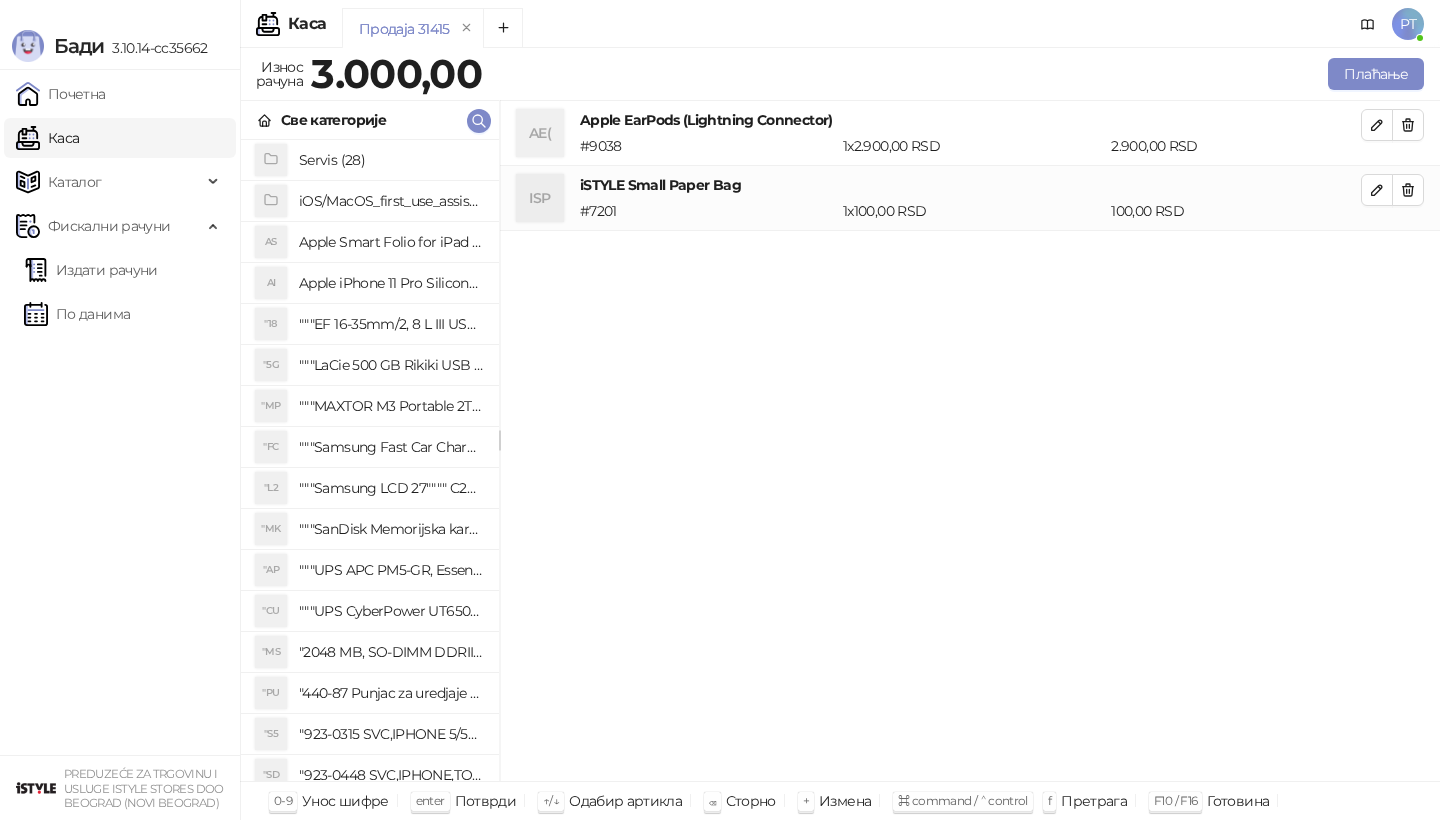 type on "*" 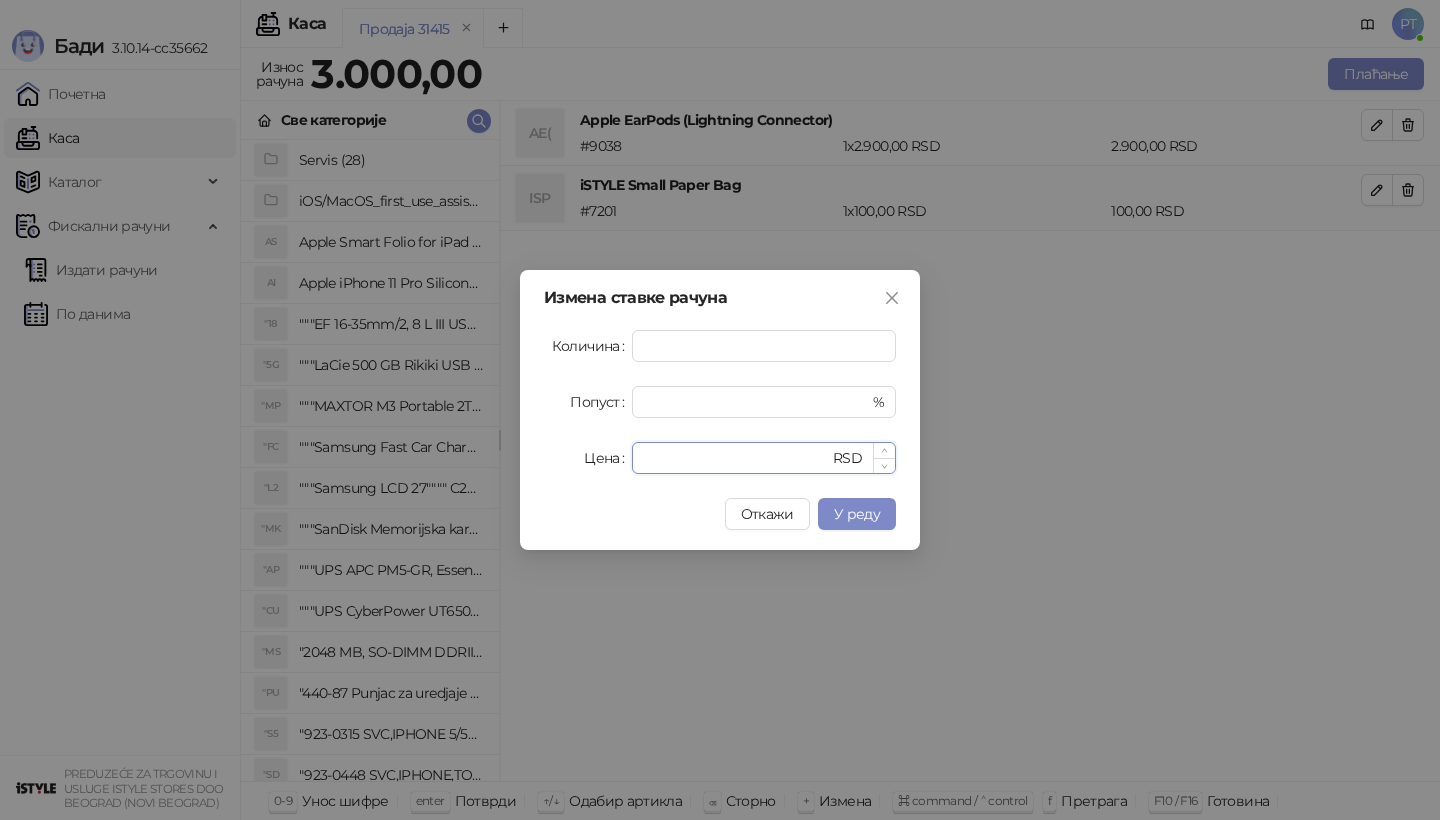 click on "****" at bounding box center (736, 458) 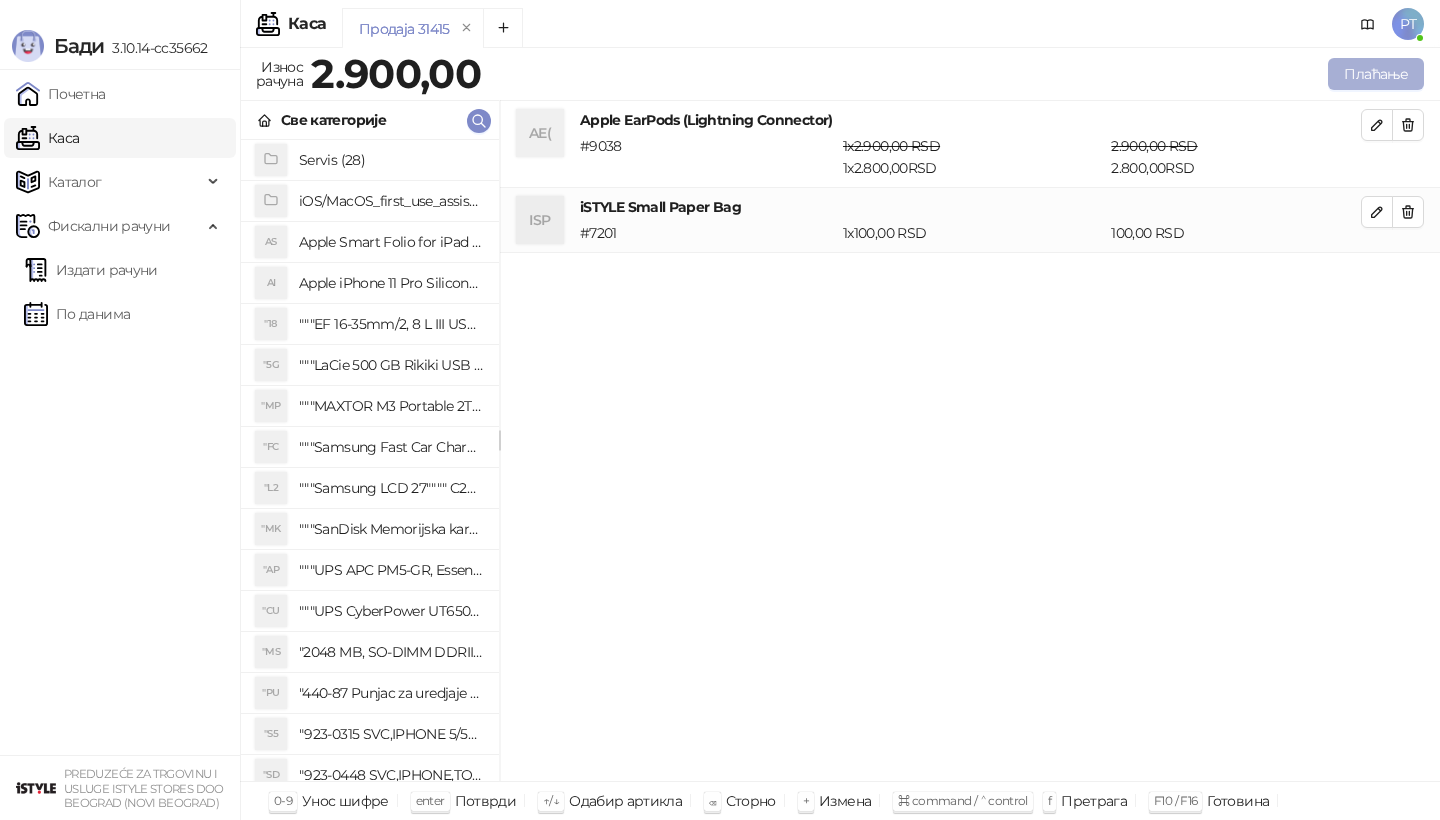 click on "Плаћање" at bounding box center (1376, 74) 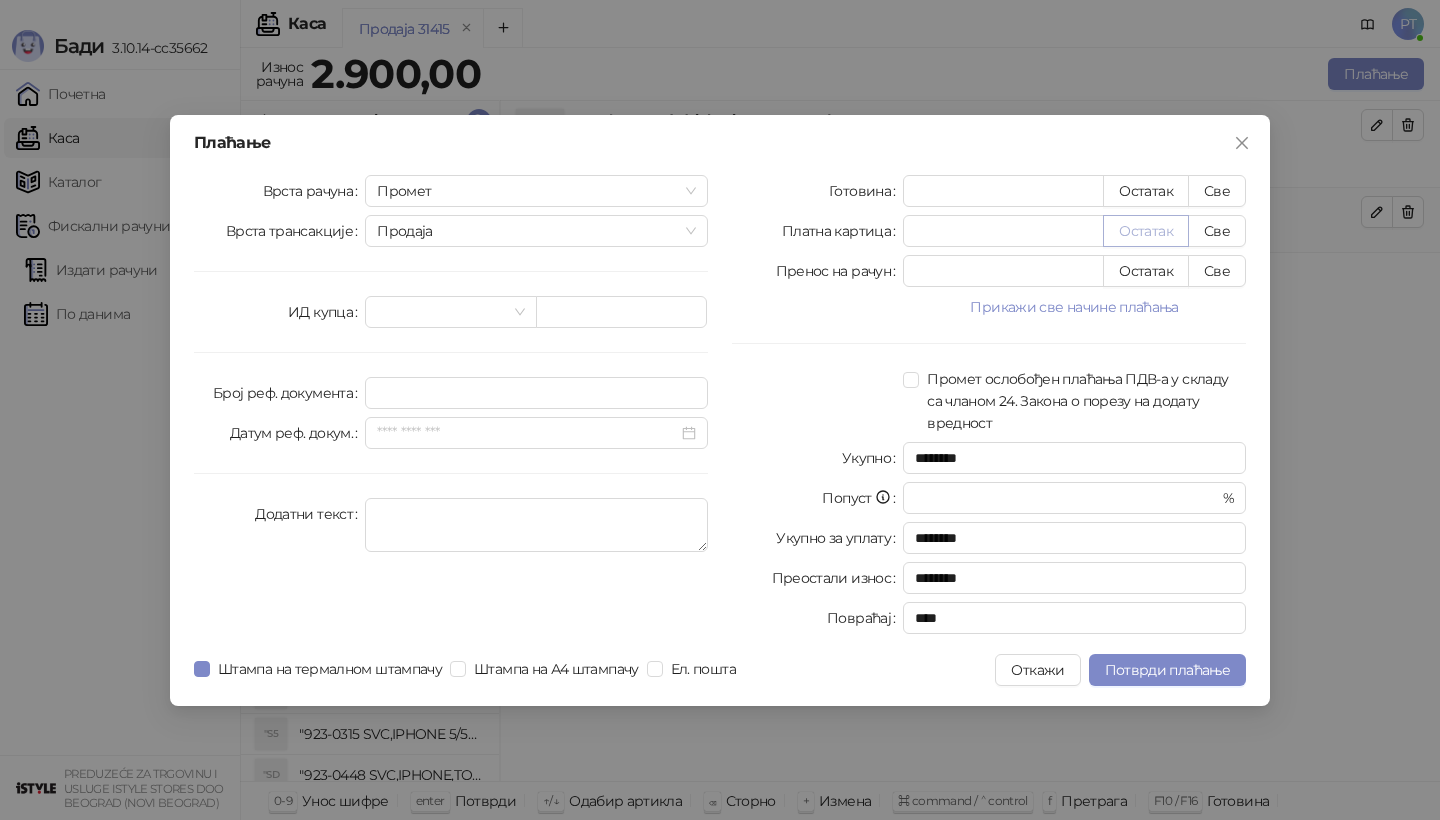 click on "Остатак" at bounding box center [1146, 231] 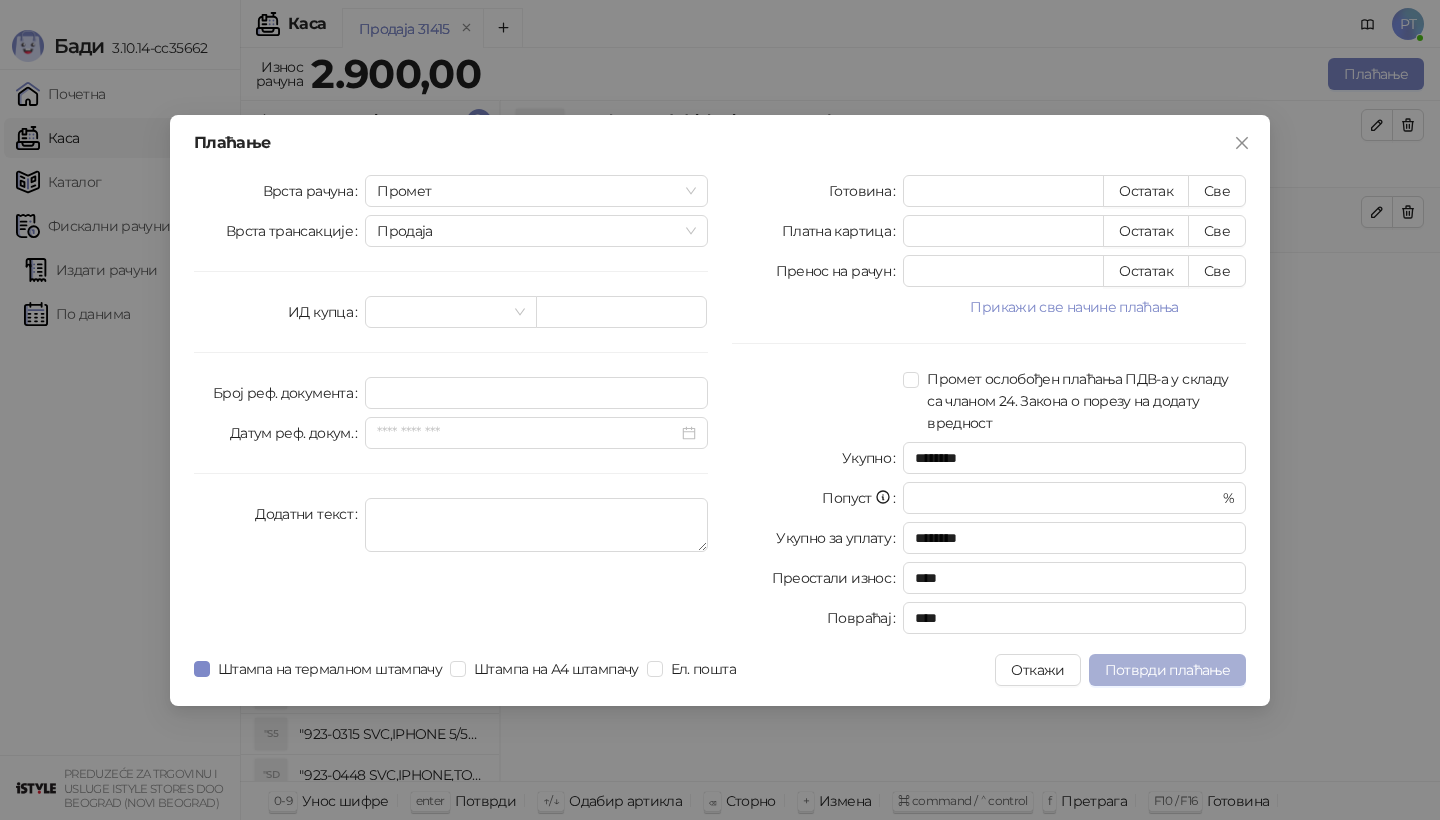 click on "Потврди плаћање" at bounding box center [1167, 670] 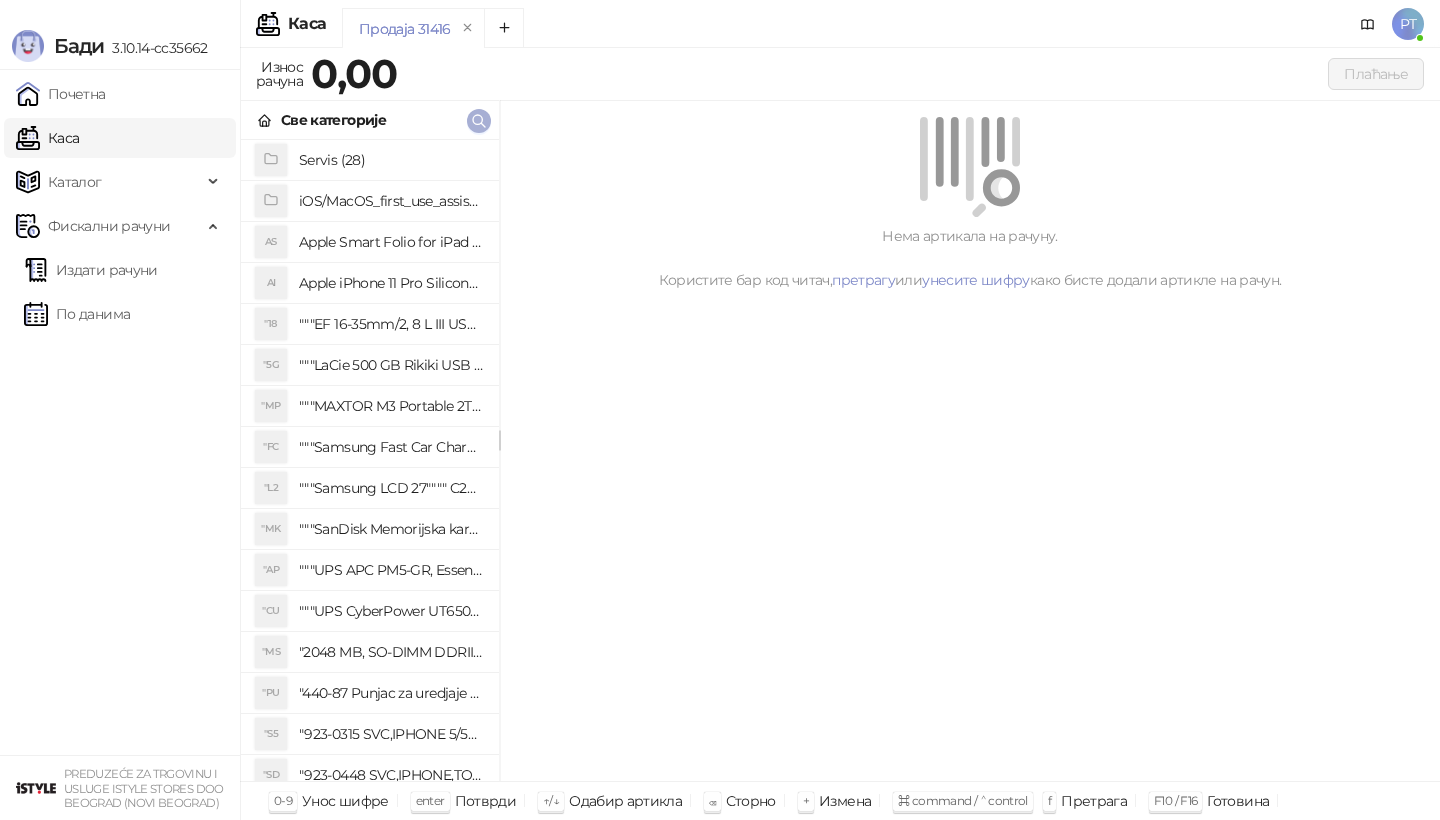 click 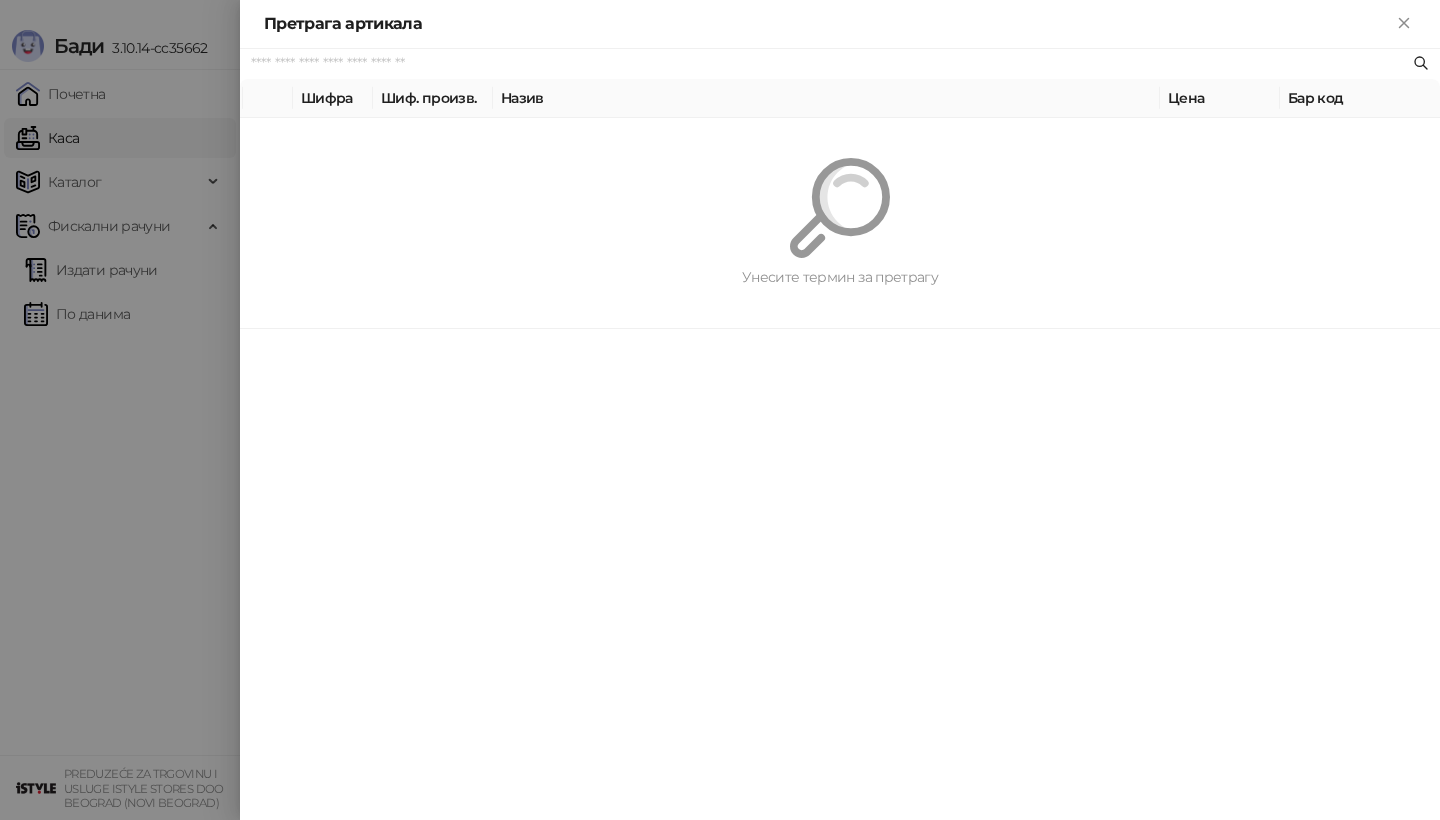 paste on "*******" 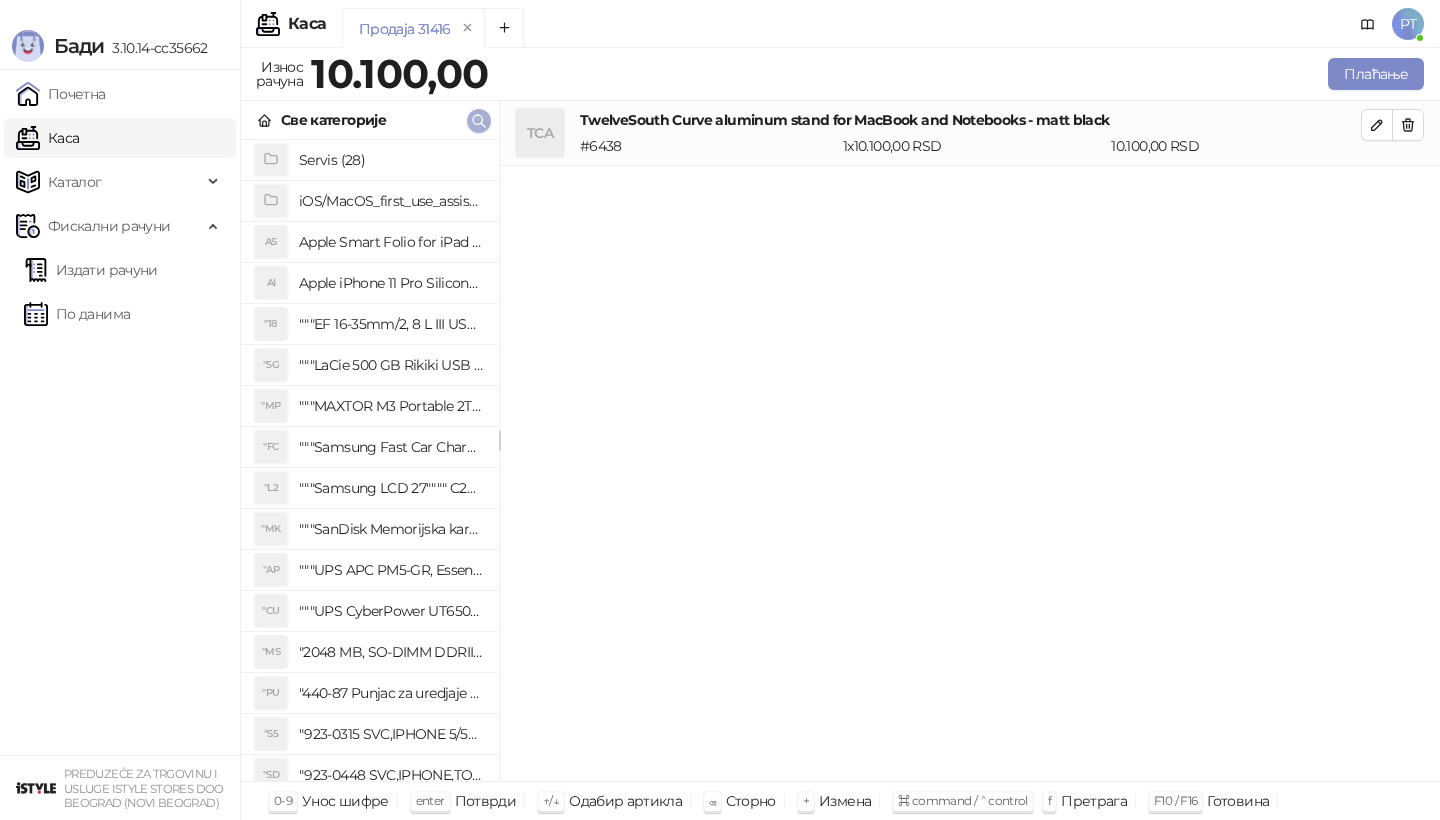 click 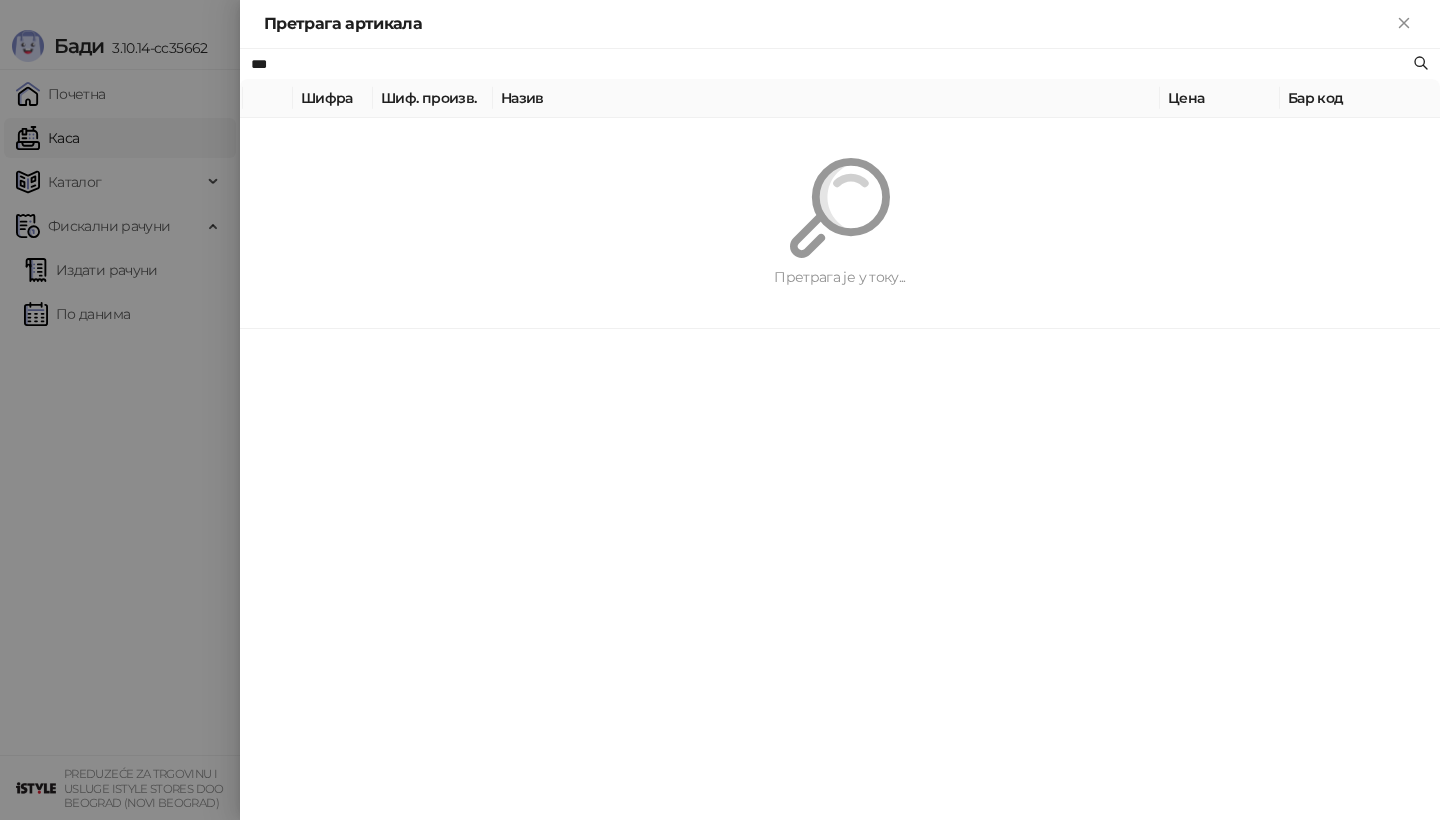 type on "***" 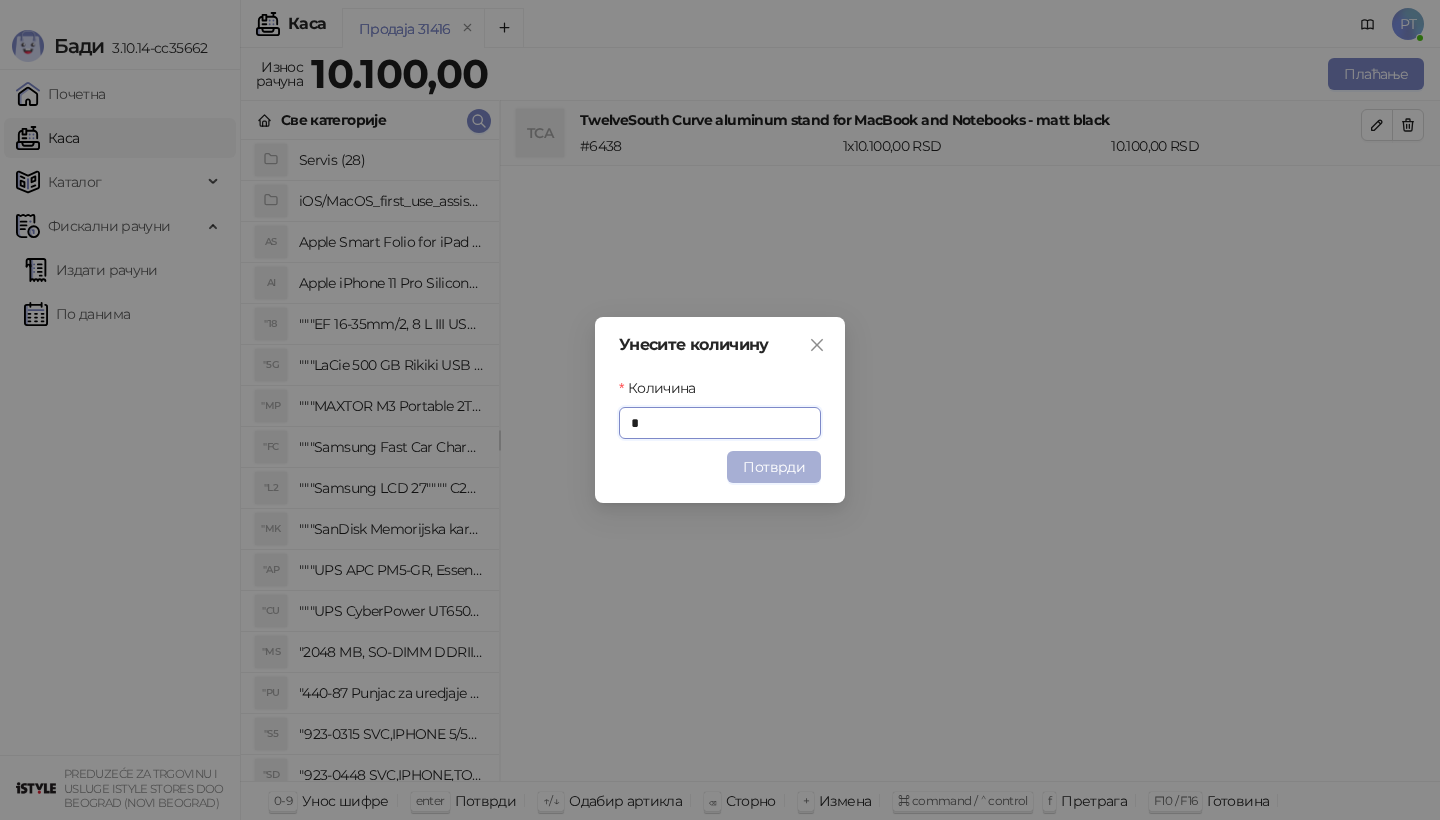 click on "Потврди" at bounding box center (774, 467) 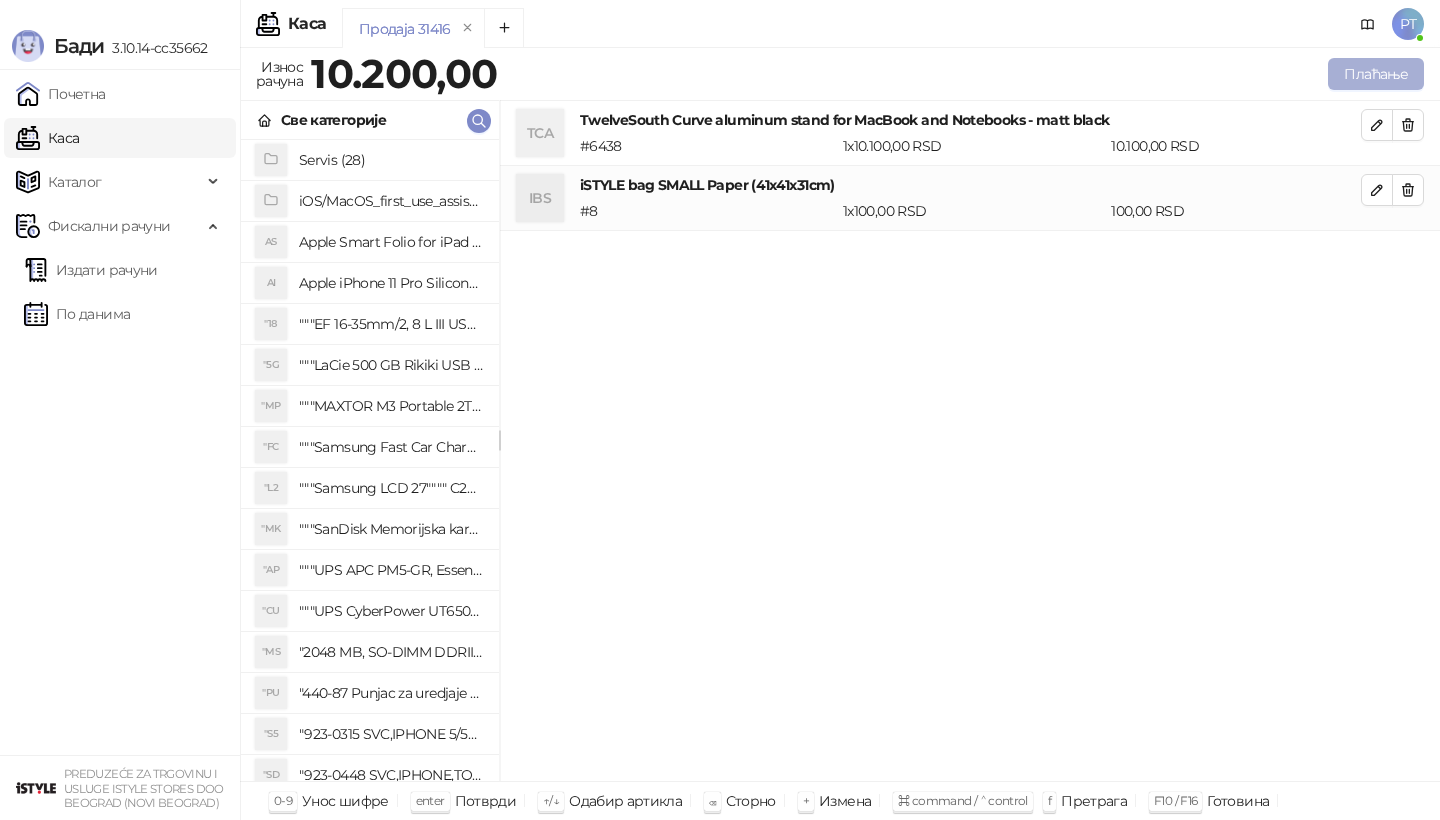 click on "Плаћање" at bounding box center (1376, 74) 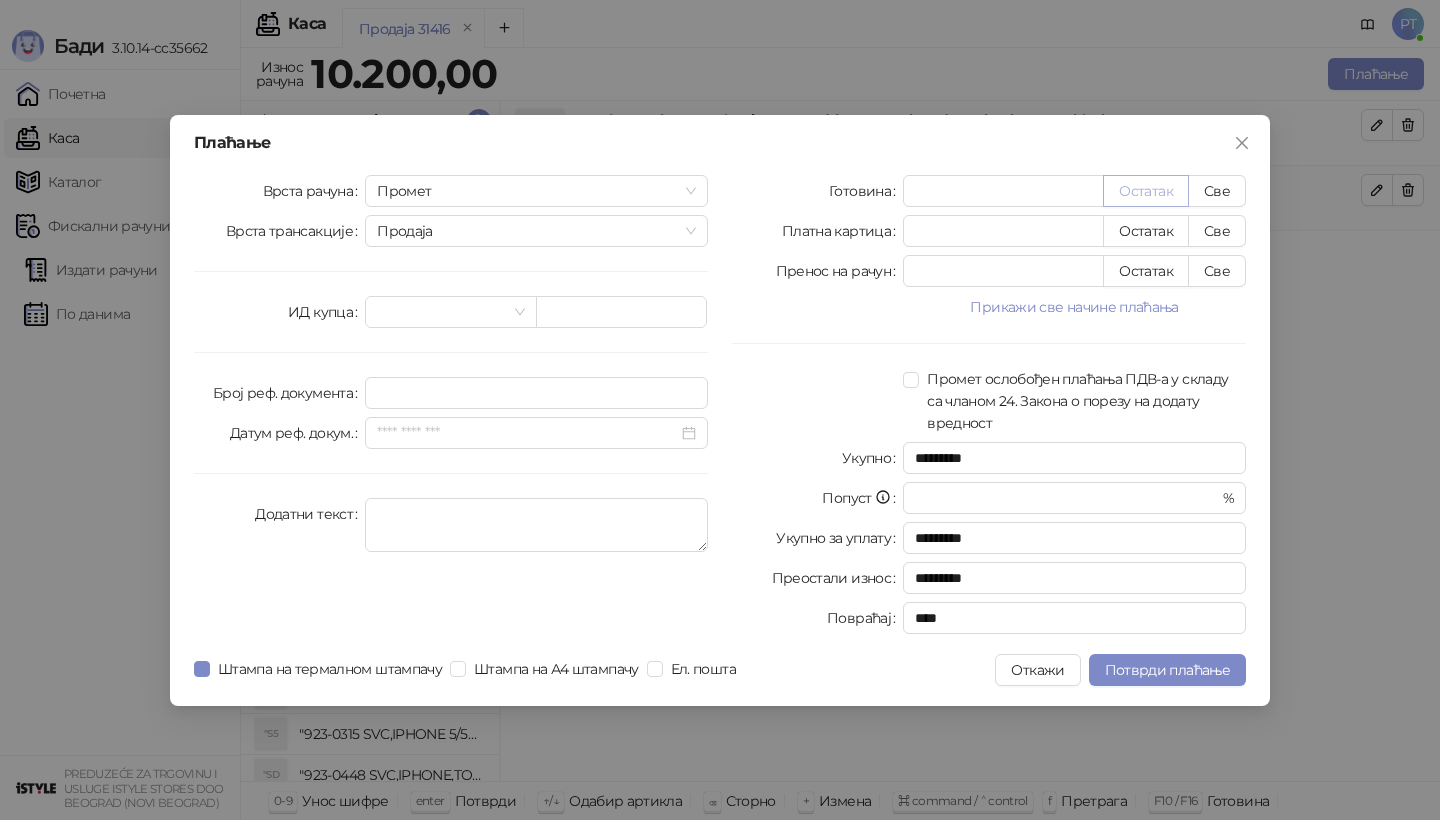click on "Остатак" at bounding box center (1146, 191) 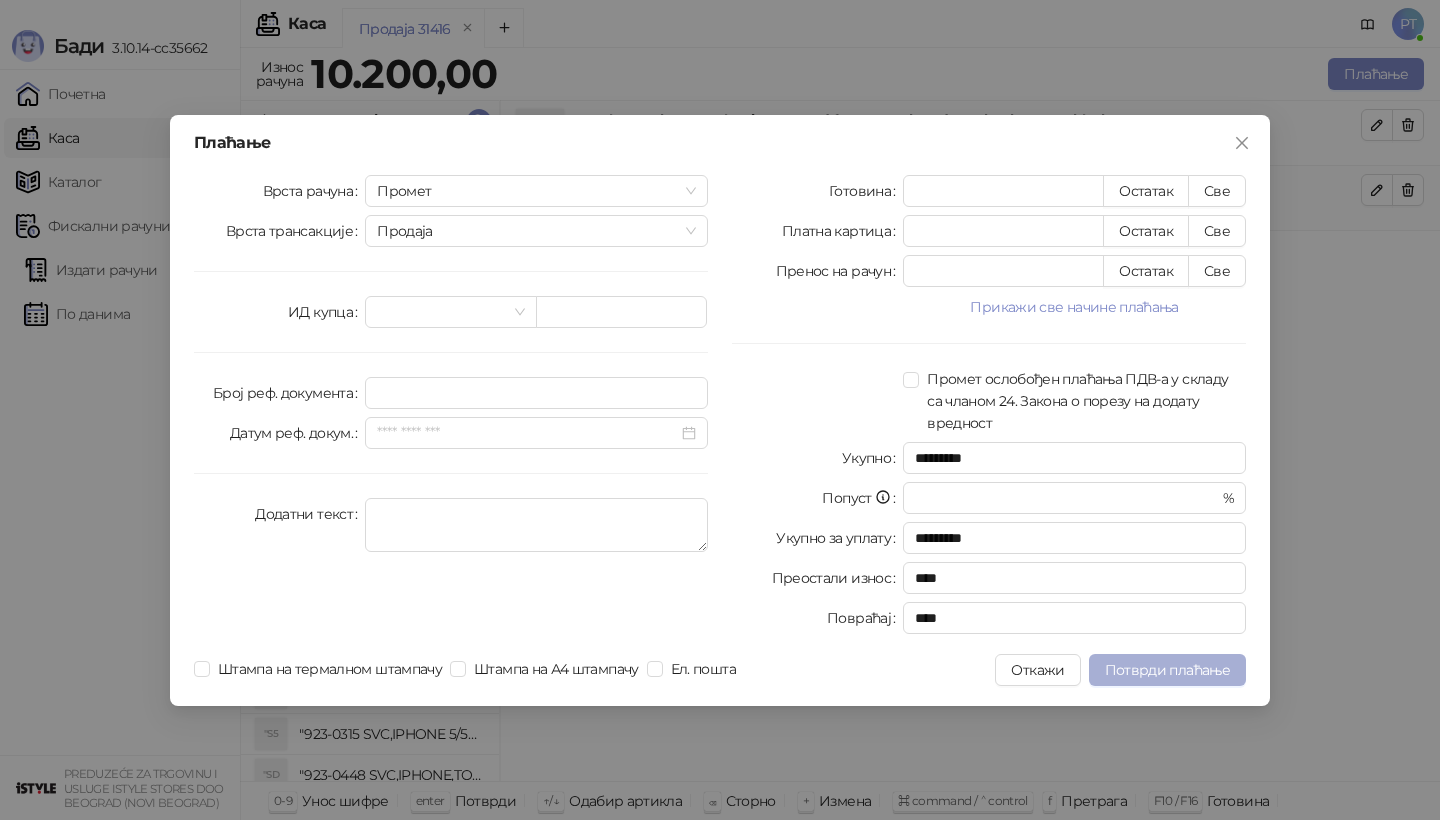 click on "Потврди плаћање" at bounding box center (1167, 670) 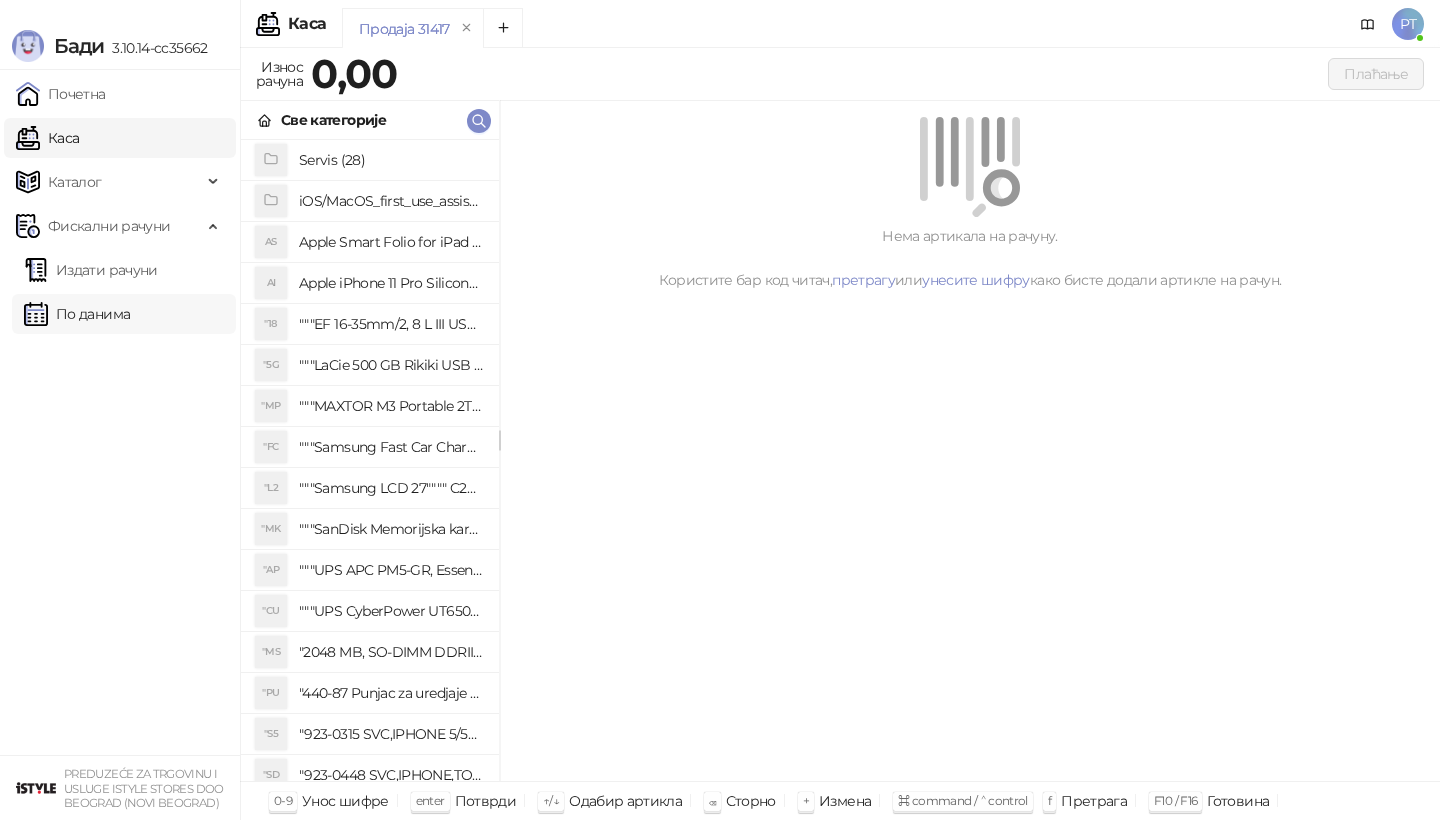 click on "По данима" at bounding box center [77, 314] 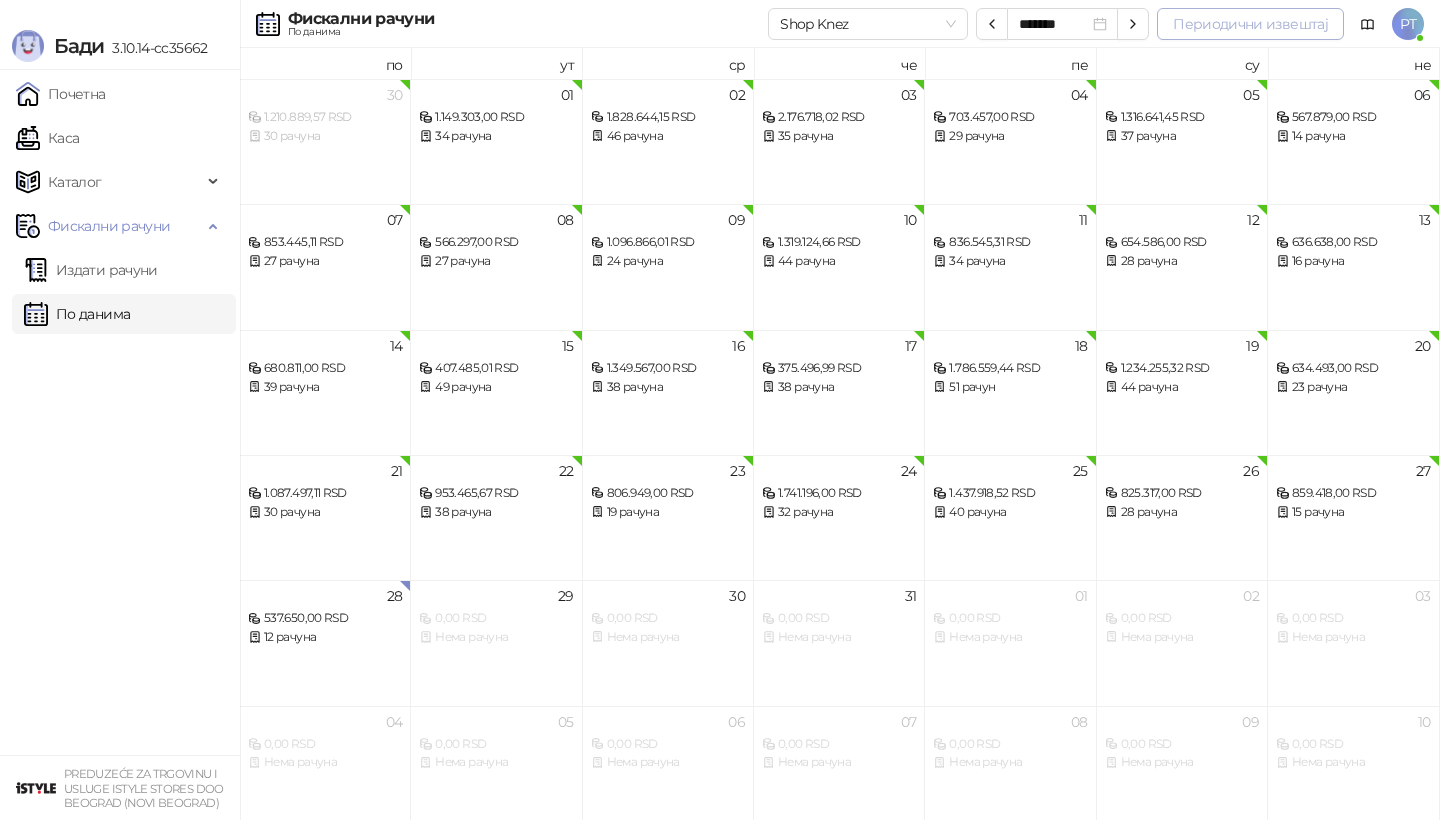 click on "Периодични извештај" at bounding box center (1250, 24) 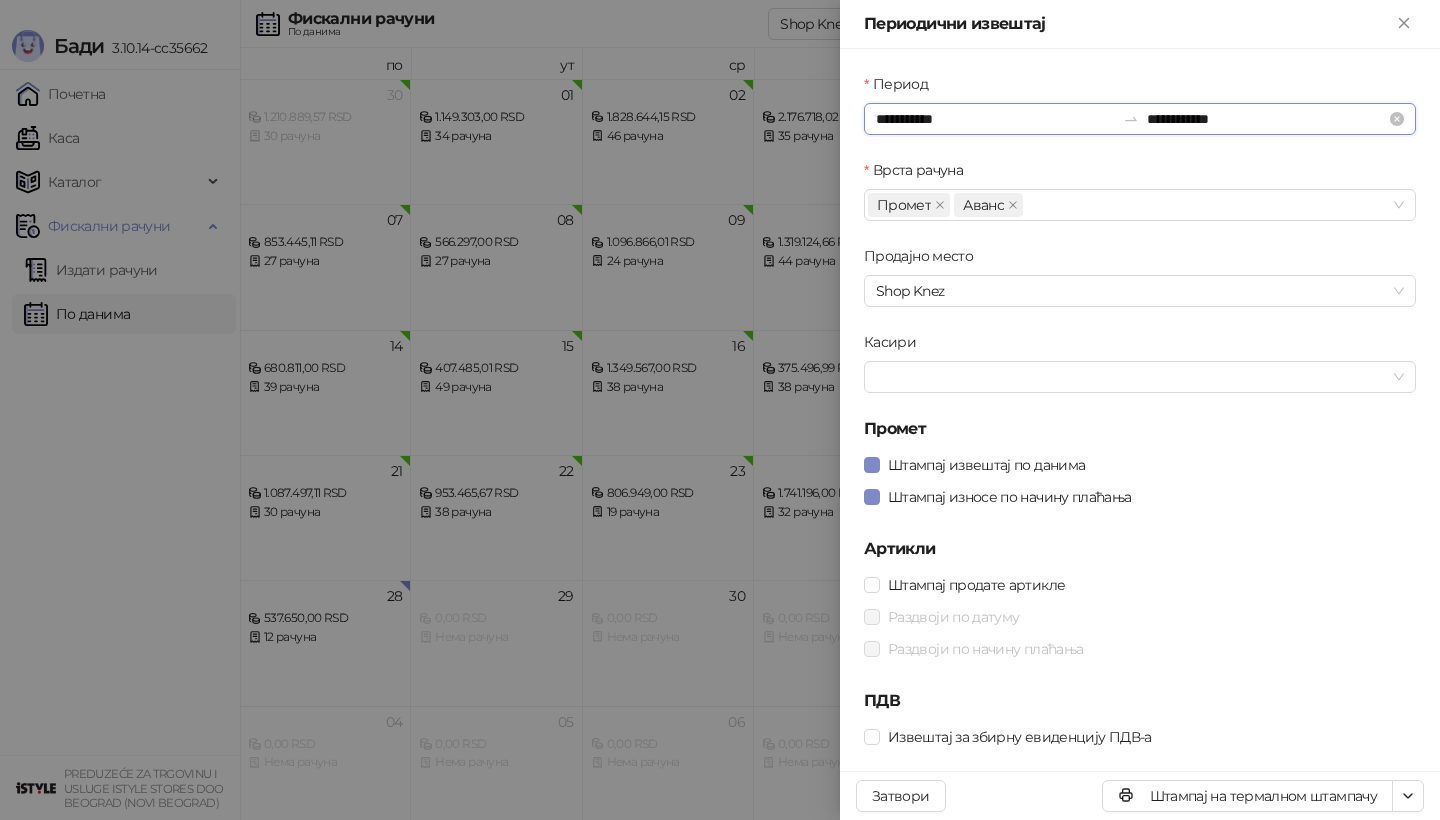 click on "**********" at bounding box center [995, 119] 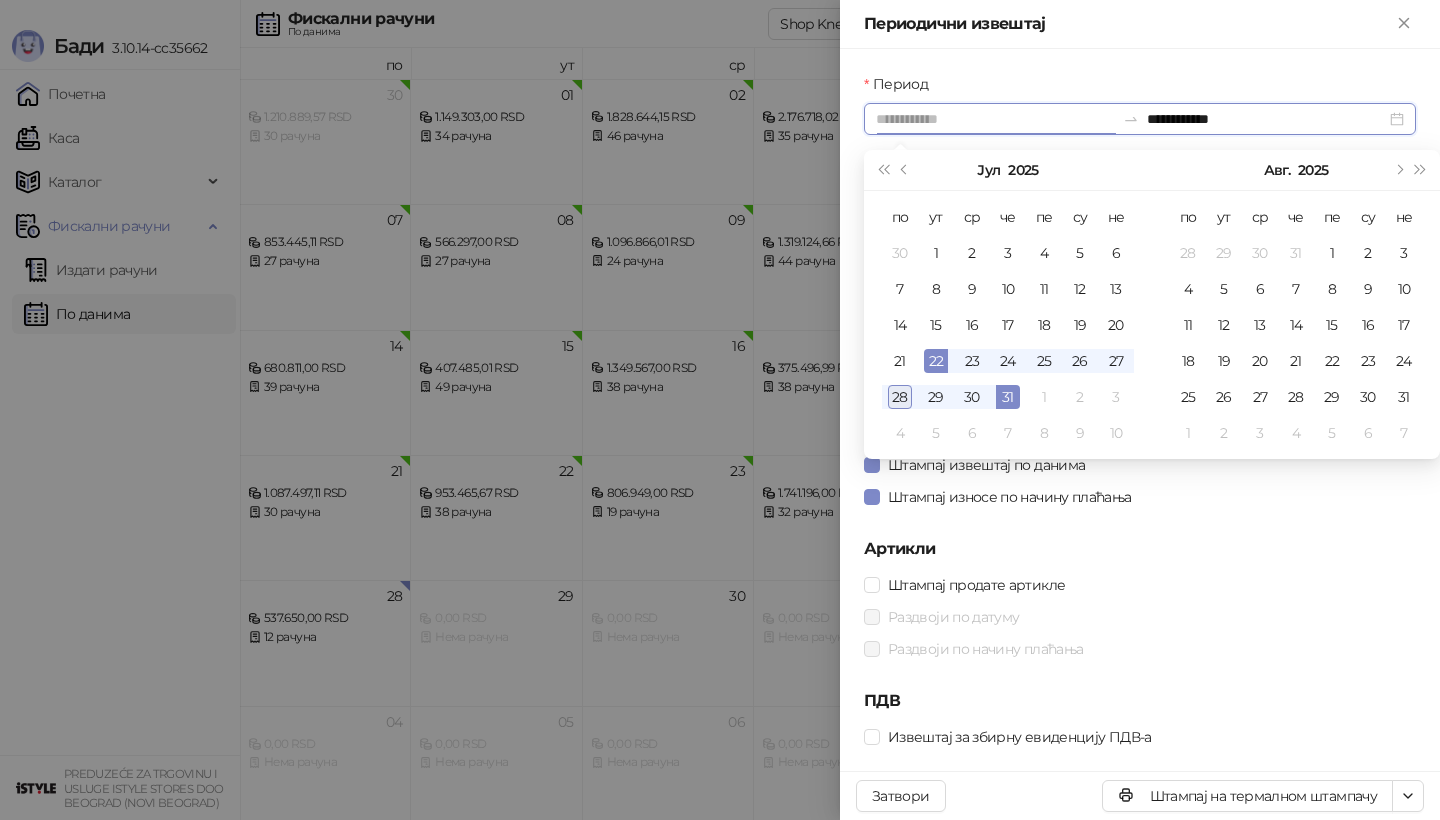 type on "**********" 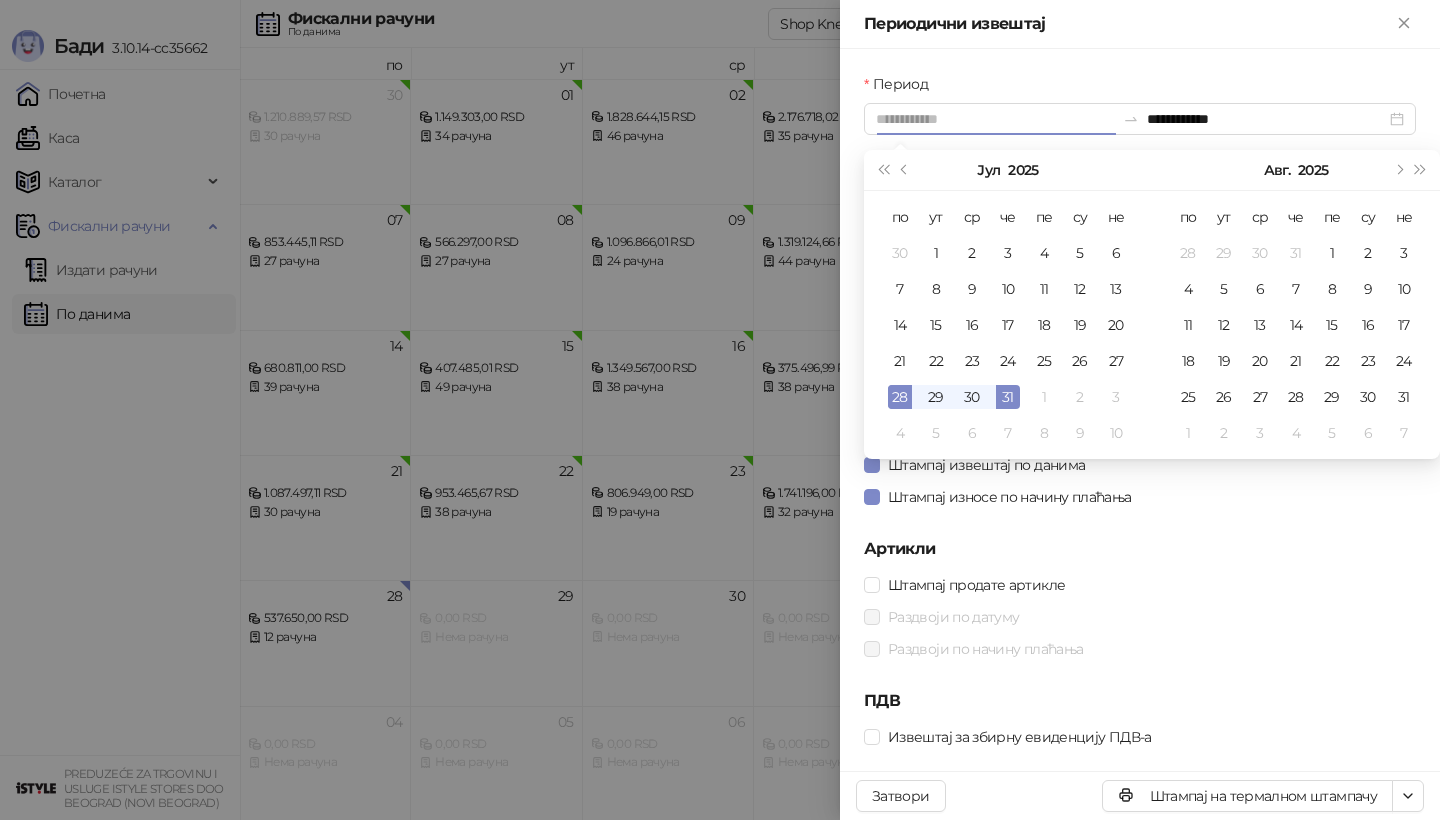 click on "28" at bounding box center [900, 397] 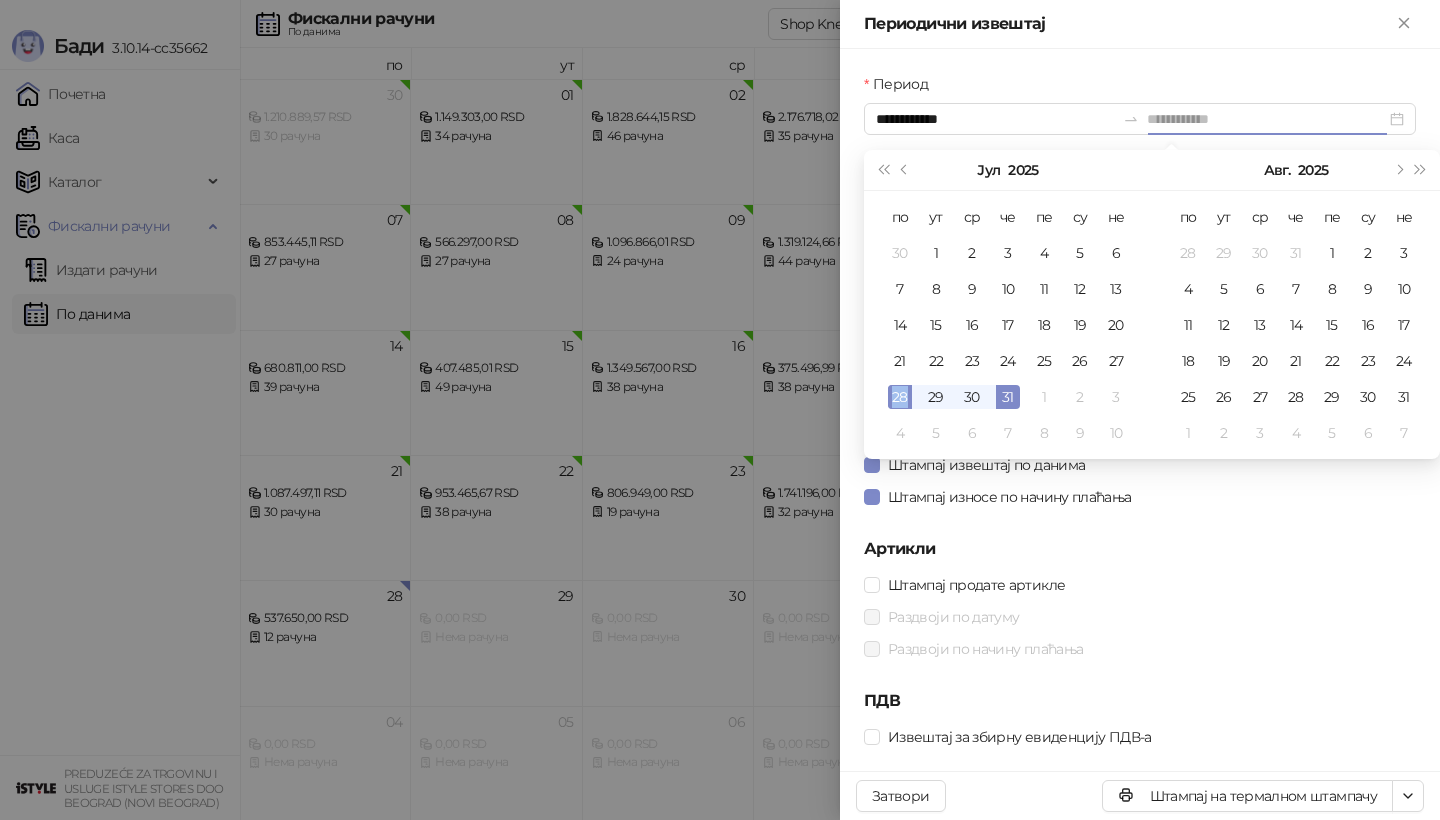 click on "28" at bounding box center [900, 397] 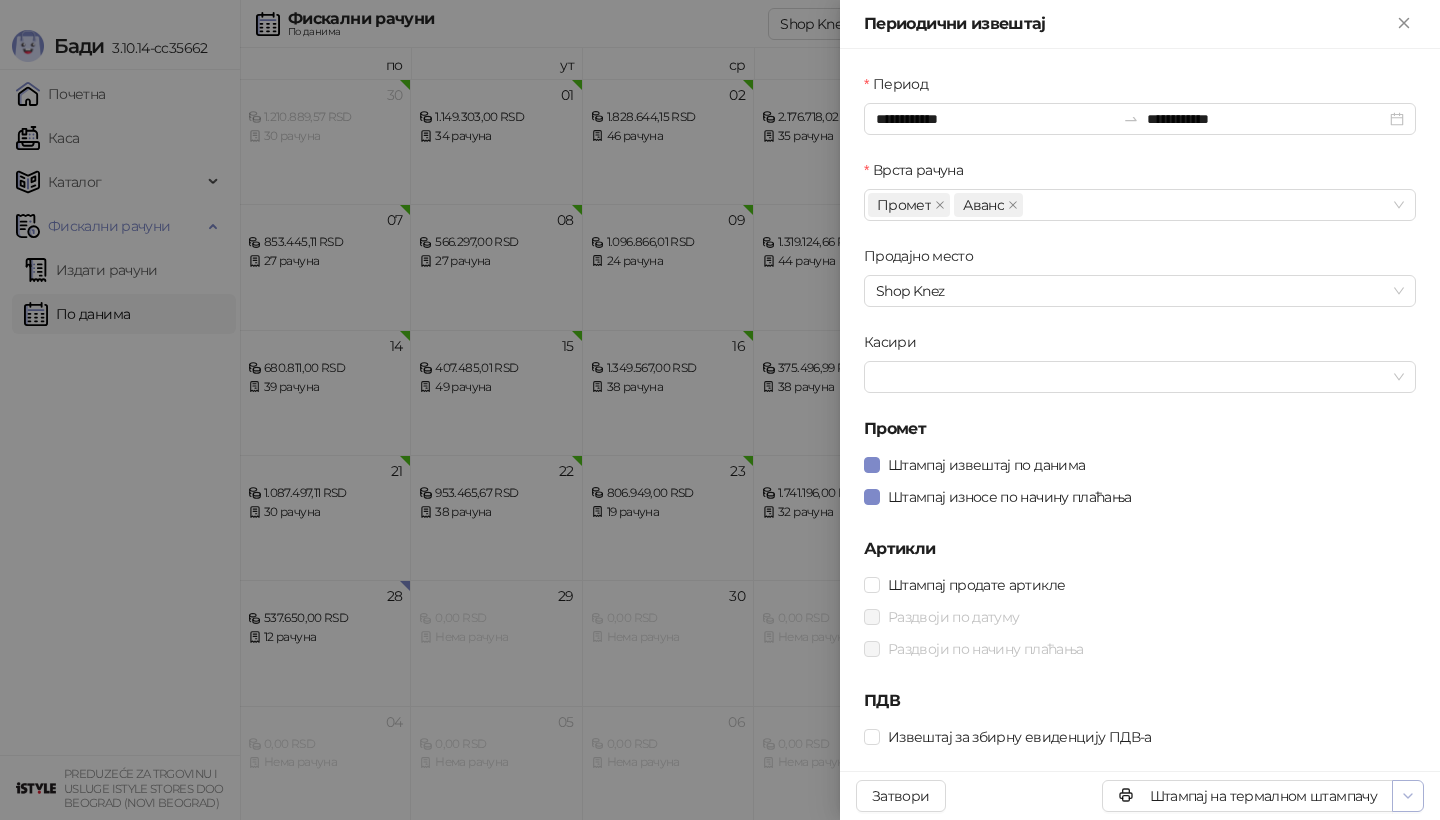 click 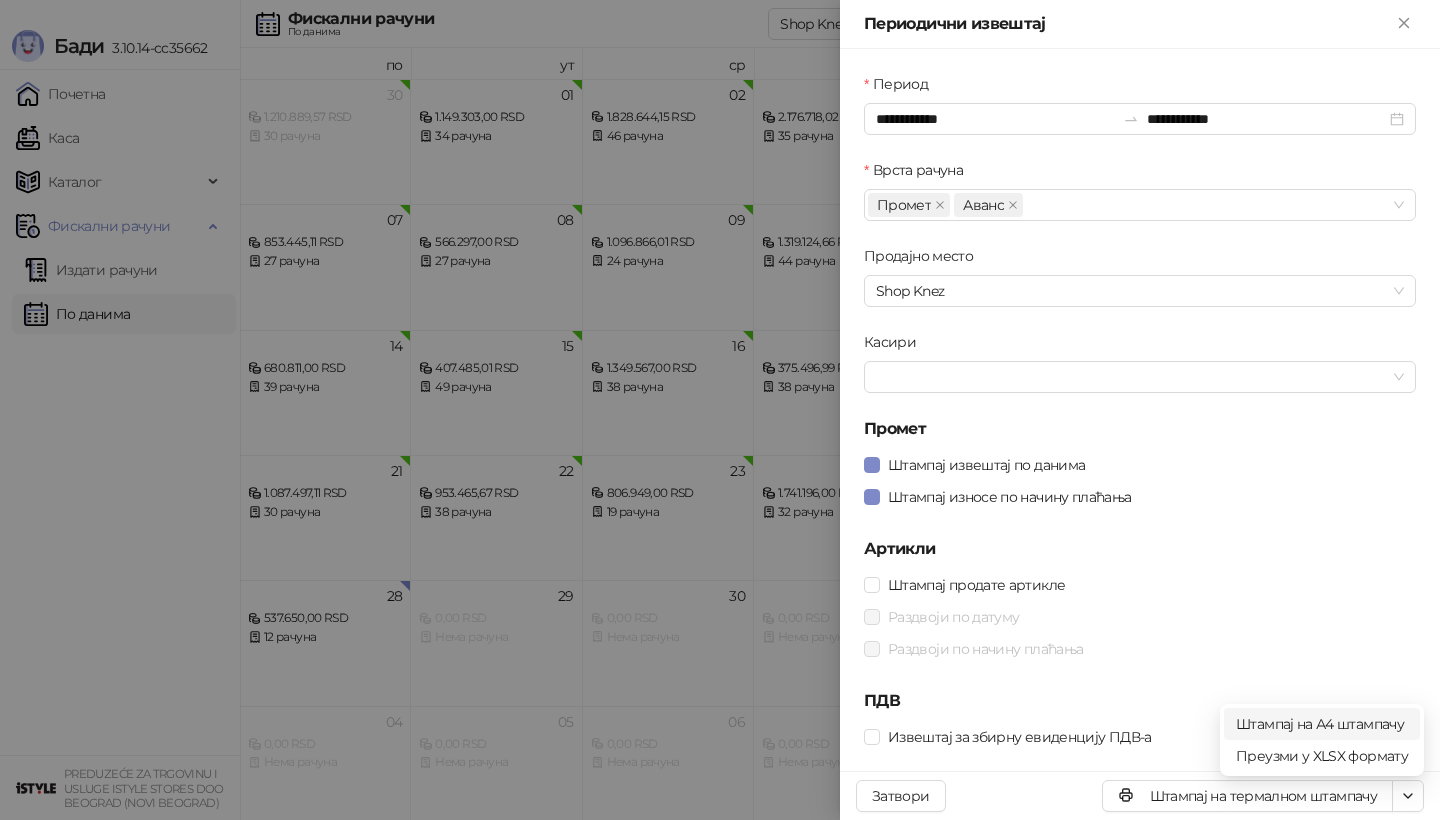 click on "Штампај на А4 штампачу" at bounding box center [1322, 724] 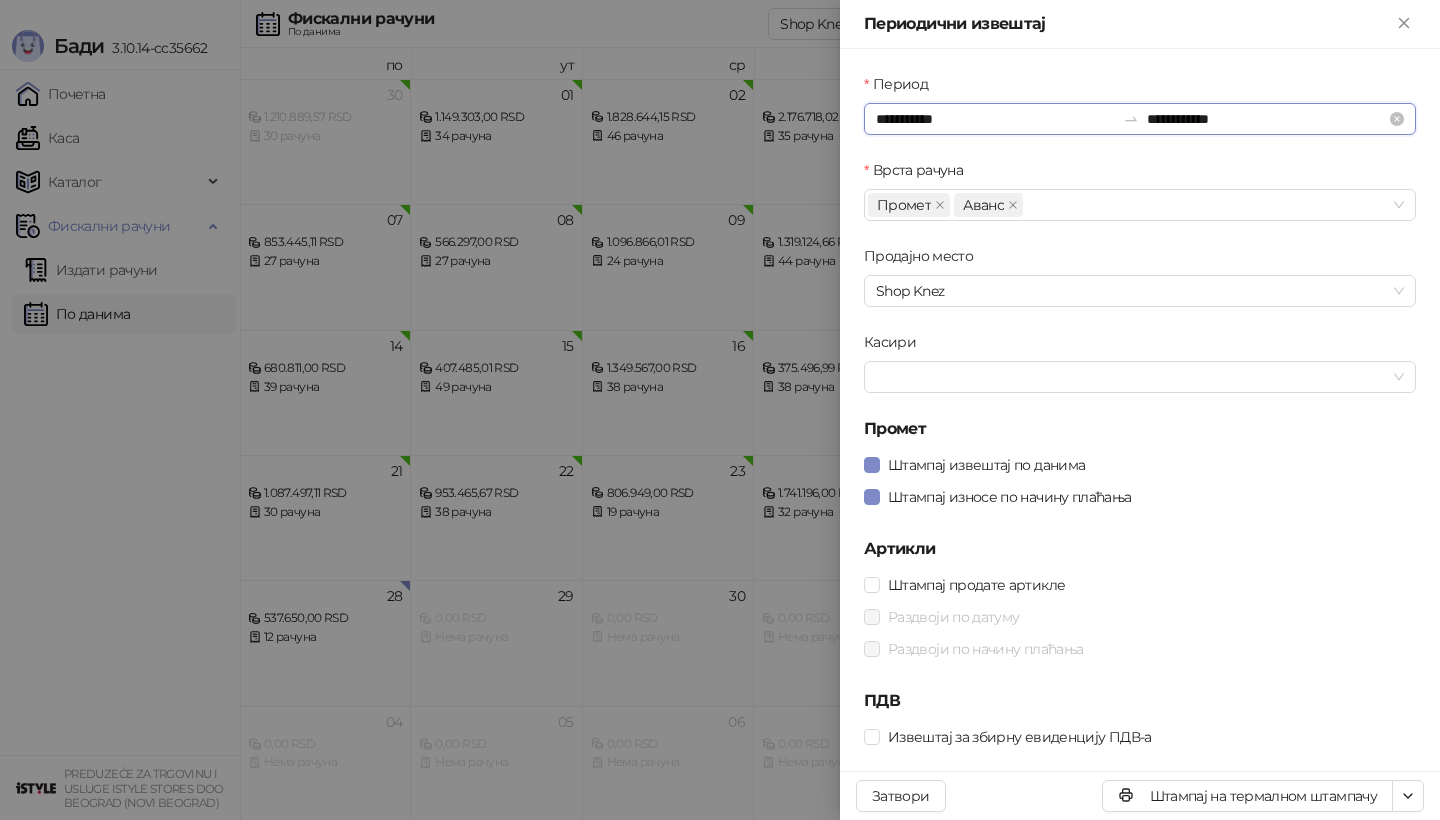 click on "**********" at bounding box center [995, 119] 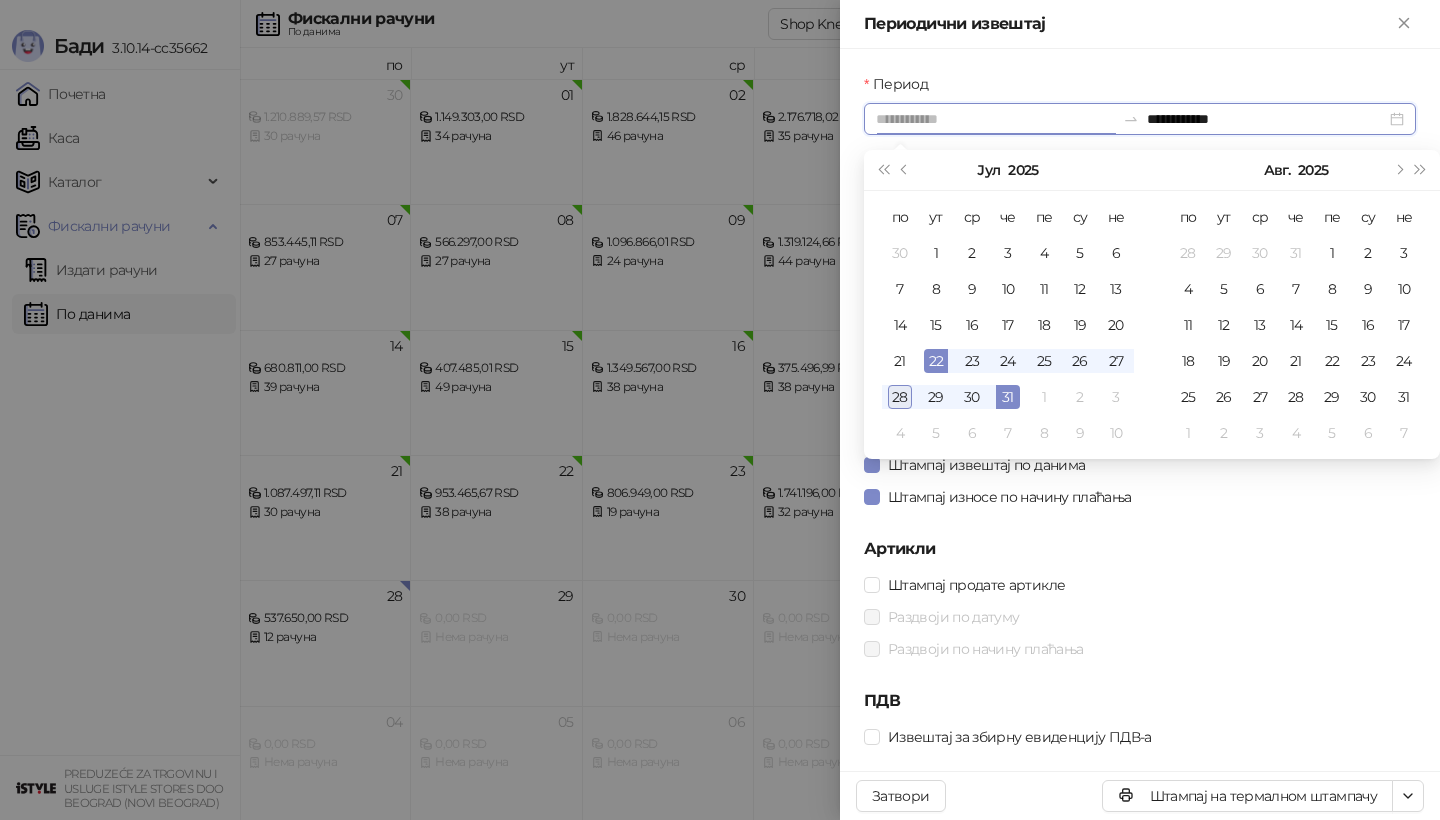 type on "**********" 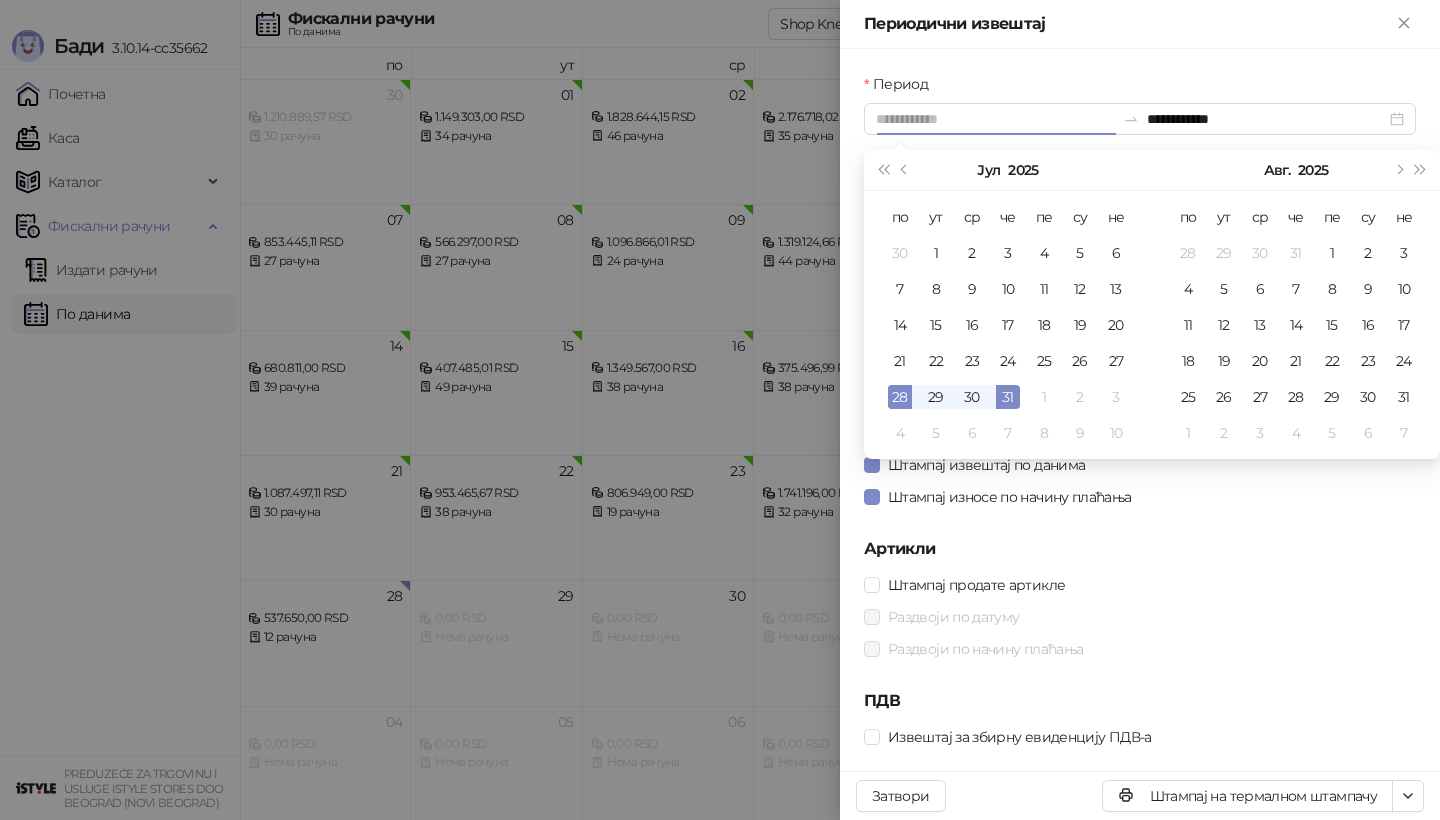 click on "28" at bounding box center (900, 397) 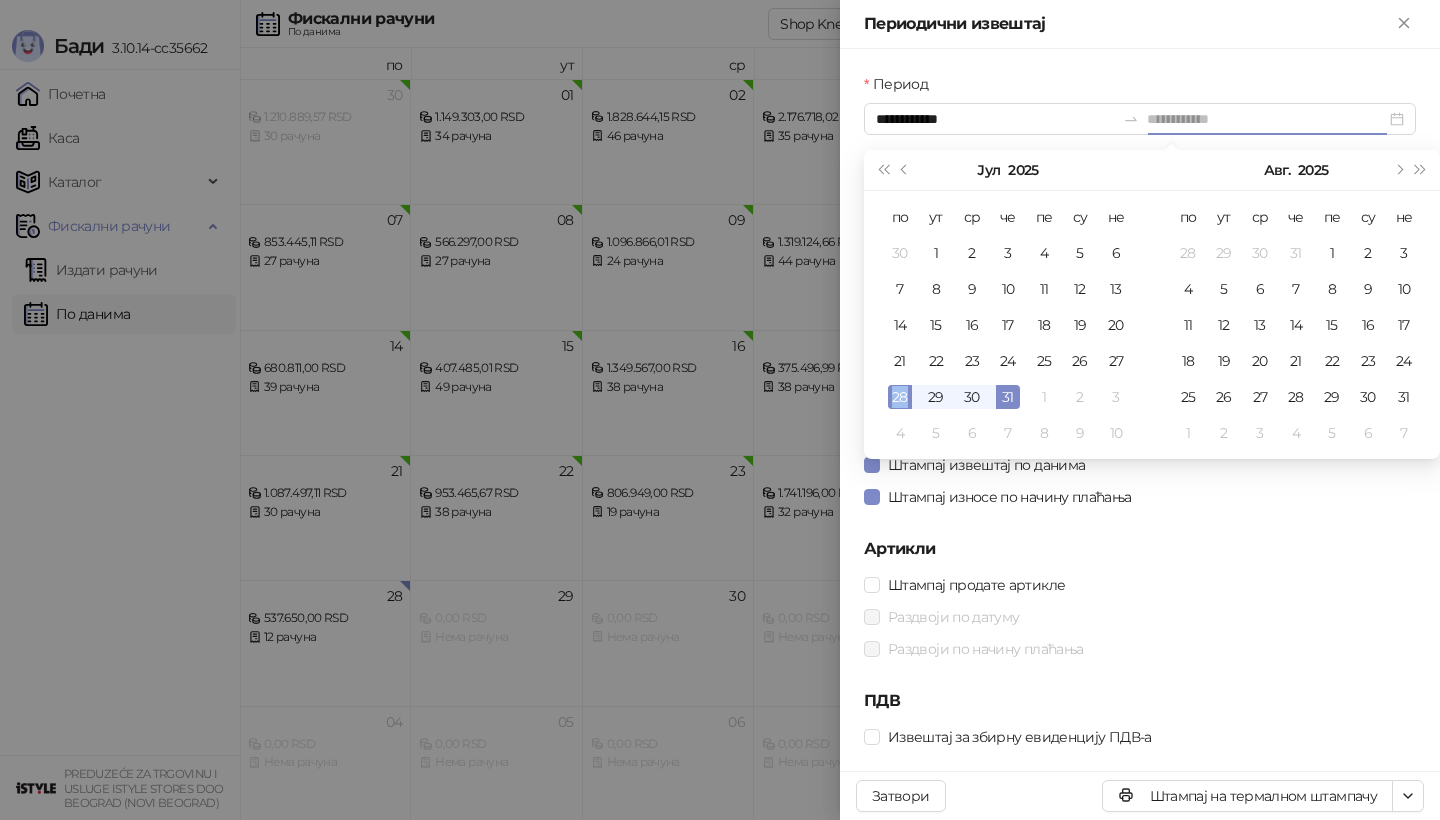click on "28" at bounding box center (900, 397) 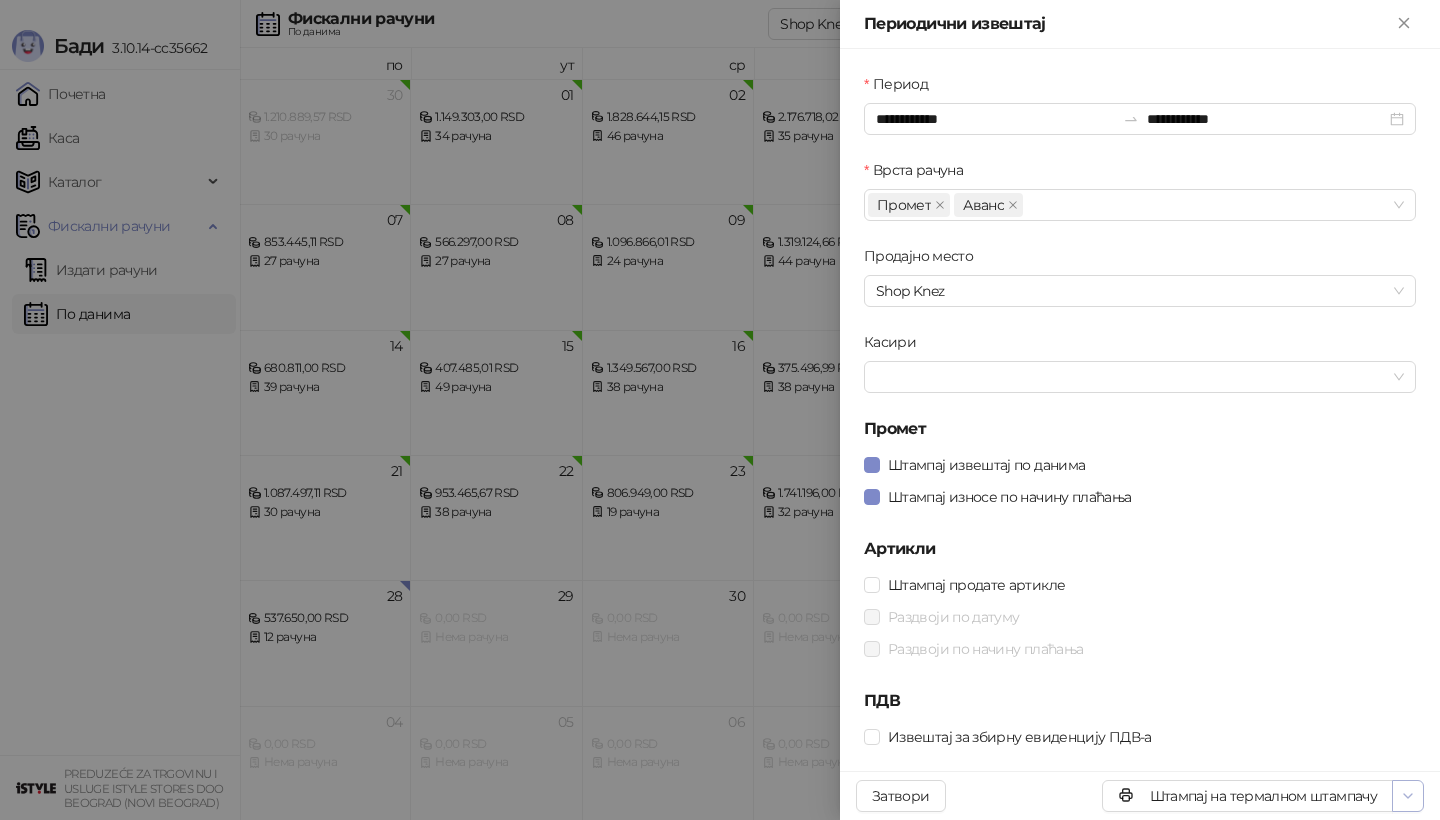 click 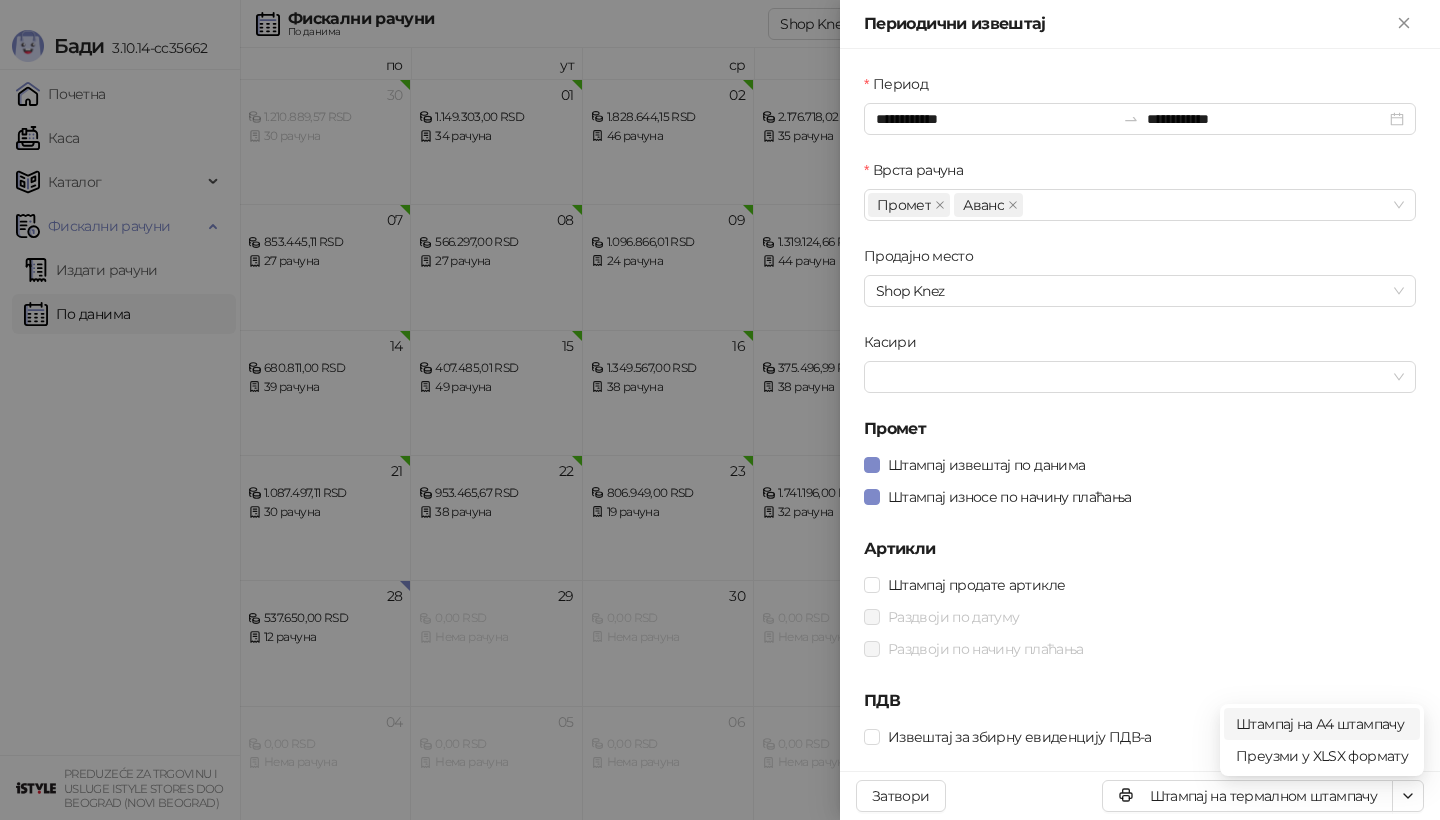 click on "Штампај на А4 штампачу" at bounding box center (1322, 724) 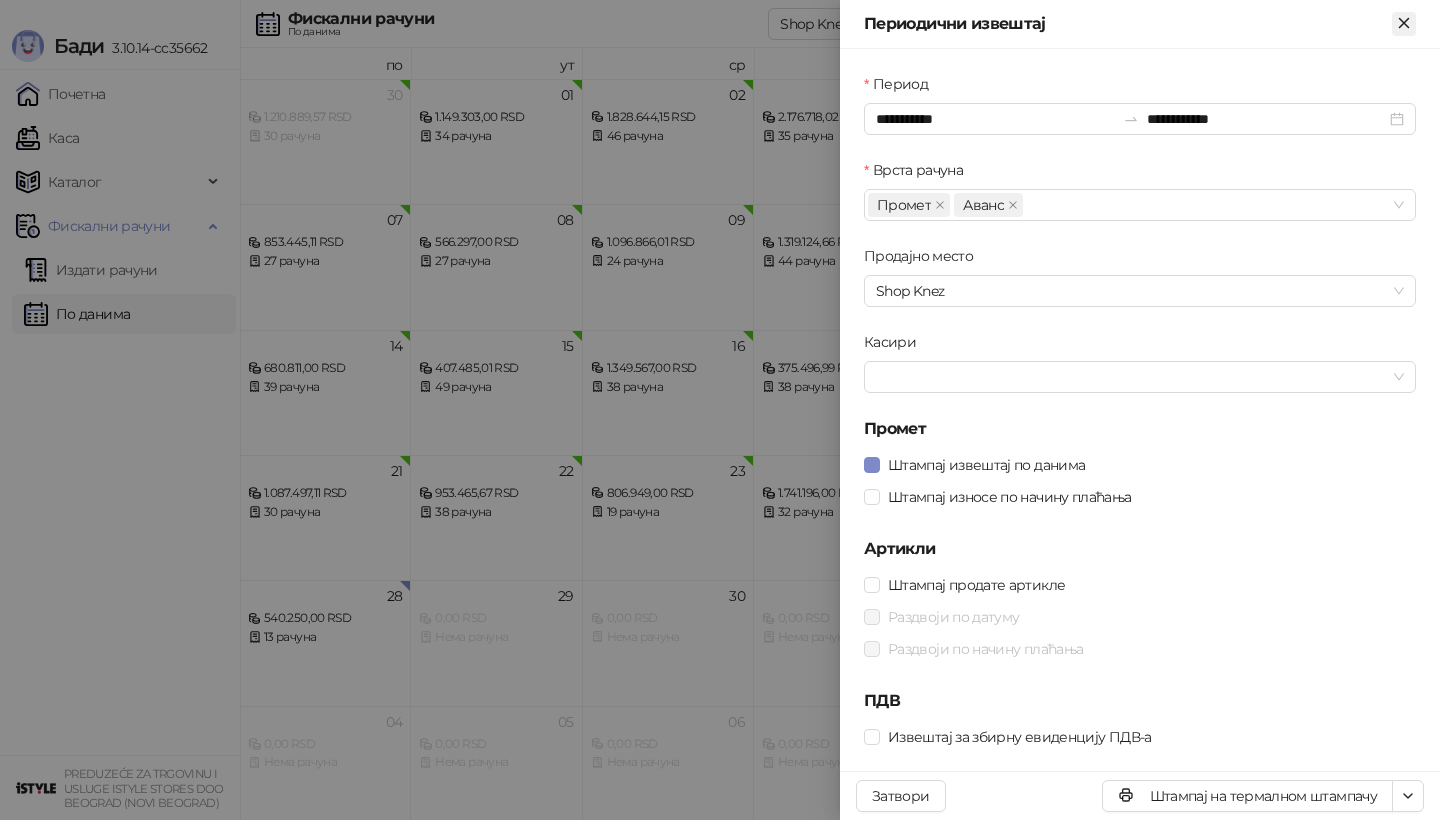 click 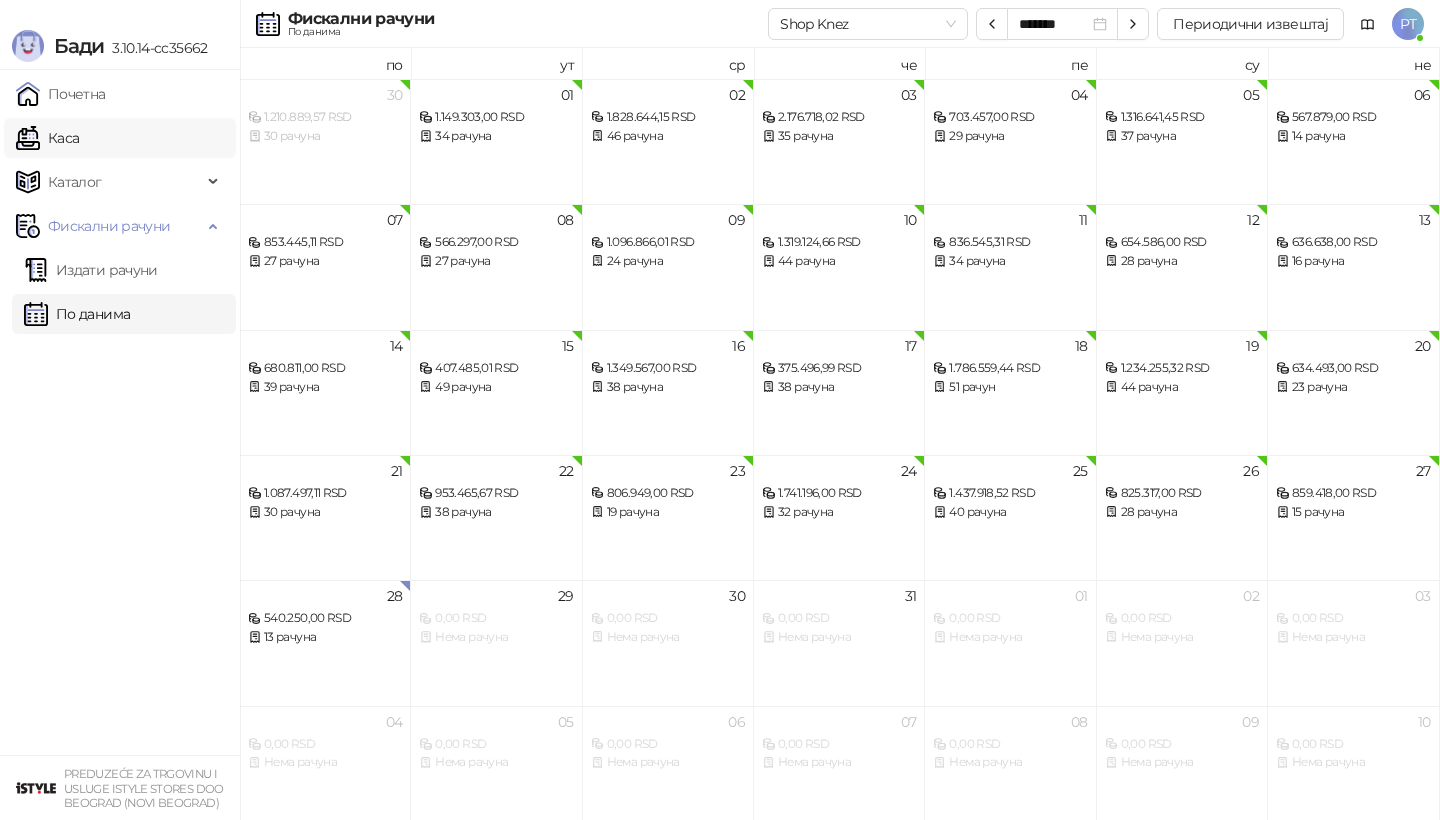 click on "Каса" at bounding box center [47, 138] 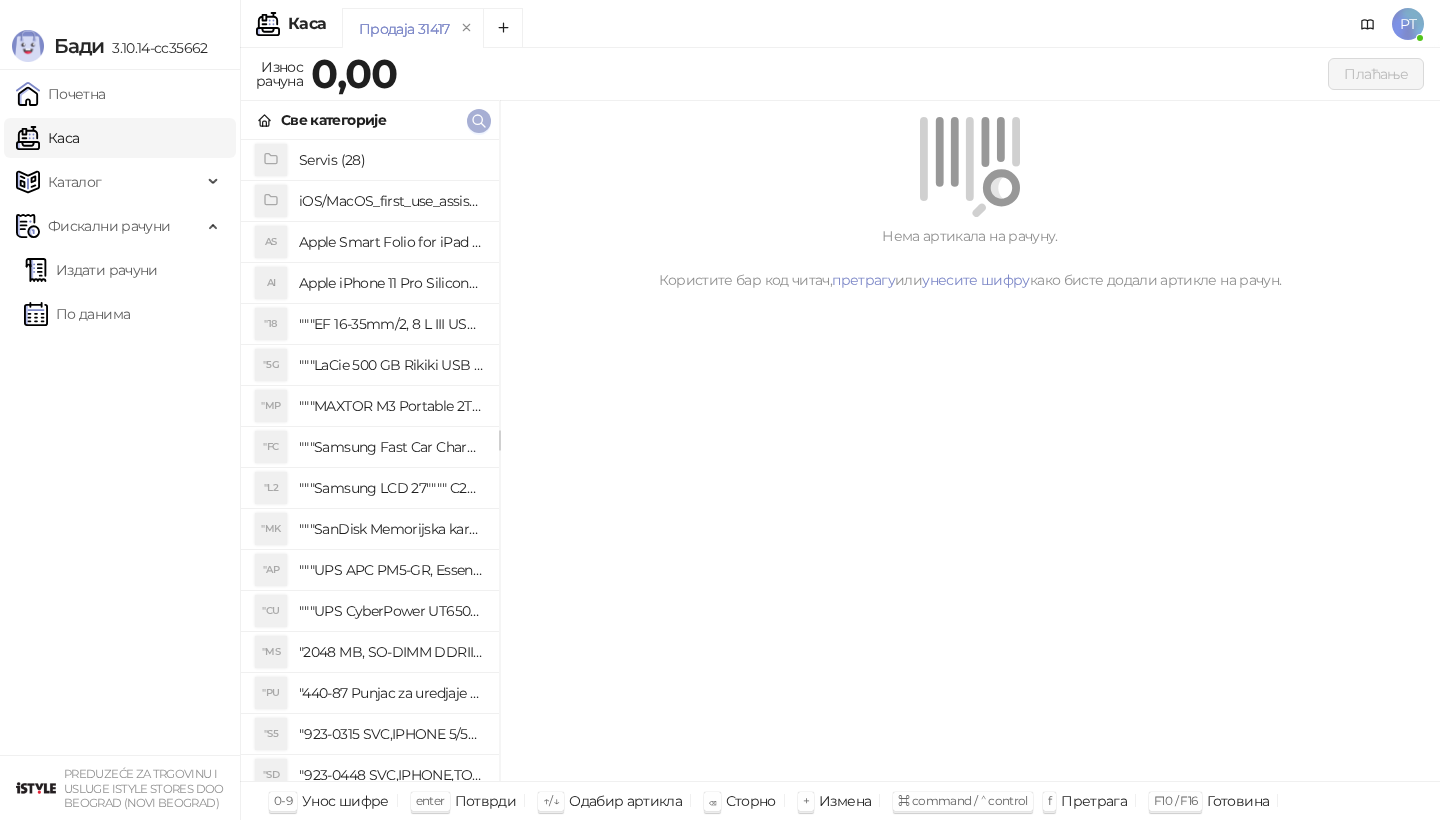 click at bounding box center [479, 121] 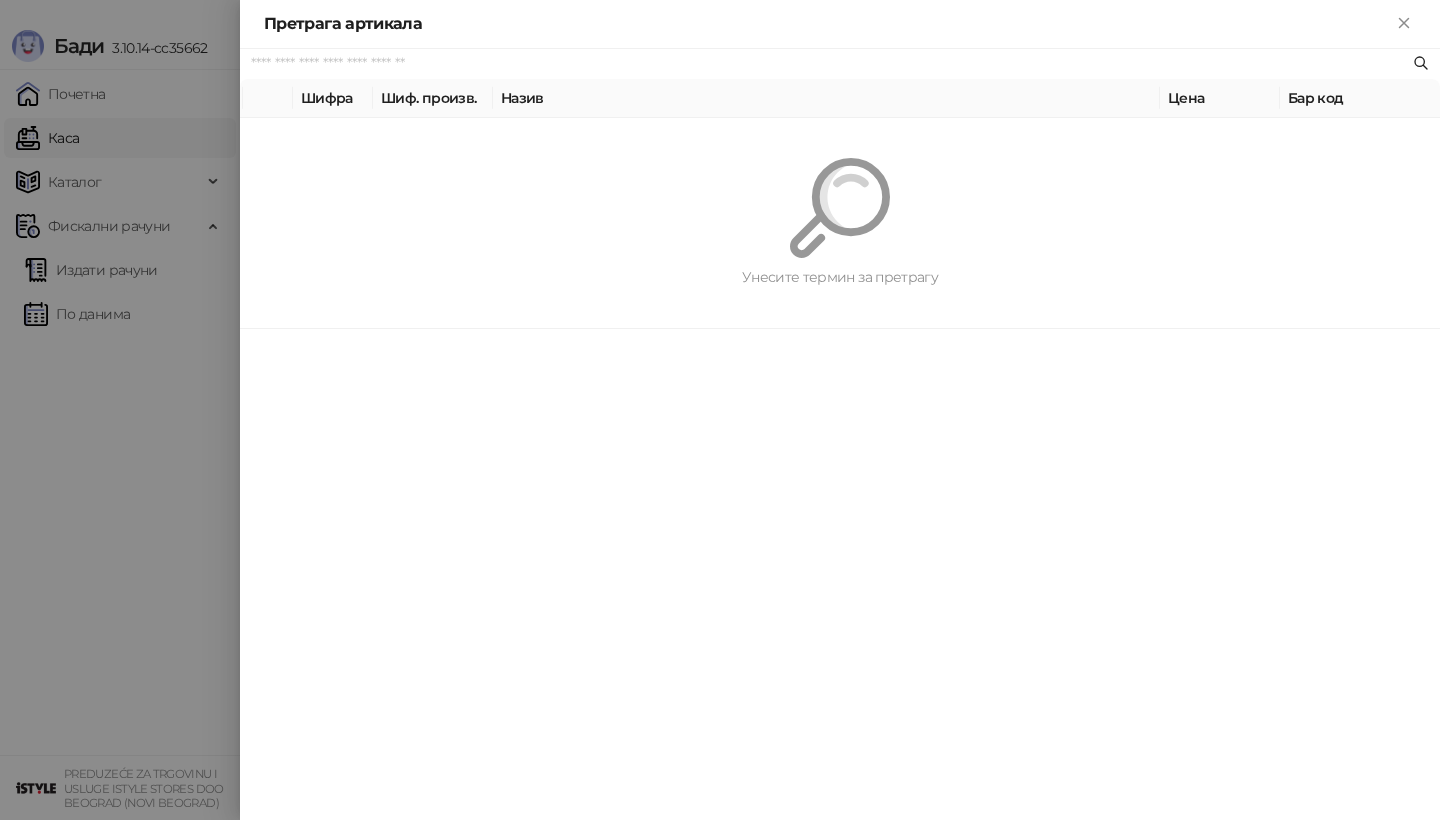 paste on "**********" 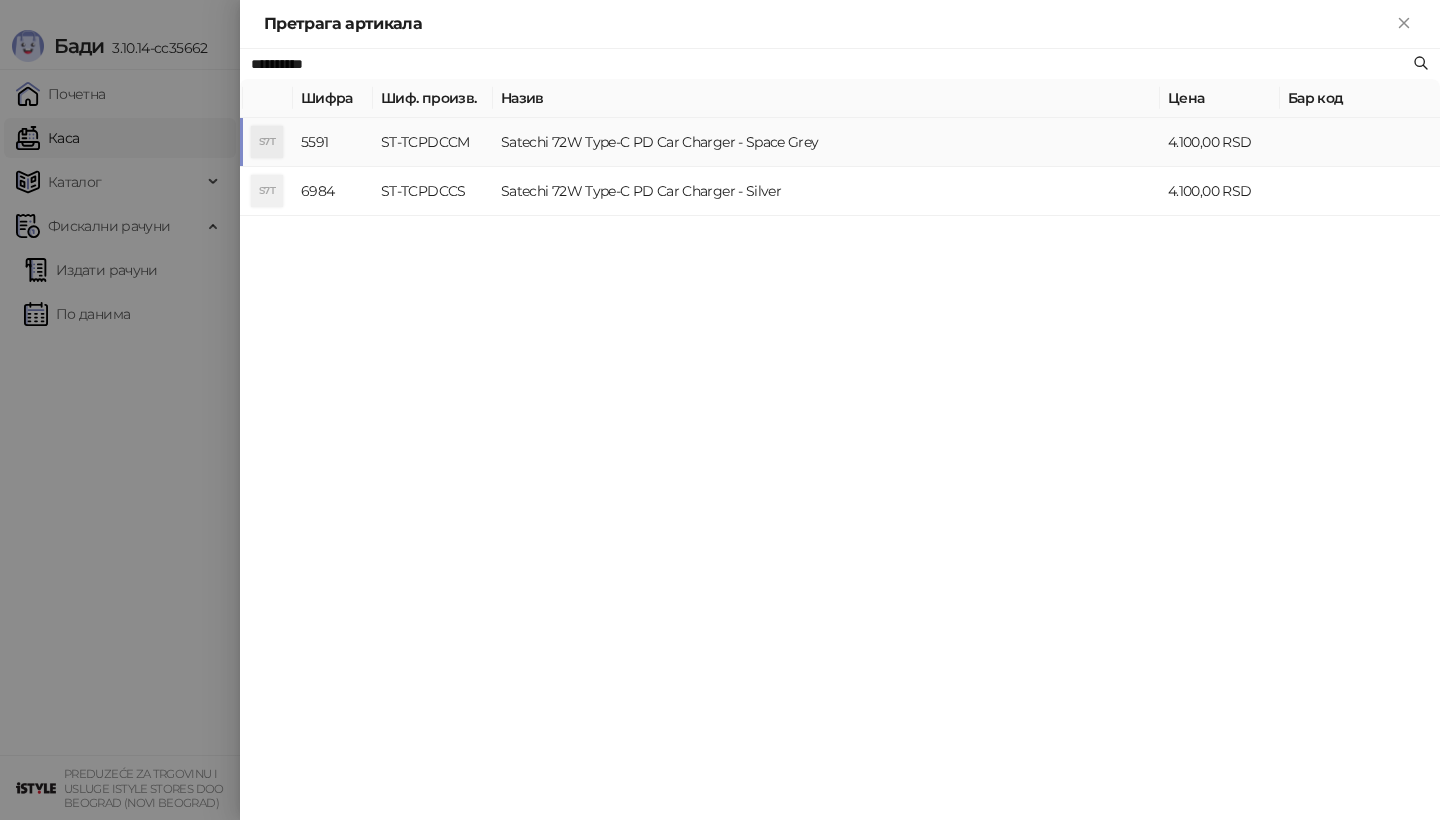 click on "S7T" at bounding box center [267, 142] 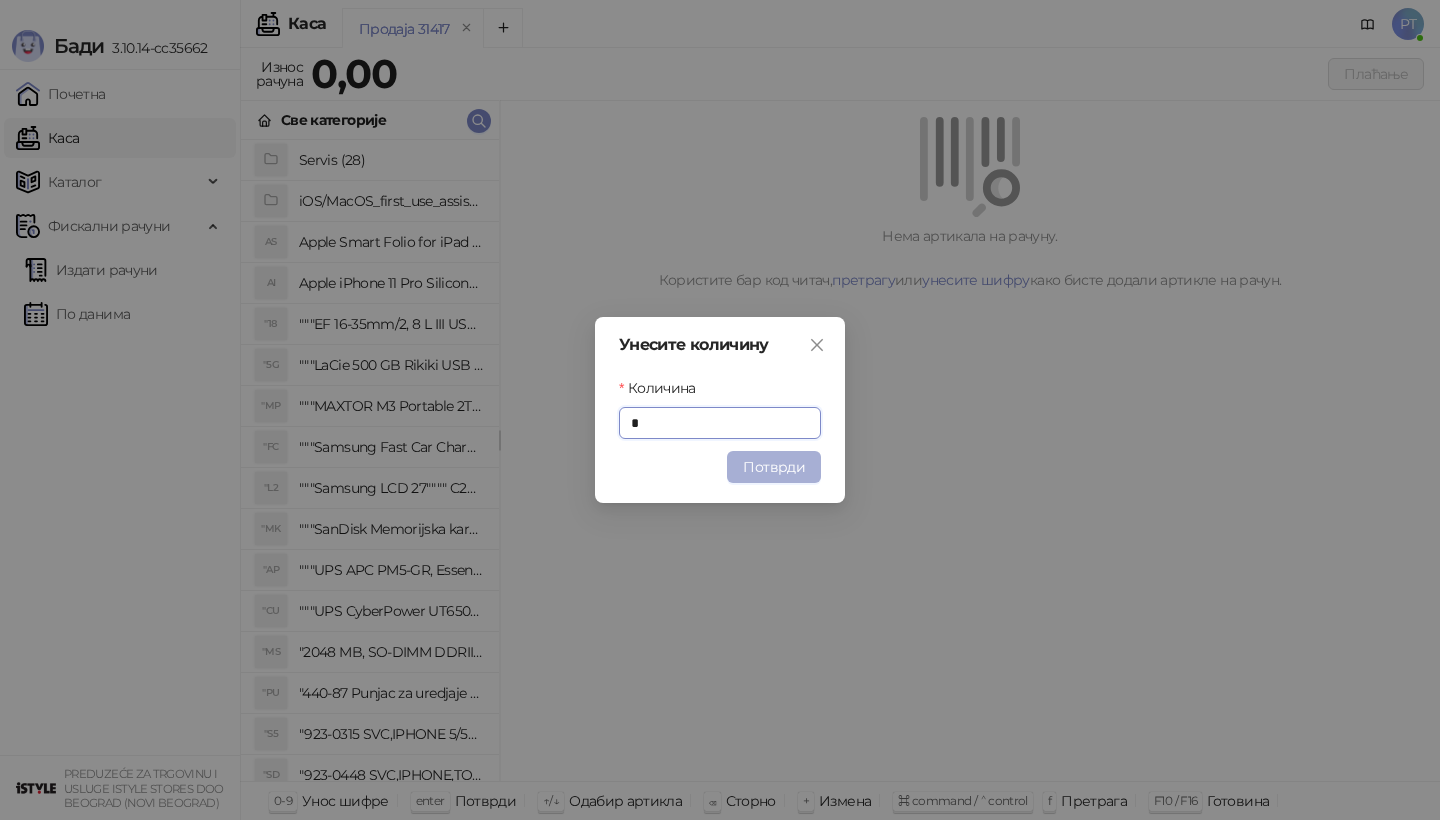 click on "Потврди" at bounding box center [774, 467] 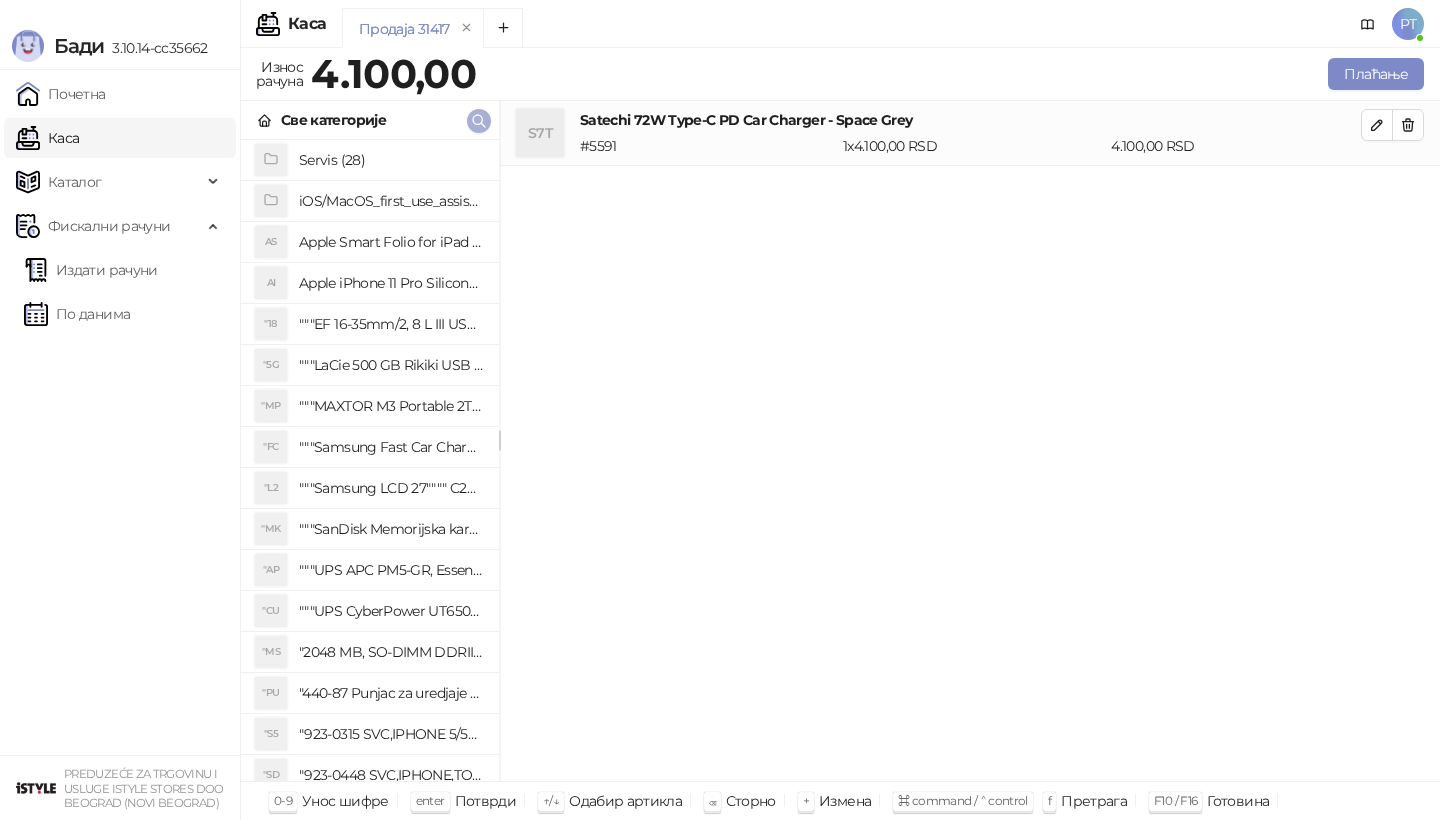 click 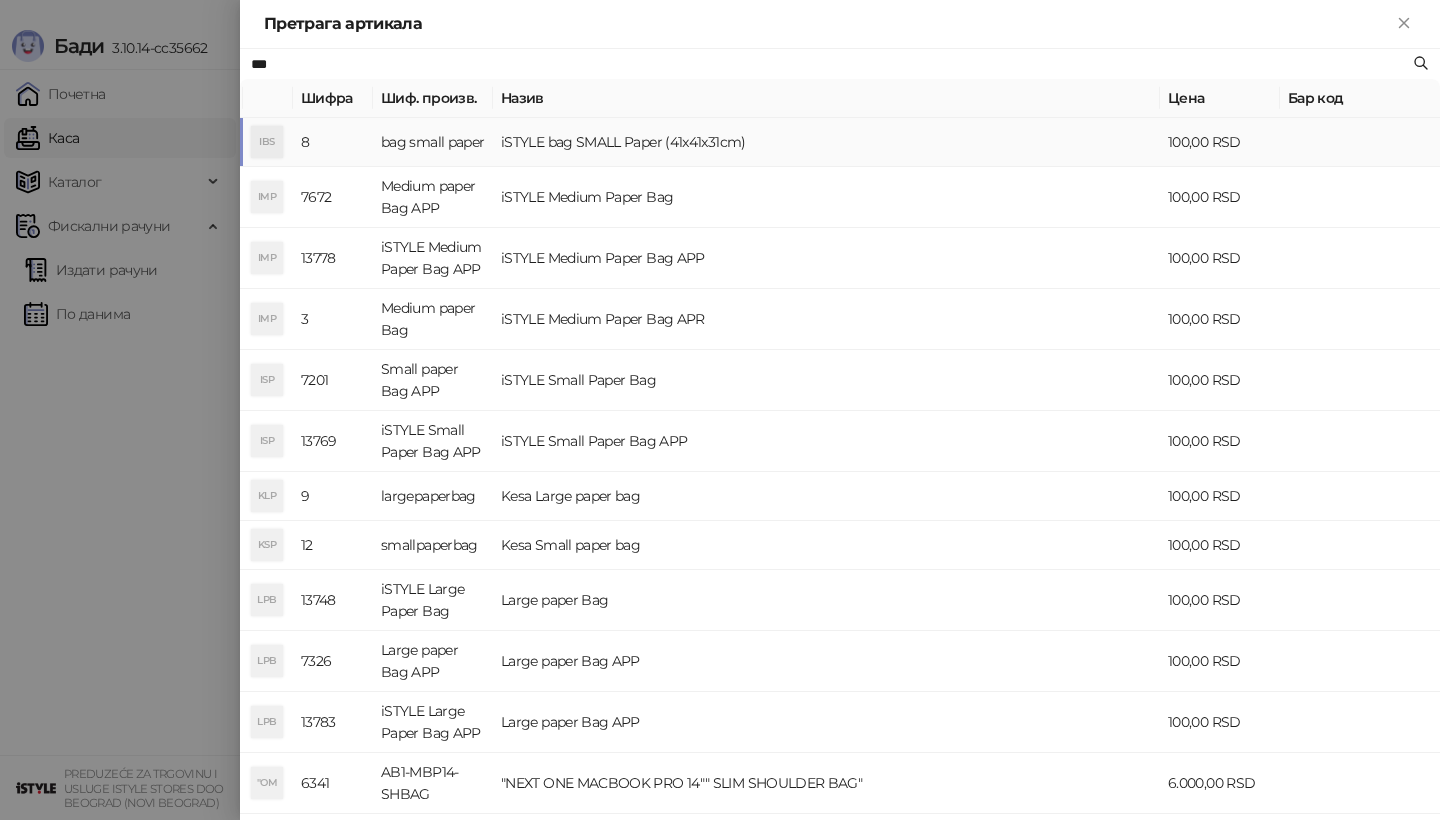 type on "***" 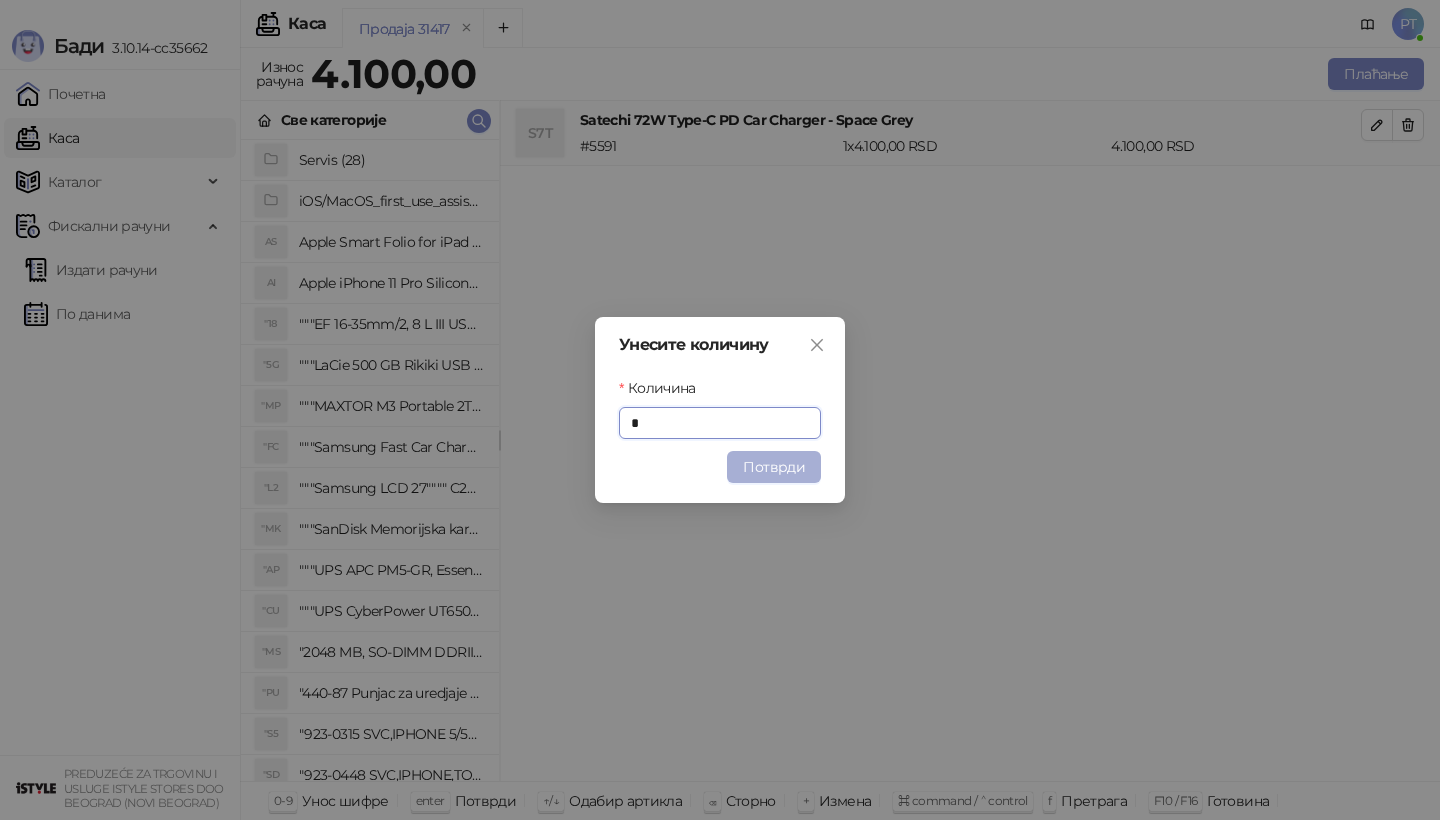 click on "Потврди" at bounding box center (774, 467) 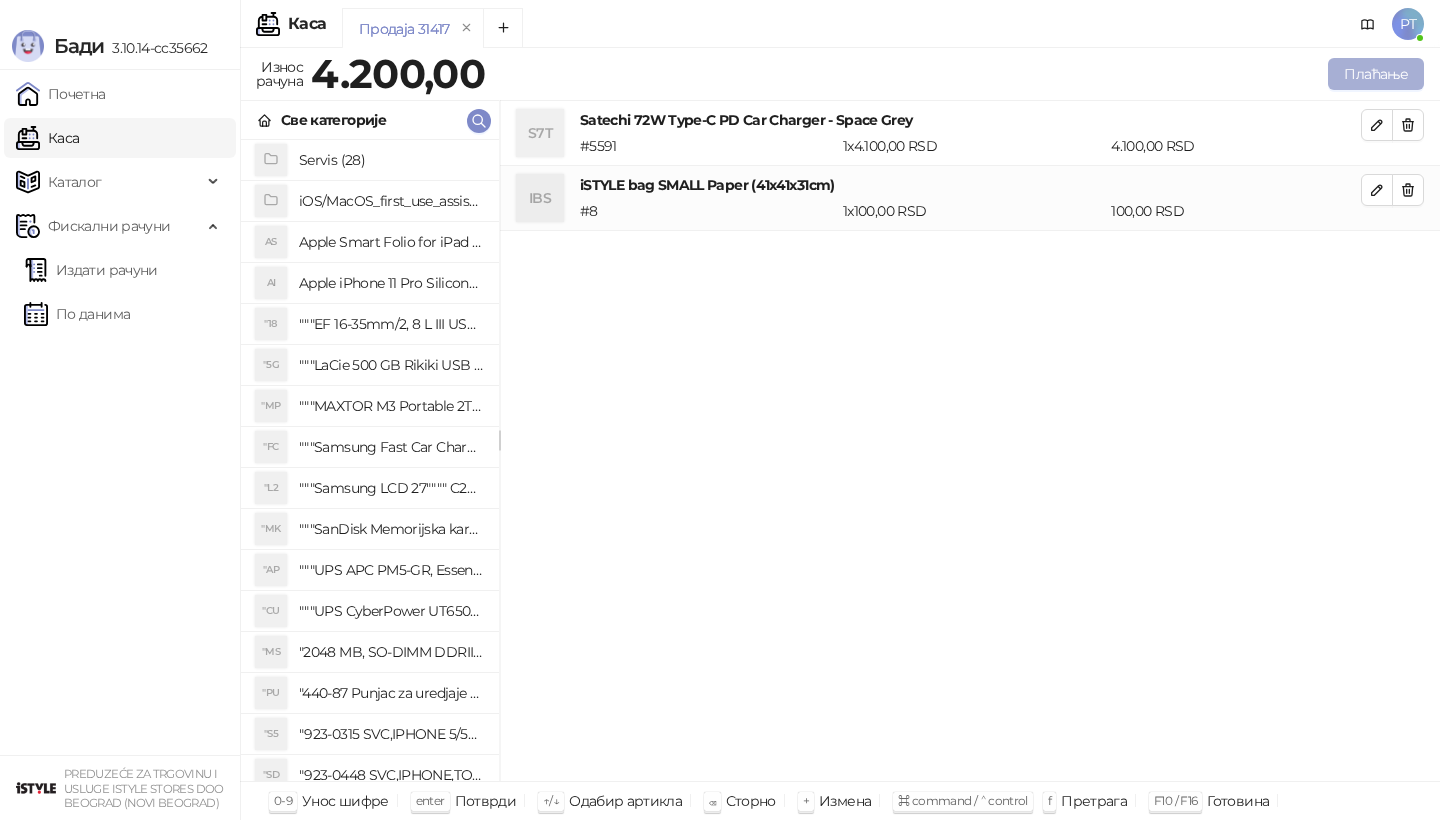 click on "Плаћање" at bounding box center (1376, 74) 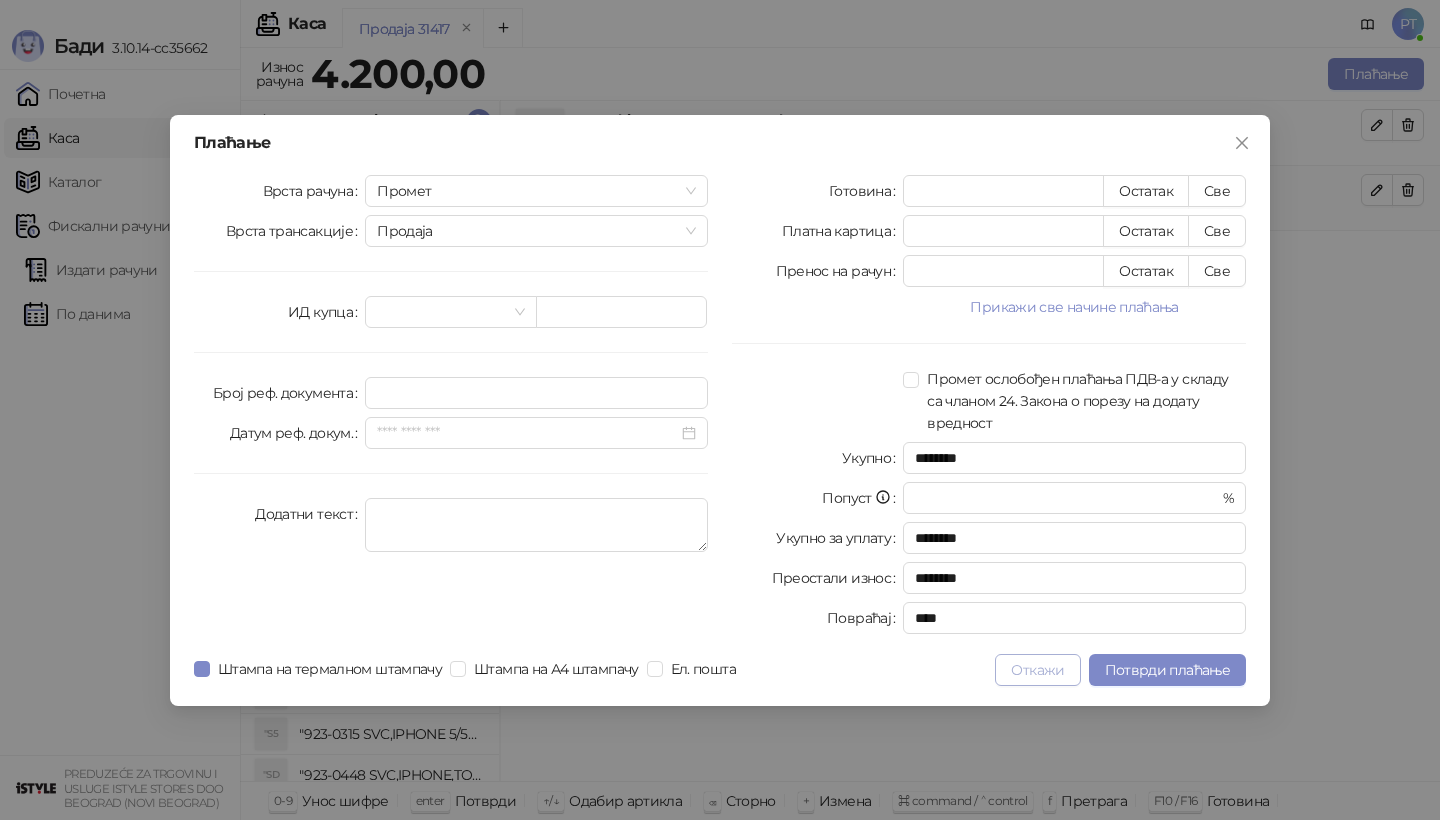 click on "Откажи" at bounding box center (1037, 670) 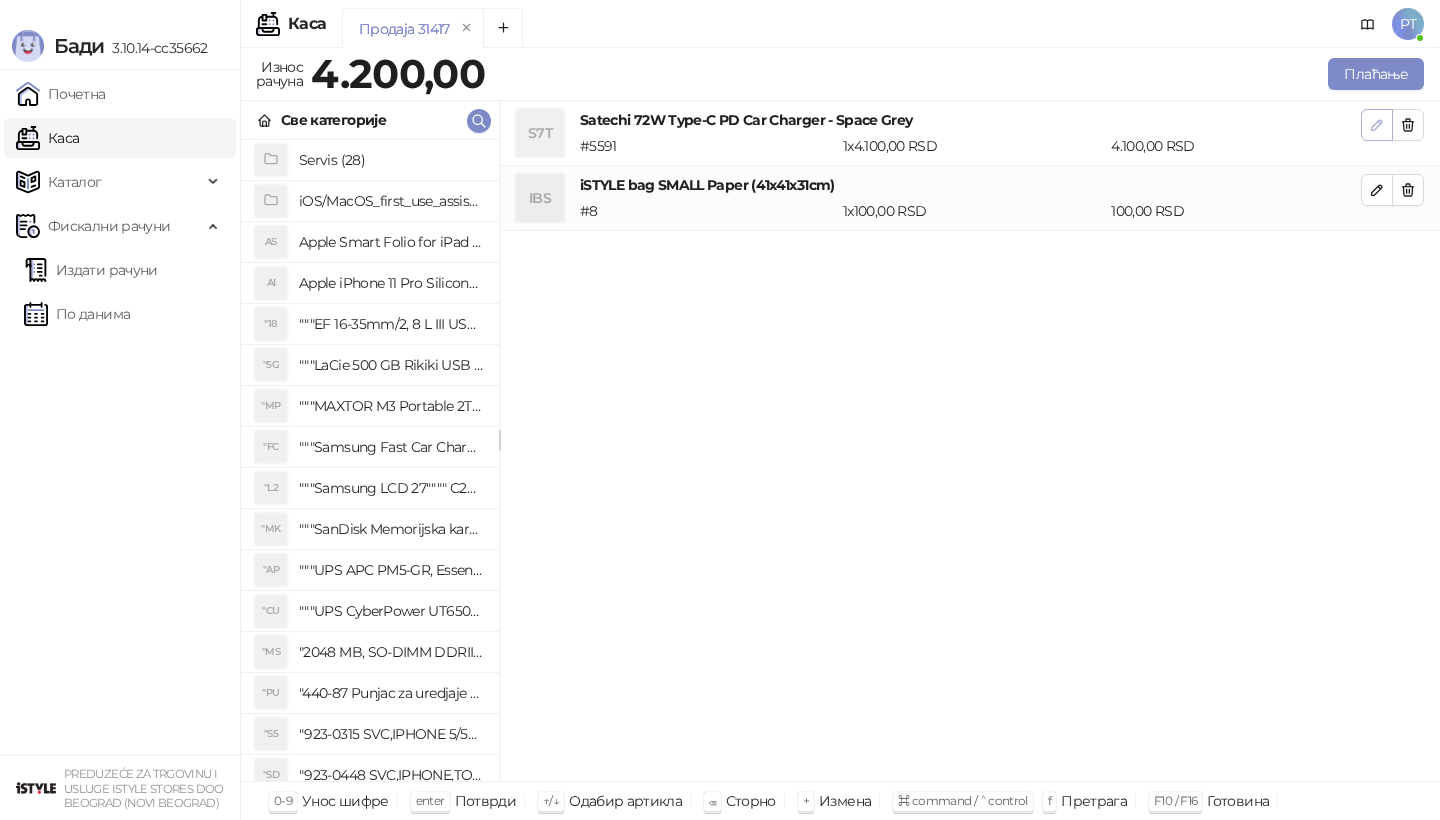 click 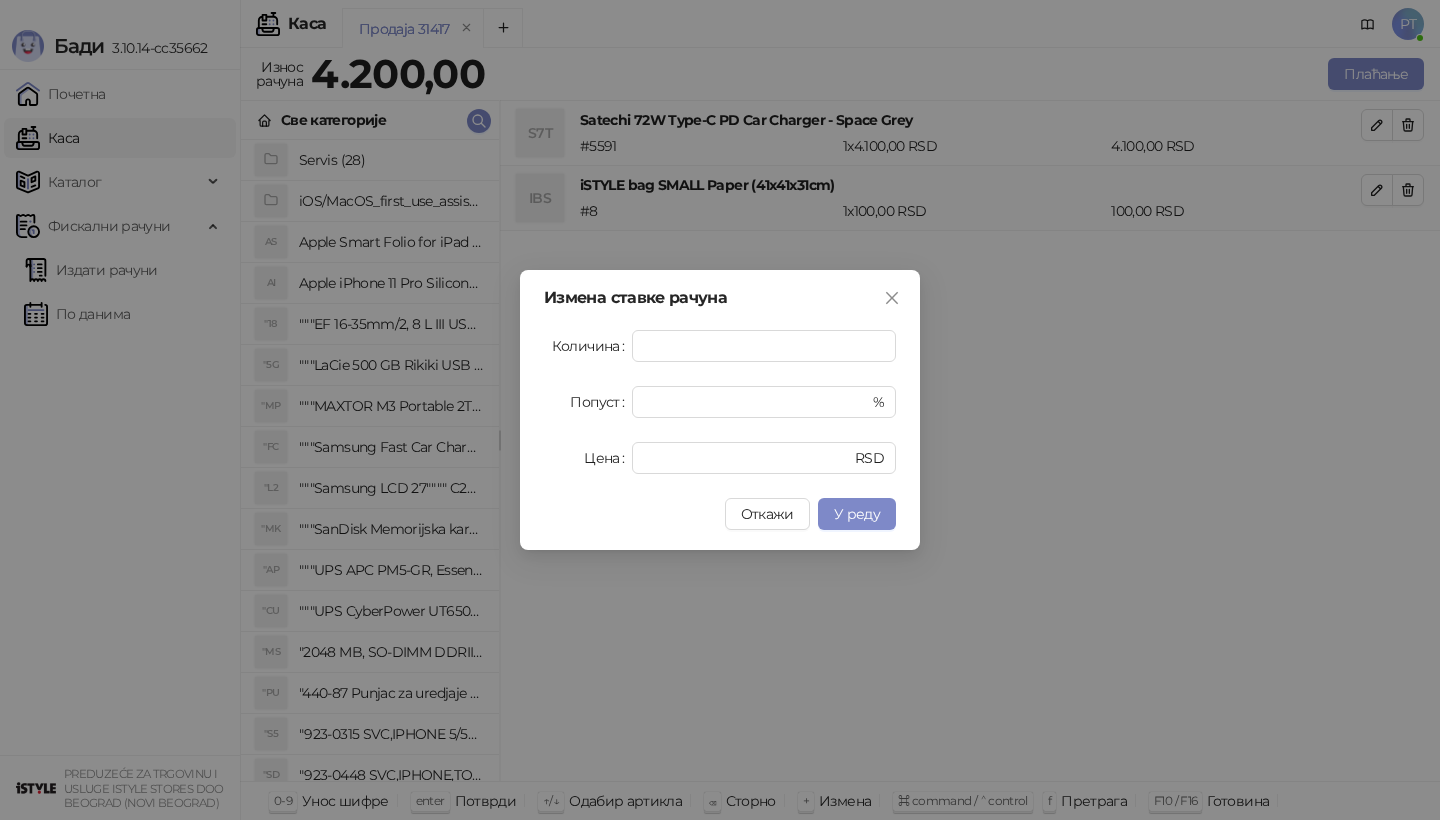 drag, startPoint x: 1253, startPoint y: 163, endPoint x: 1209, endPoint y: 171, distance: 44.72136 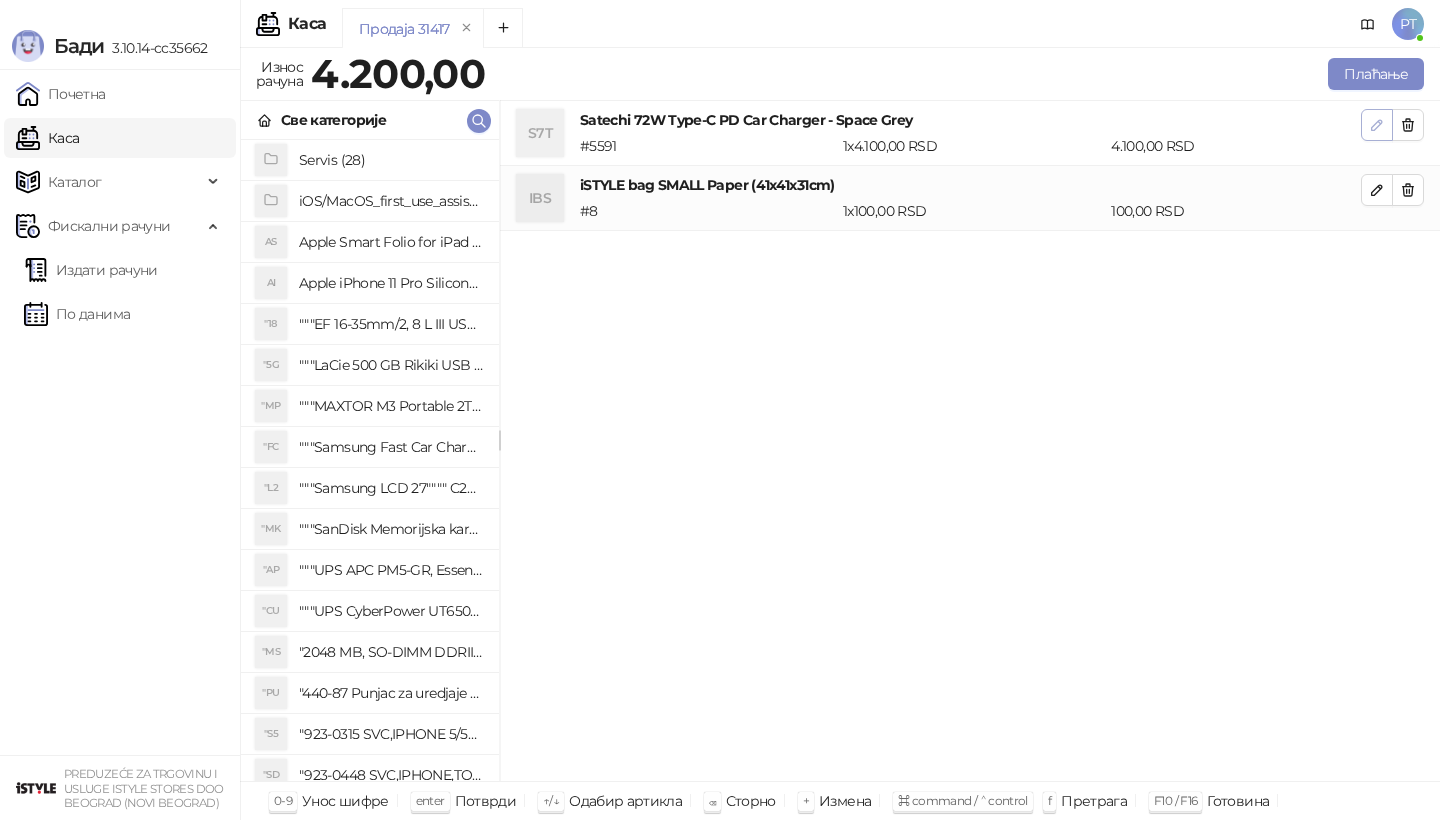click 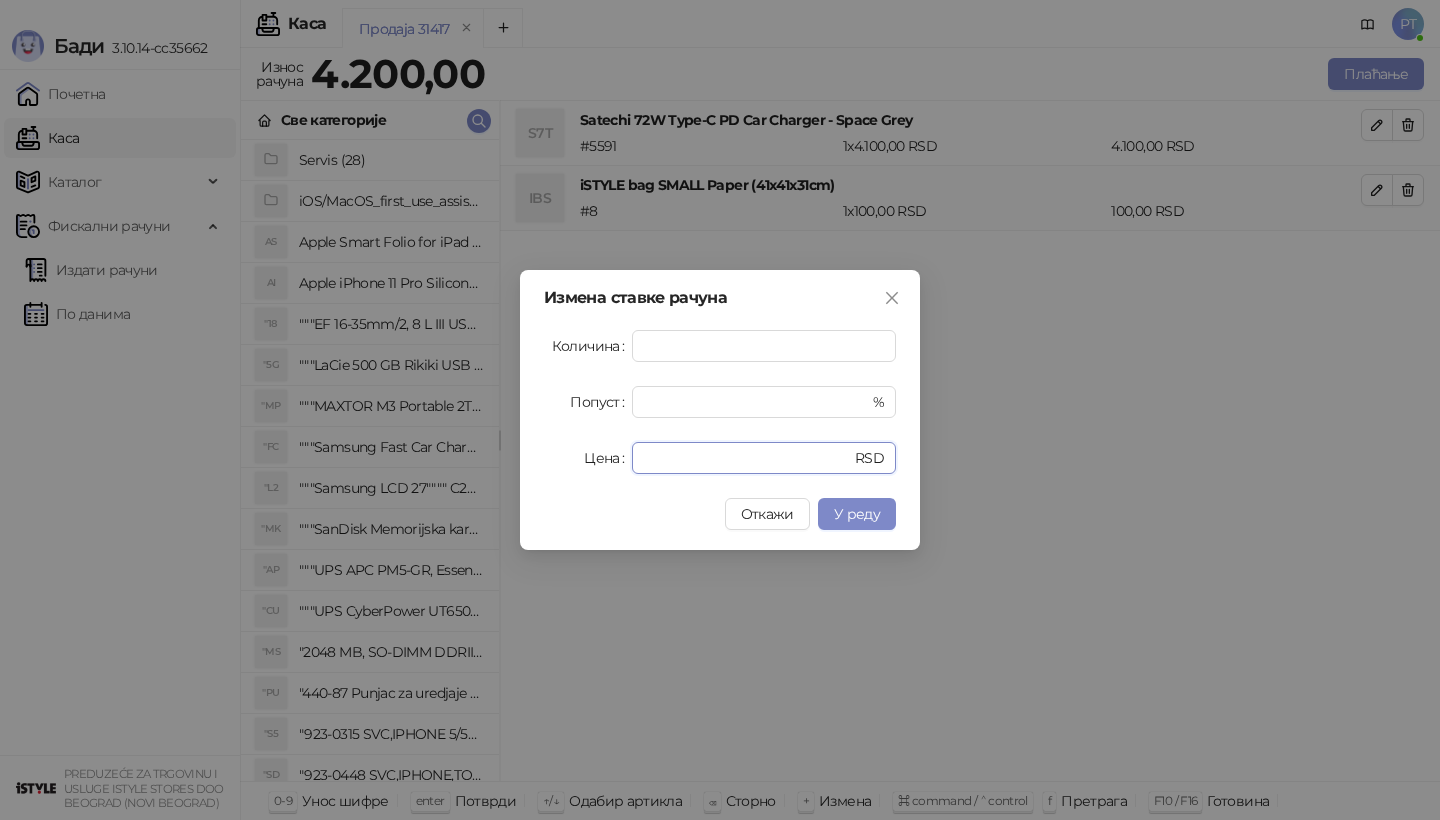 drag, startPoint x: 706, startPoint y: 467, endPoint x: 510, endPoint y: 467, distance: 196 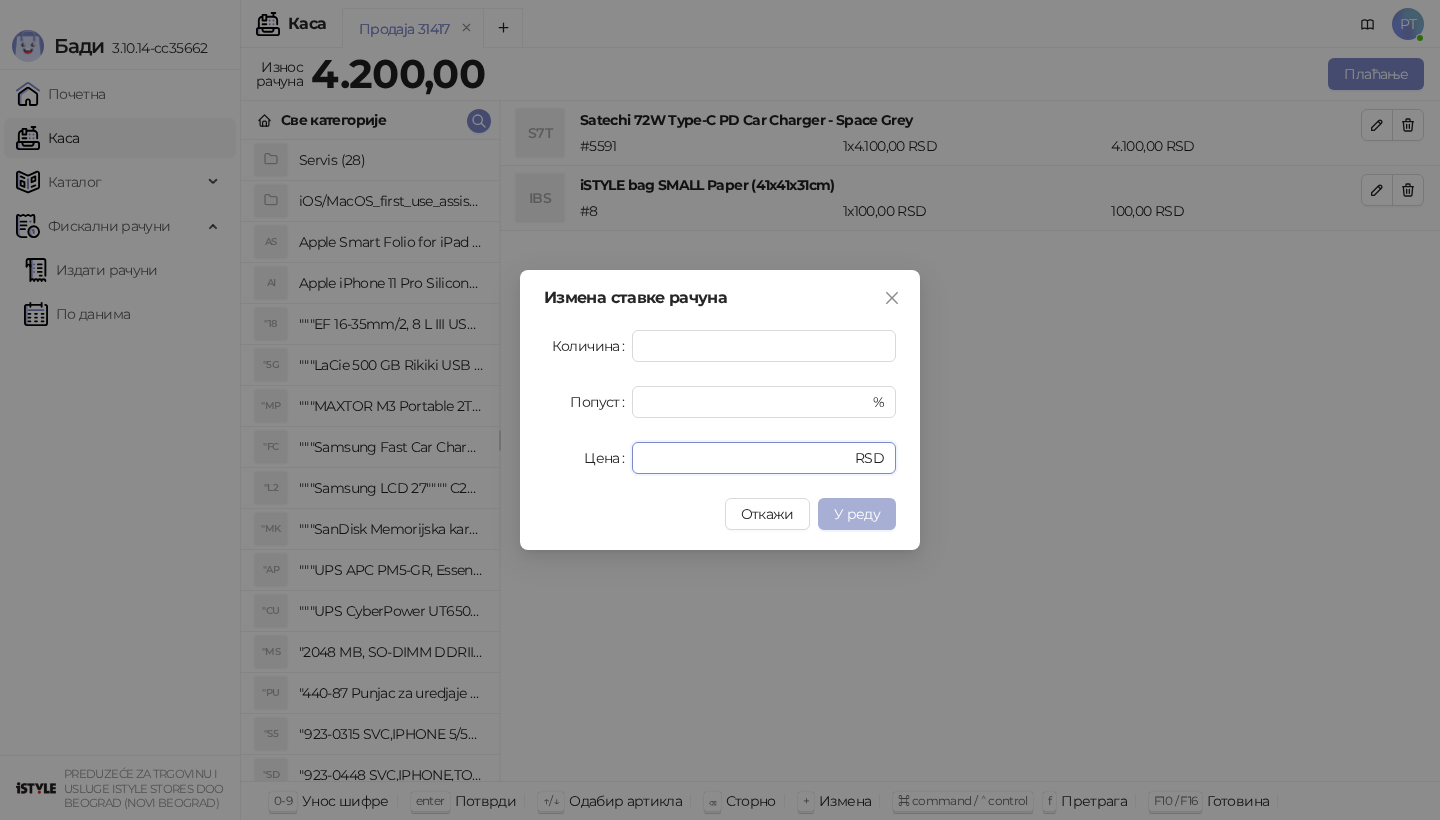 type on "****" 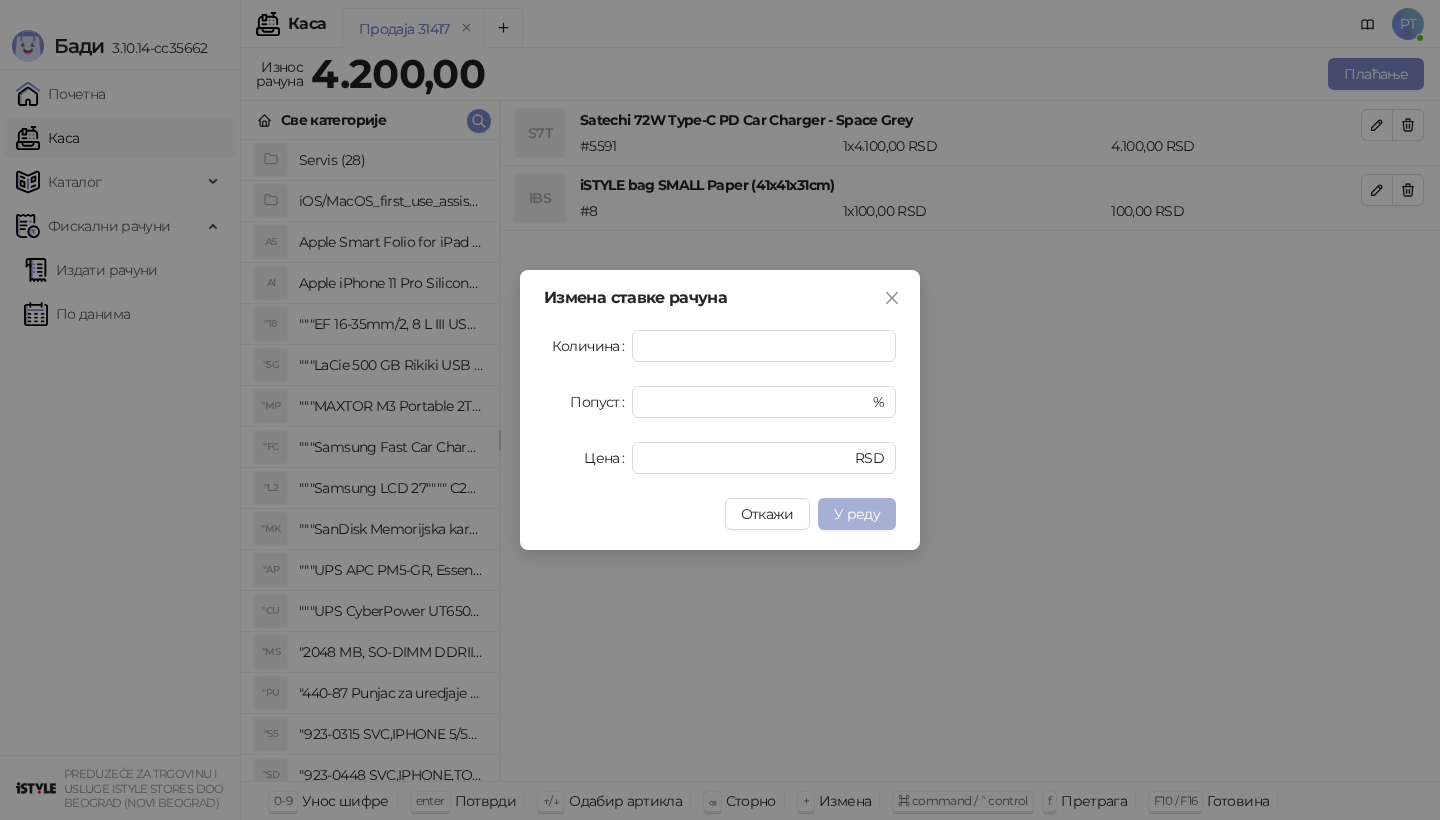 click on "У реду" at bounding box center [857, 514] 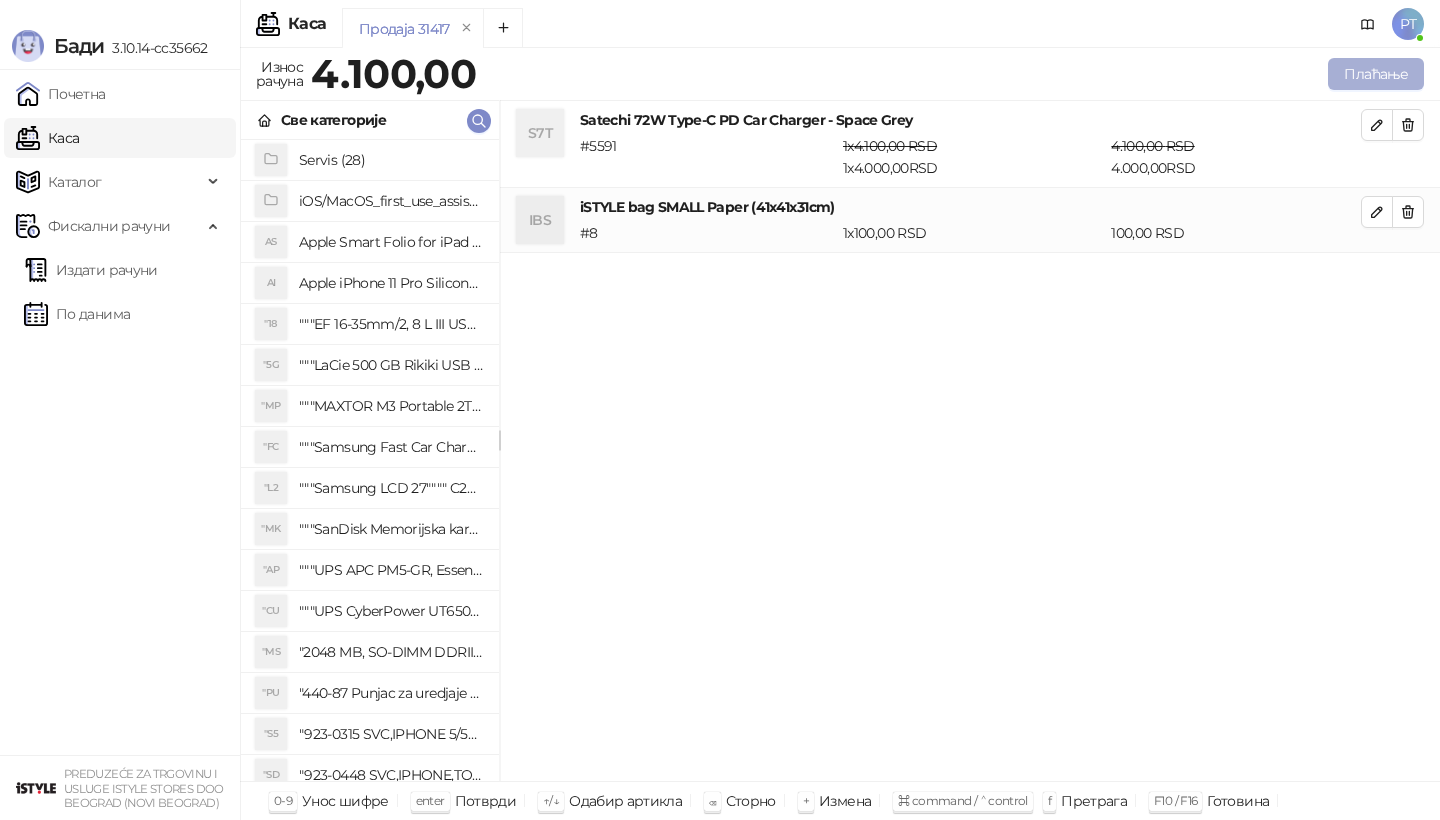 click on "Плаћање" at bounding box center (1376, 74) 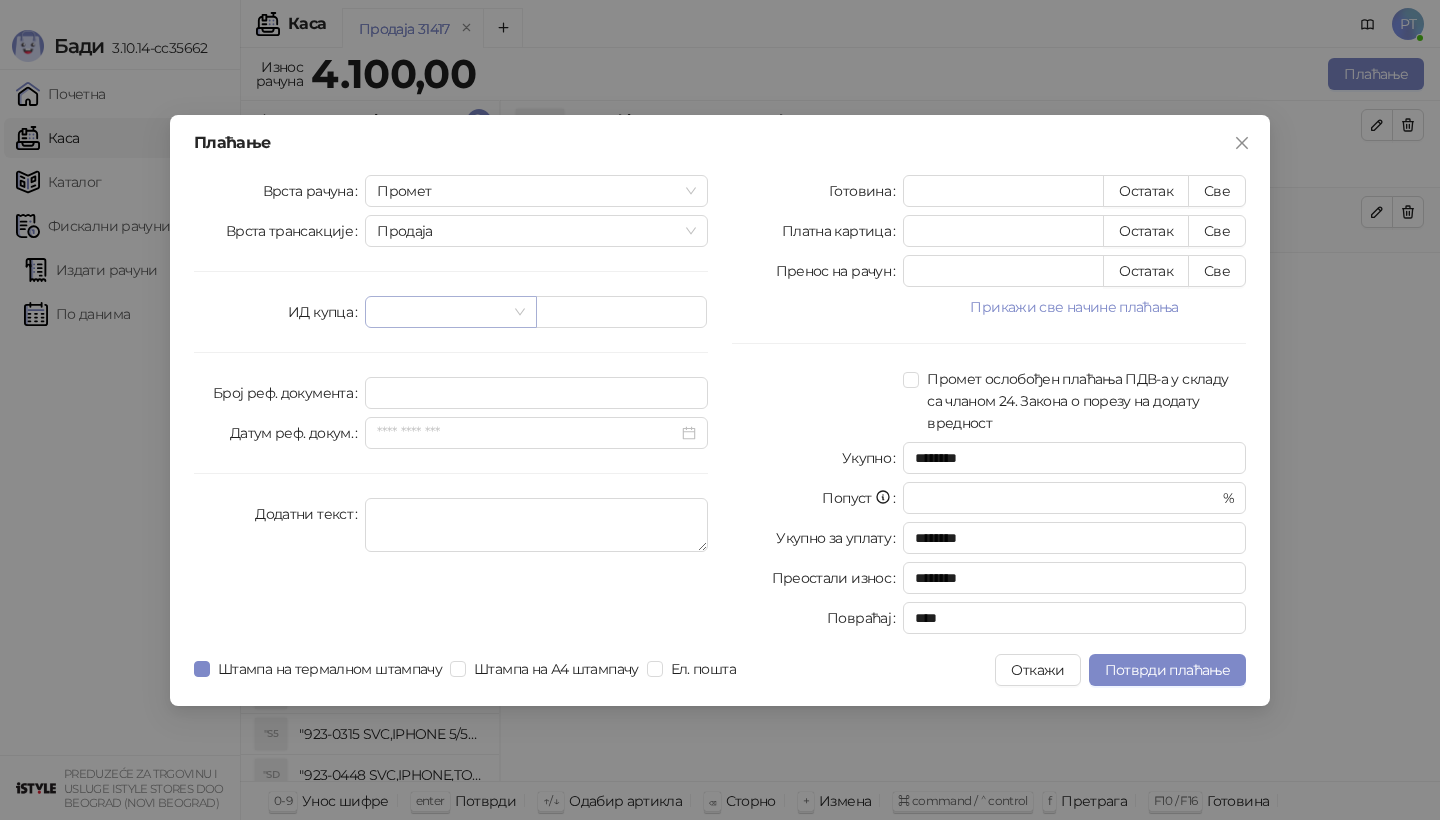 click at bounding box center (450, 312) 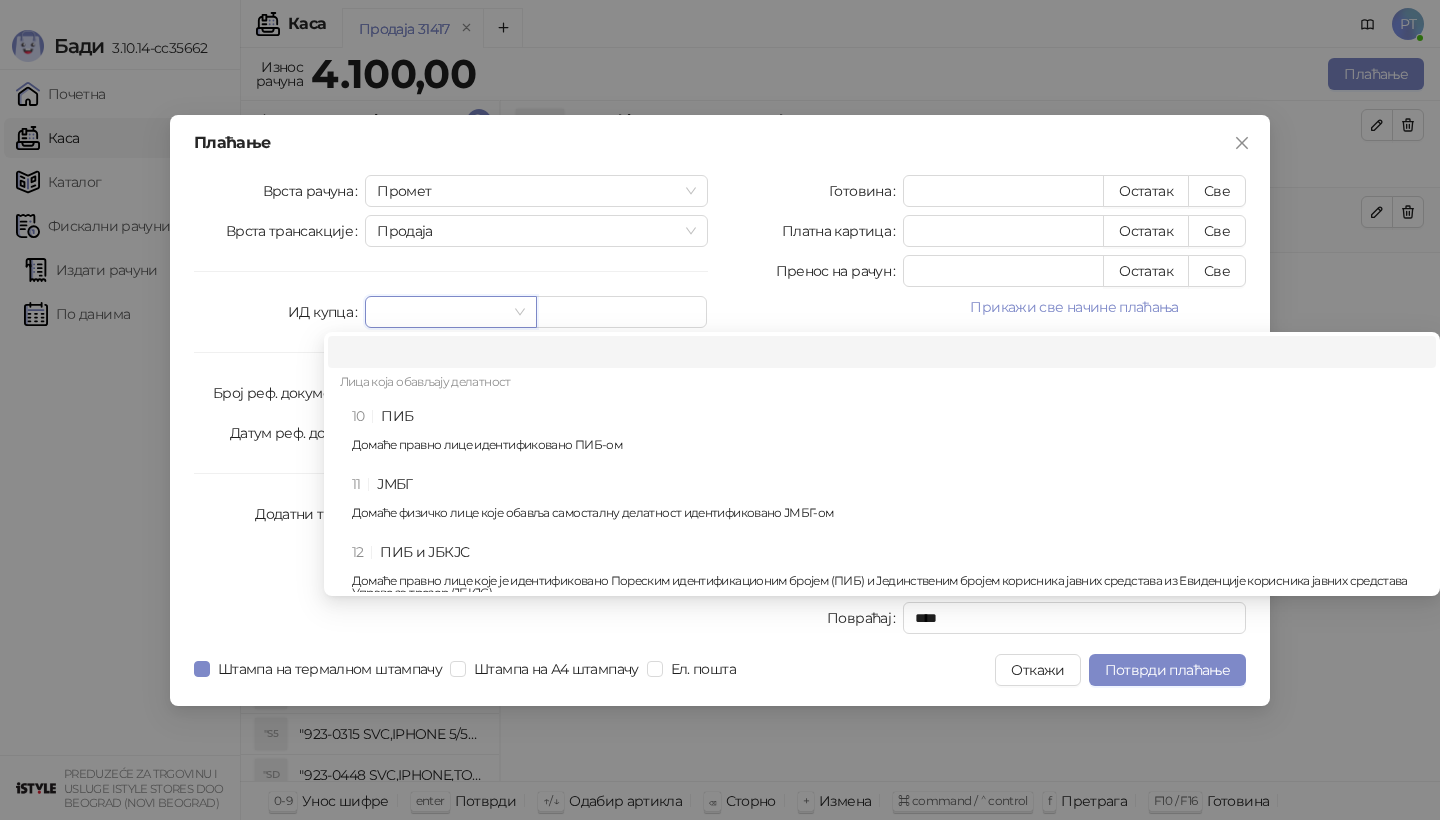 click on "Лица која обављају делатност" at bounding box center (882, 384) 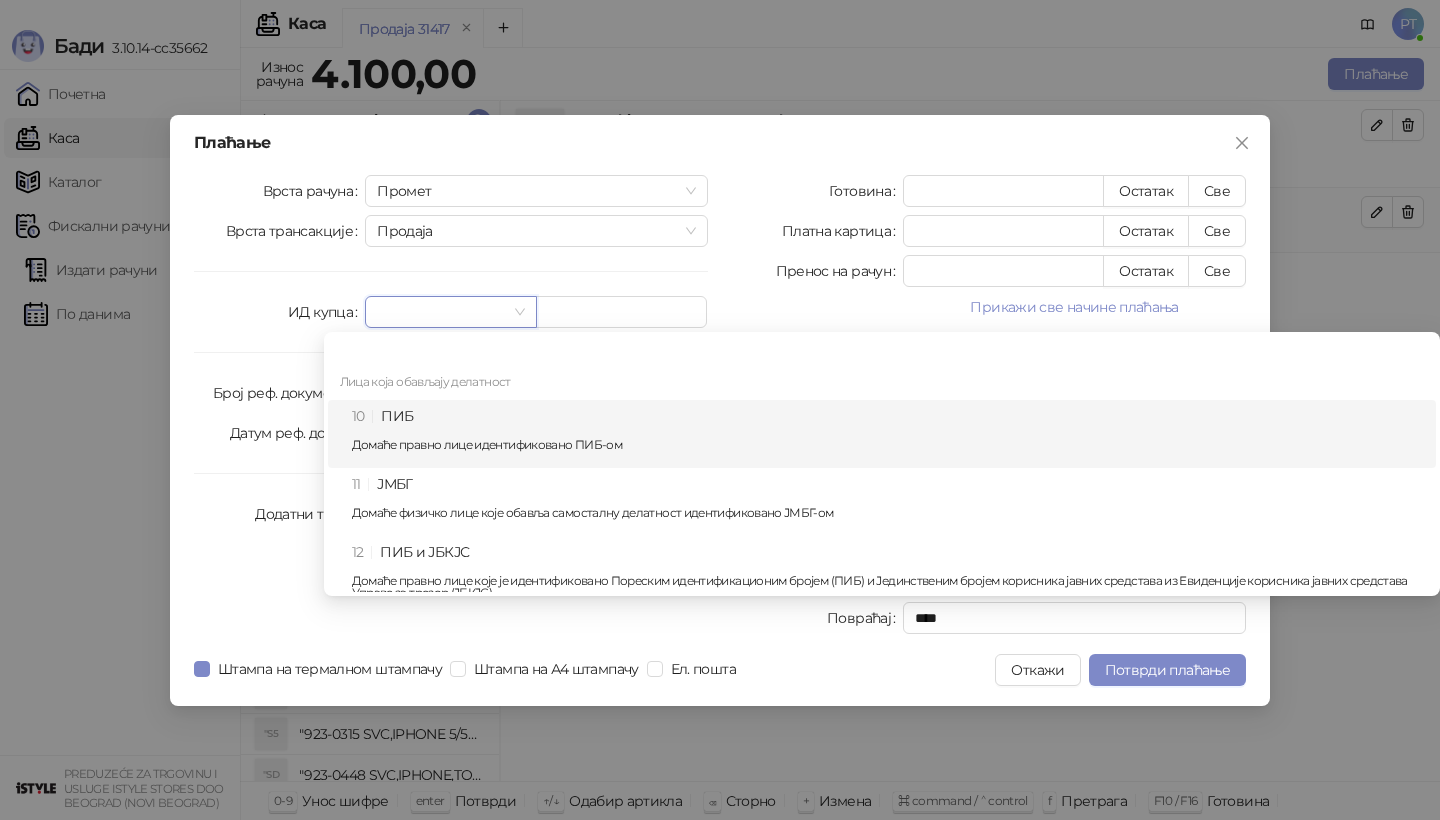 click on "10 ПИБ Домаће правно лице идентификовано ПИБ-ом" at bounding box center [888, 434] 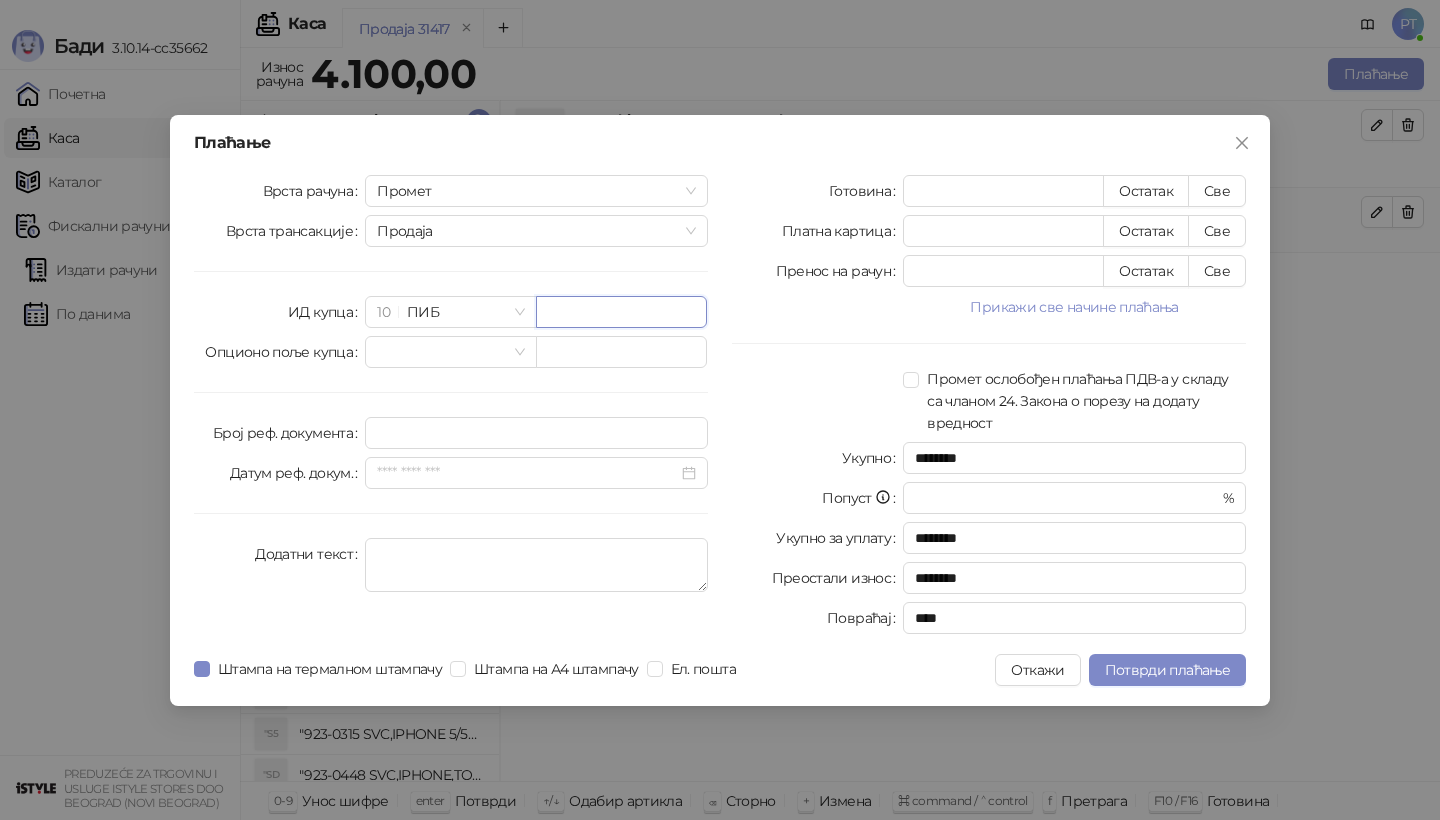 paste on "*********" 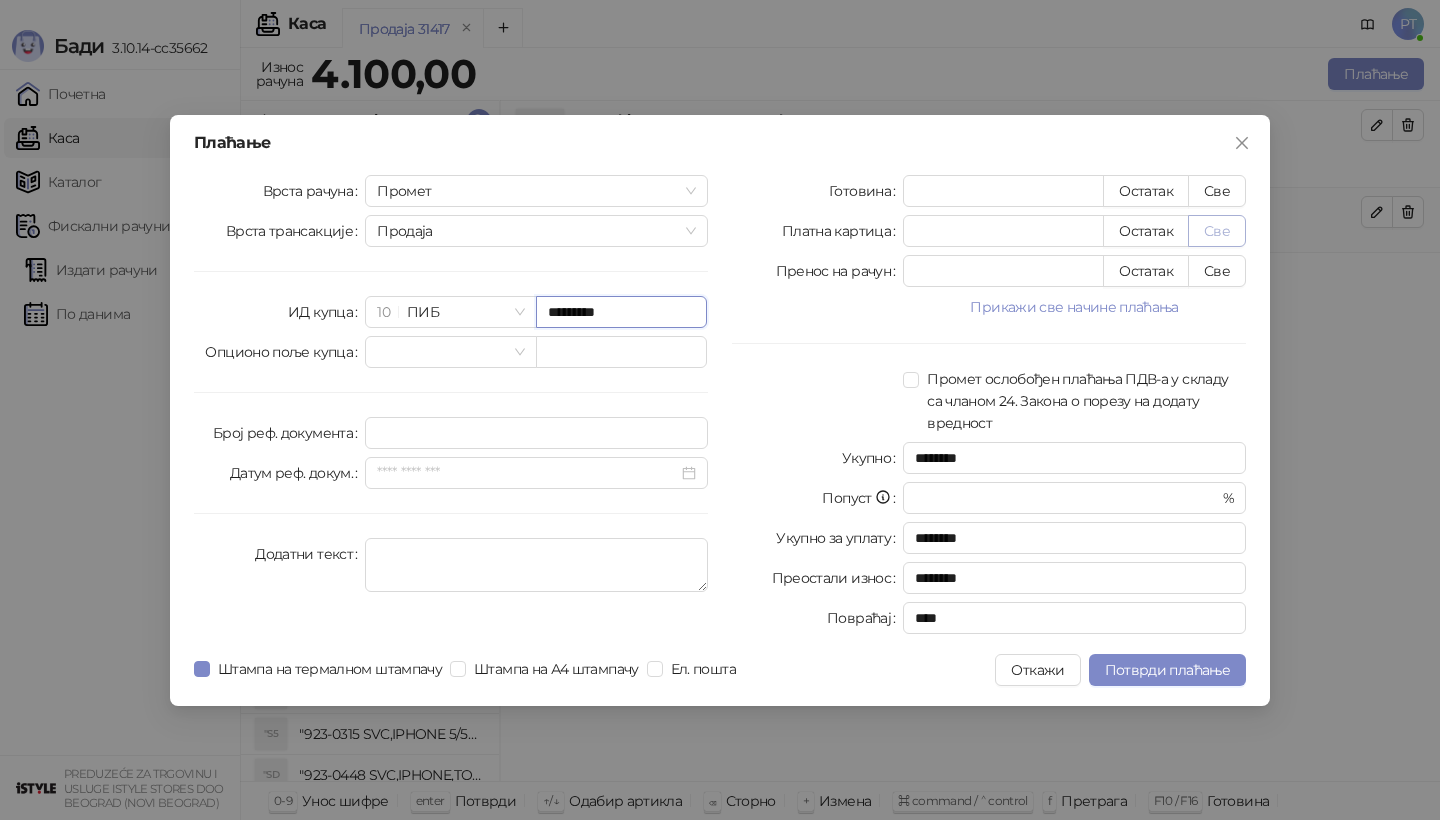 type on "*********" 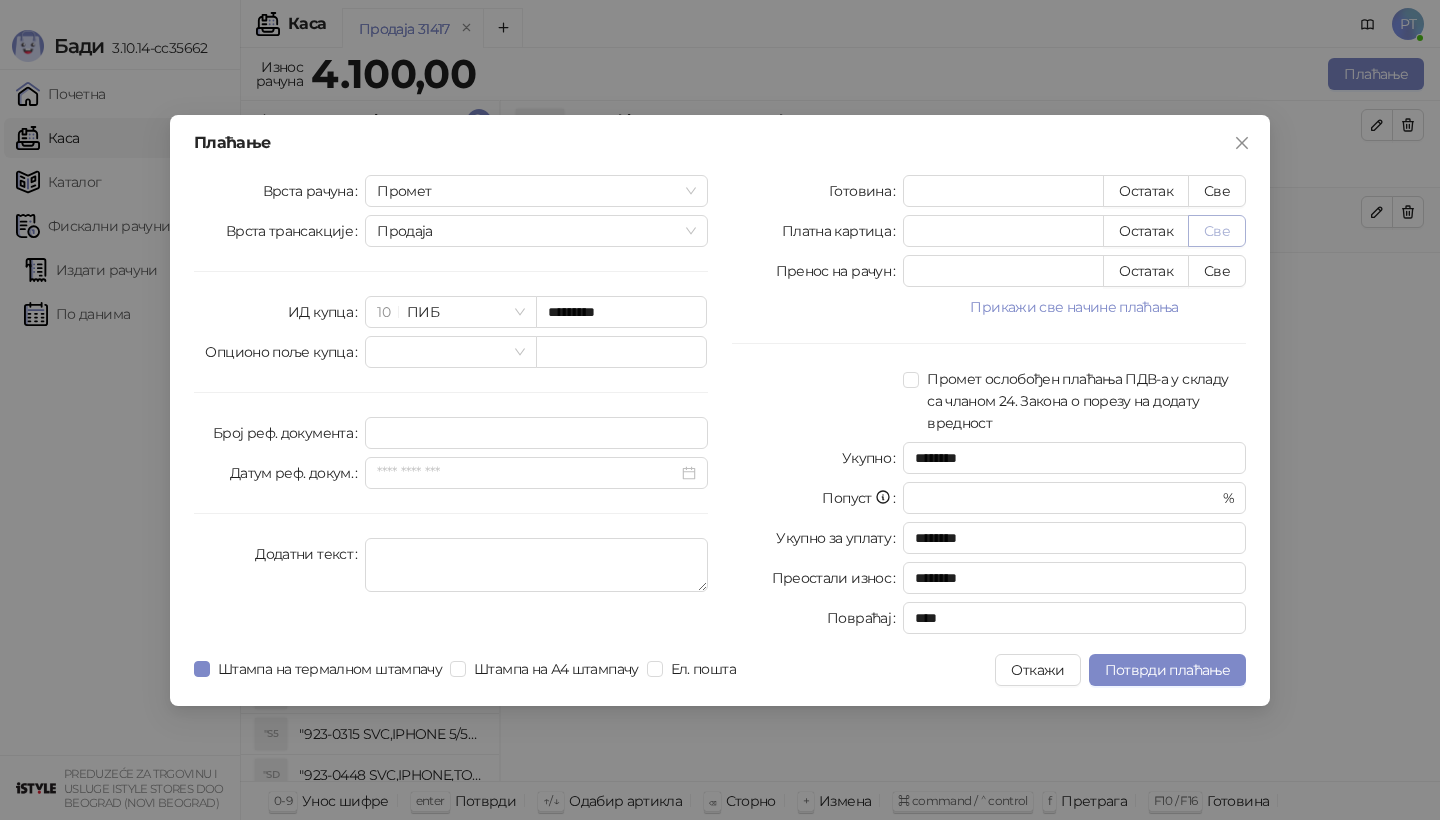 click on "Све" at bounding box center [1217, 231] 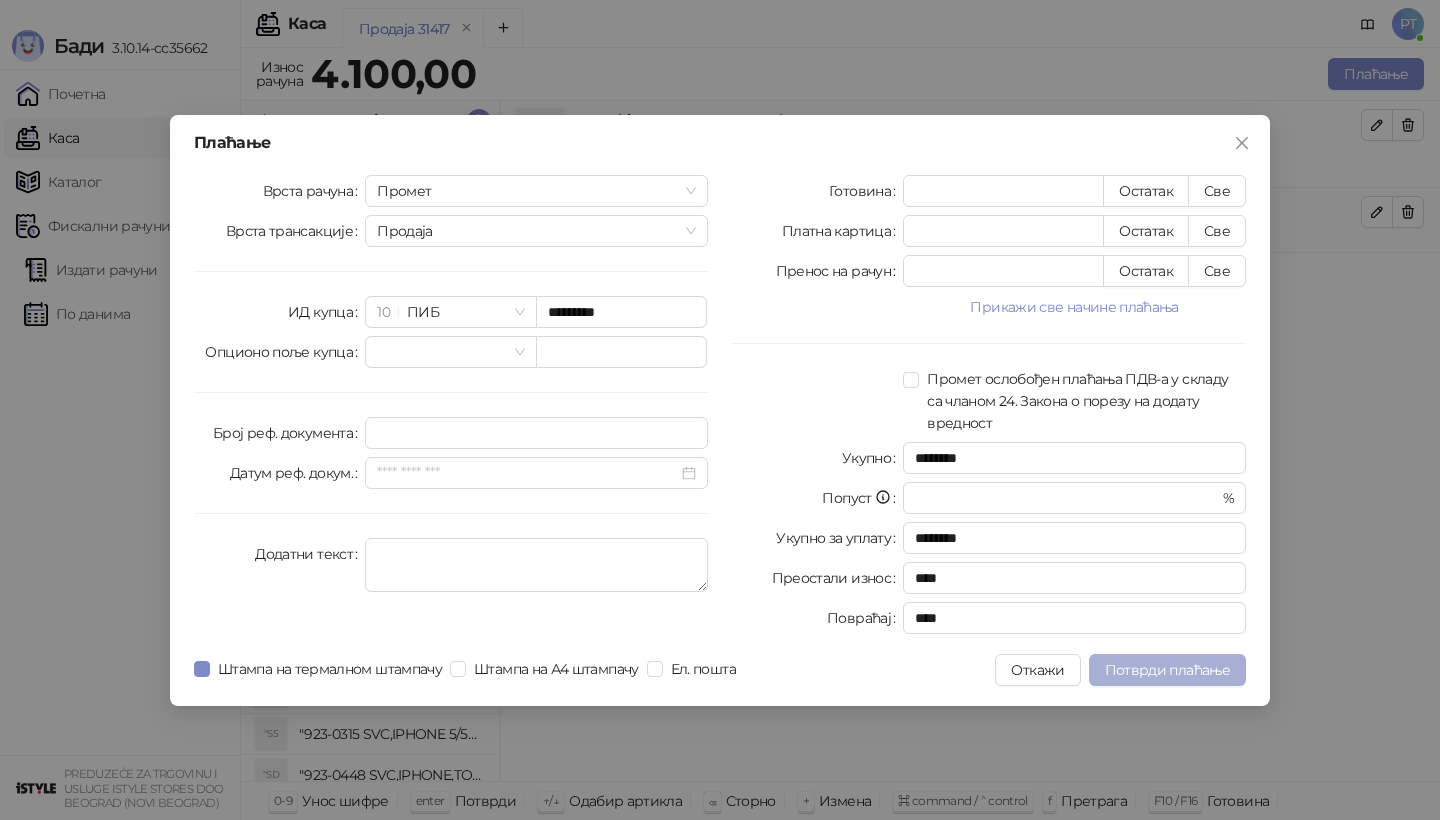 click on "Потврди плаћање" at bounding box center (1167, 670) 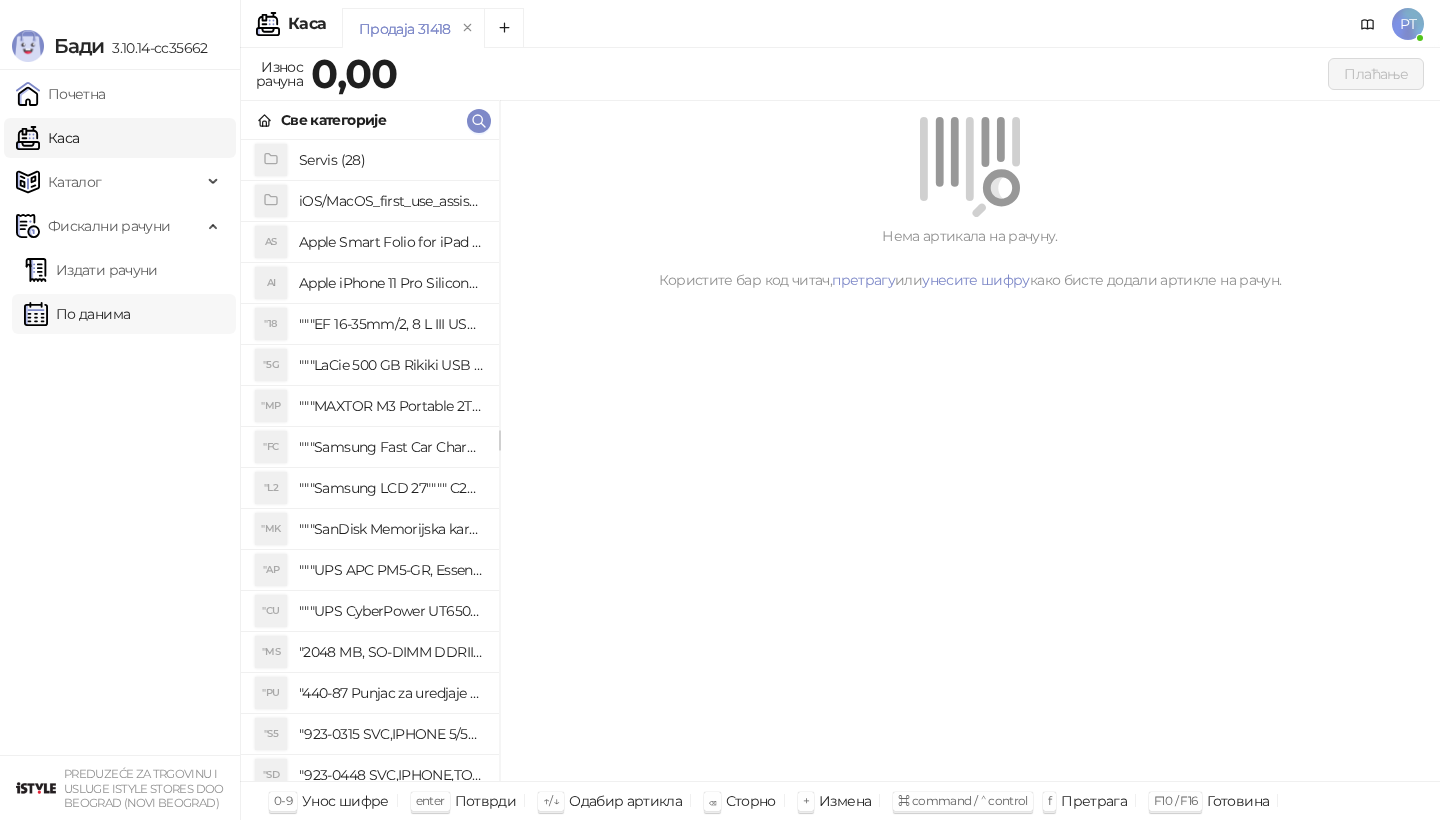 click on "По данима" at bounding box center (77, 314) 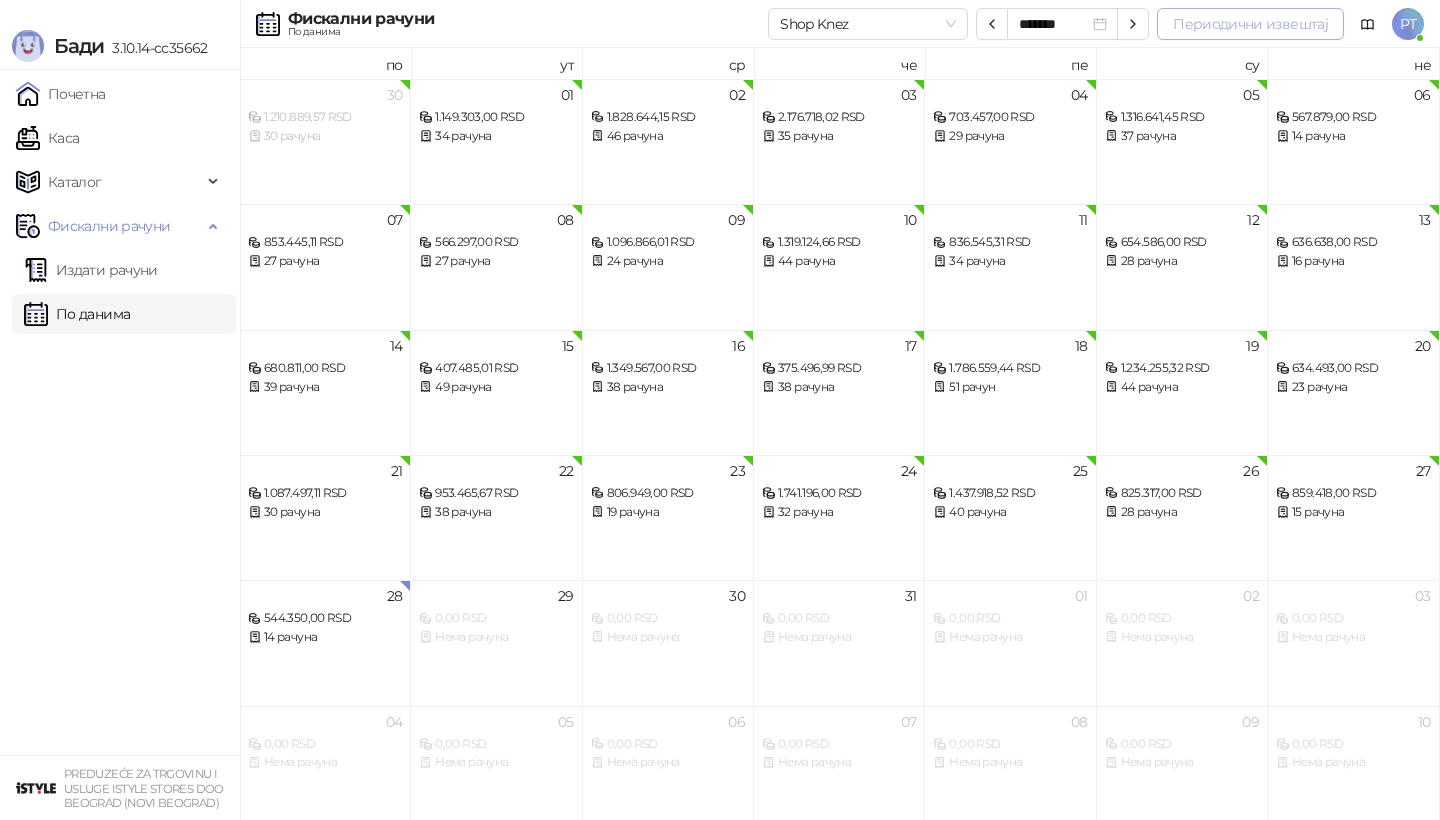 click on "Периодични извештај" at bounding box center [1250, 24] 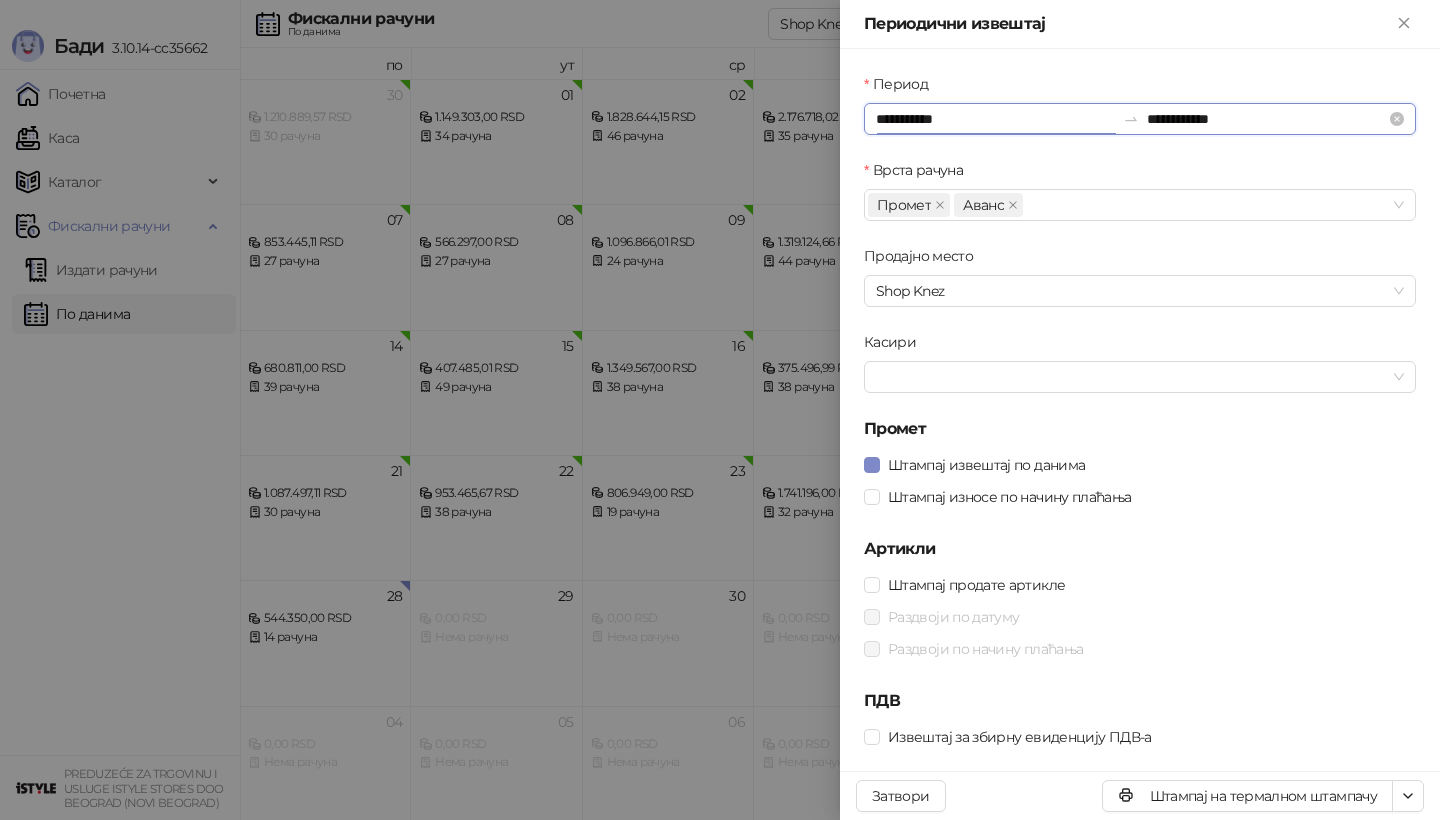 click on "**********" at bounding box center (995, 119) 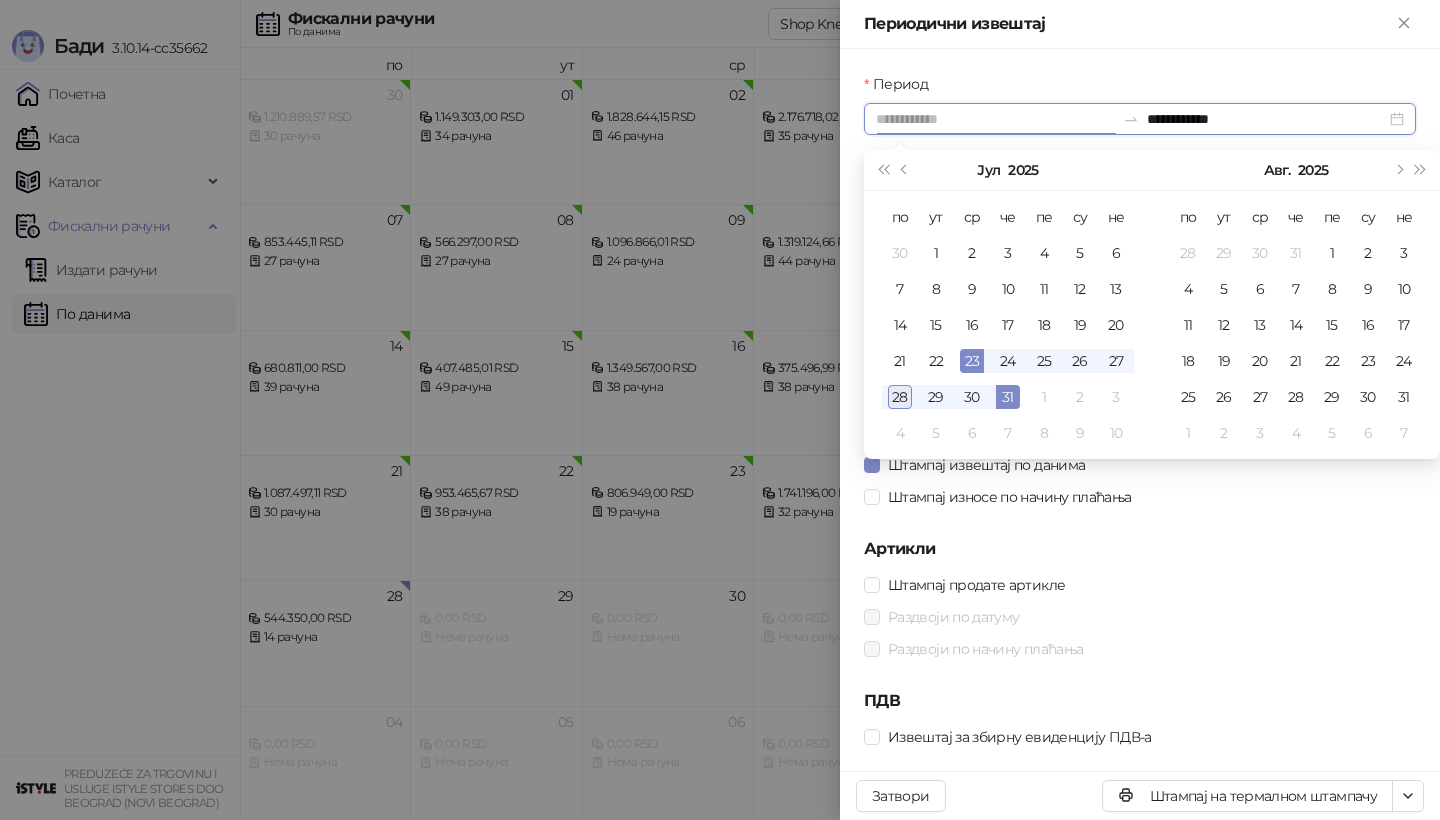 type on "**********" 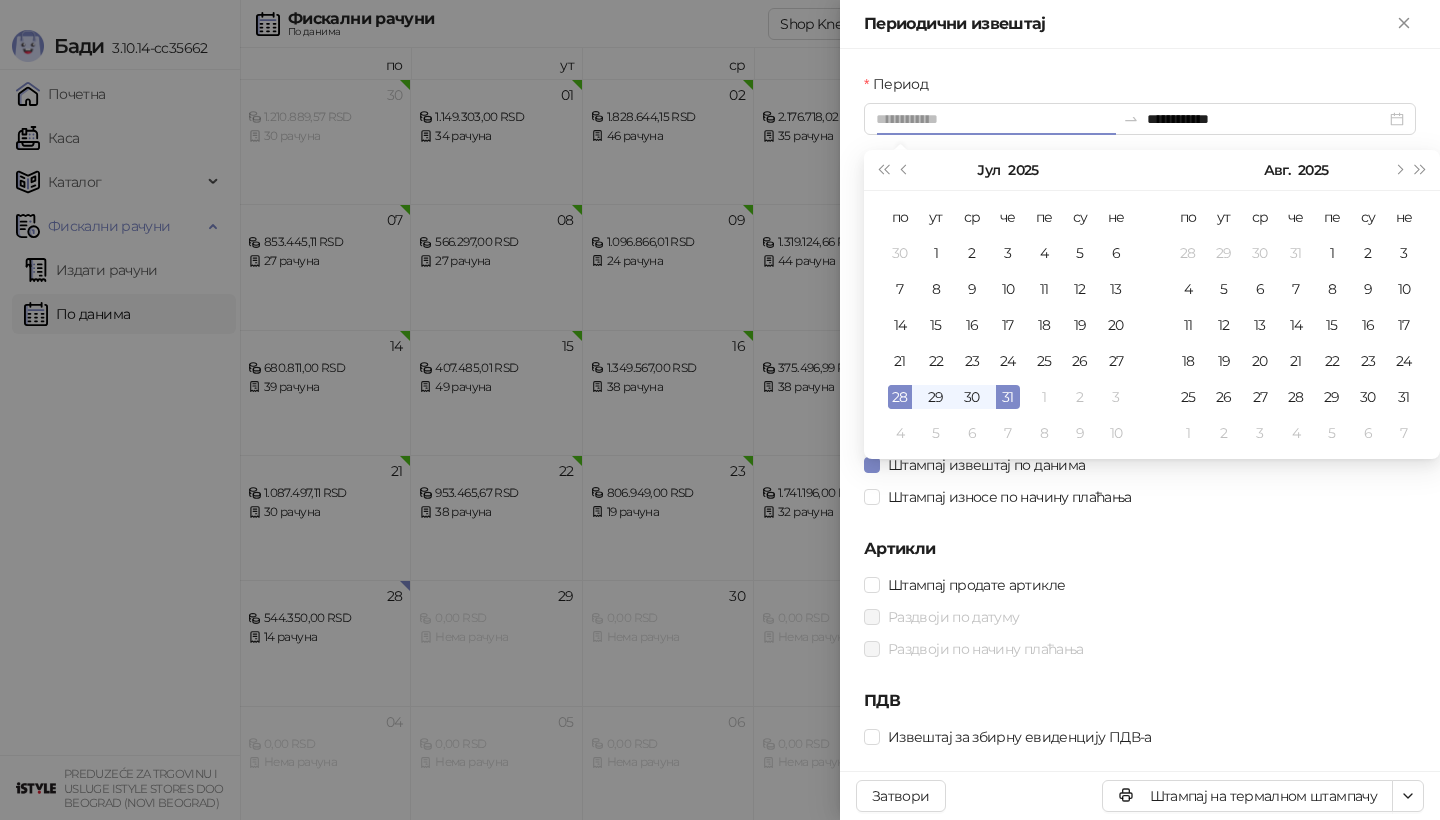click on "28" at bounding box center (900, 397) 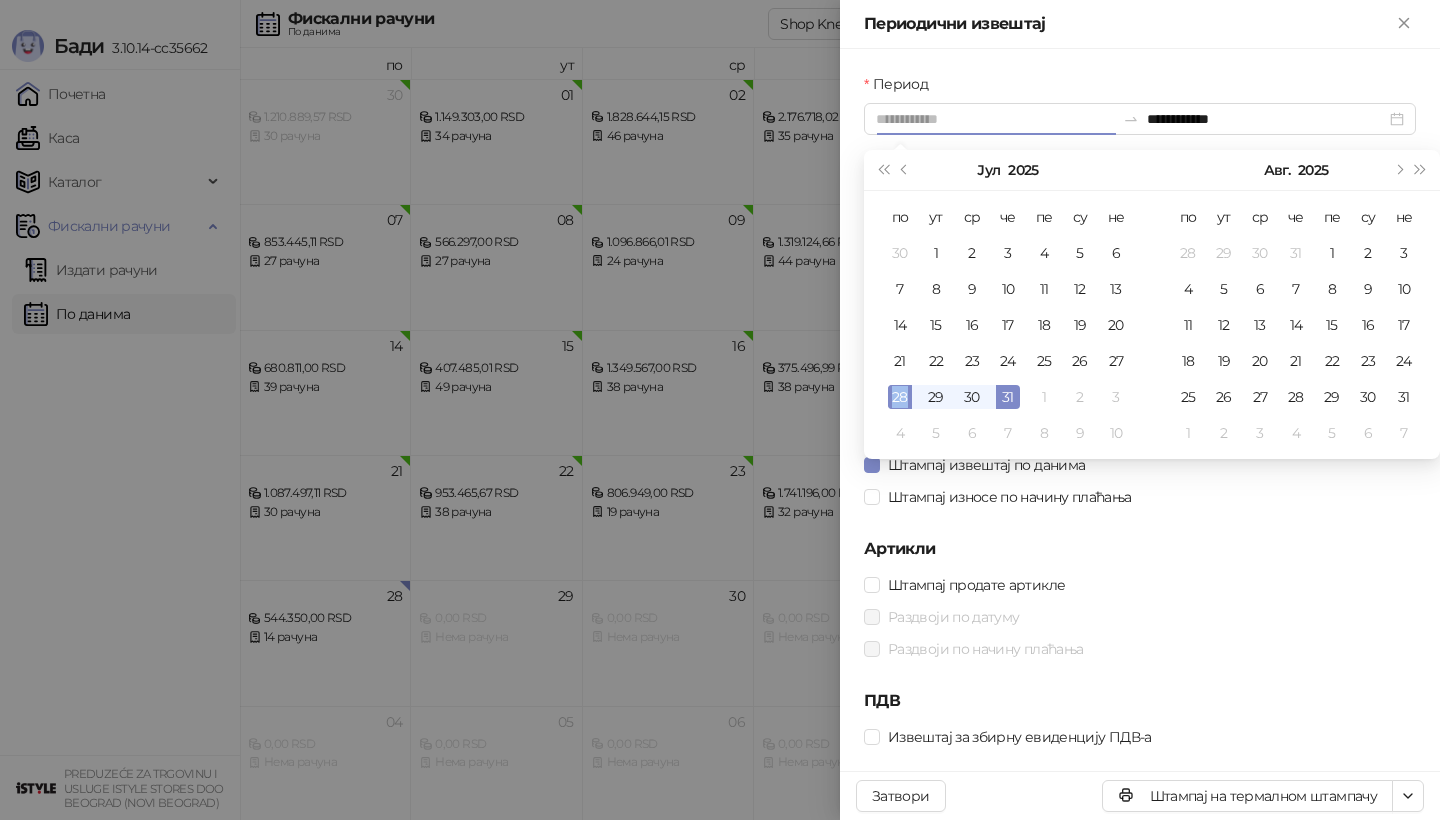 click on "28" at bounding box center [900, 397] 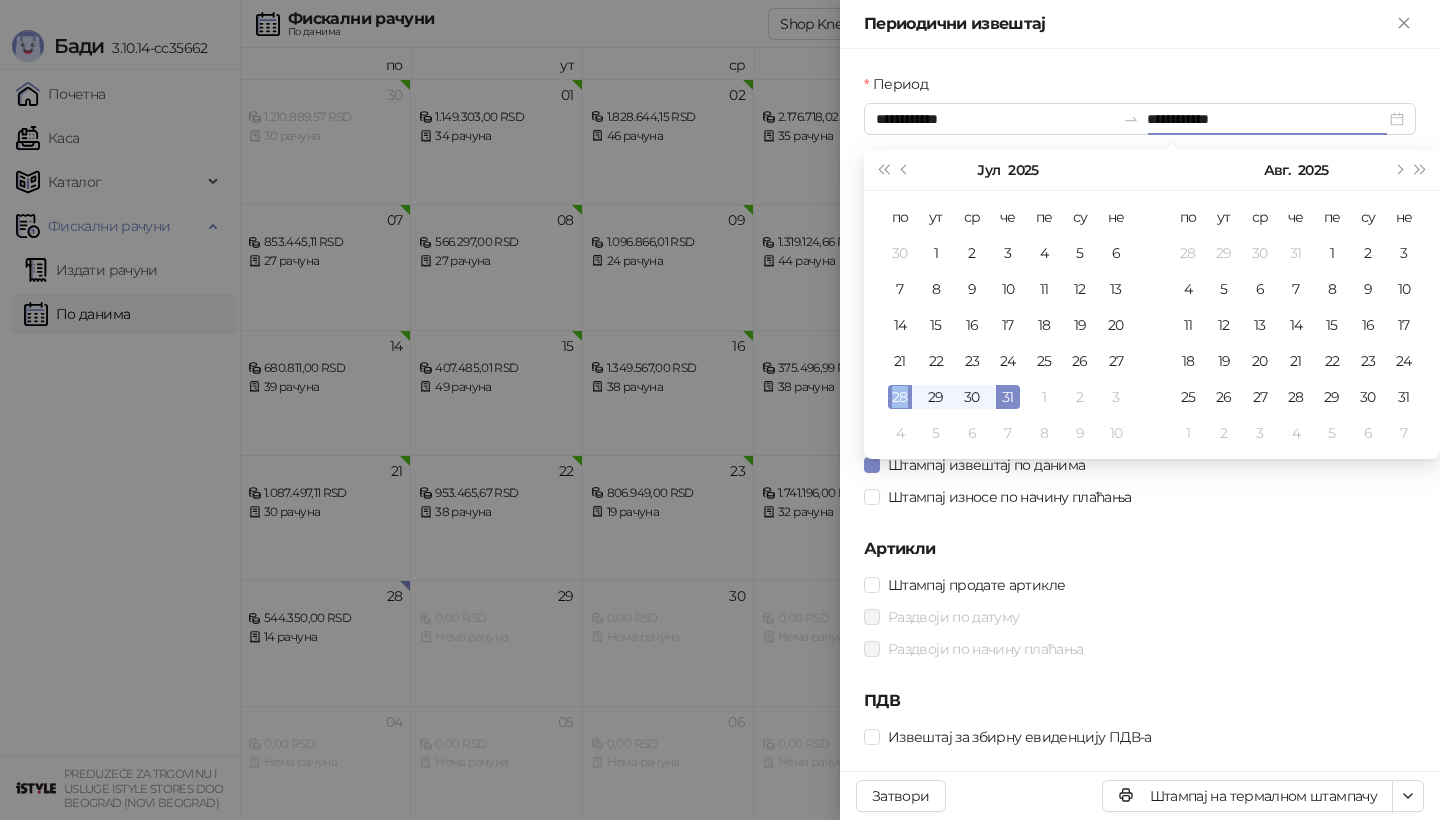 type on "**********" 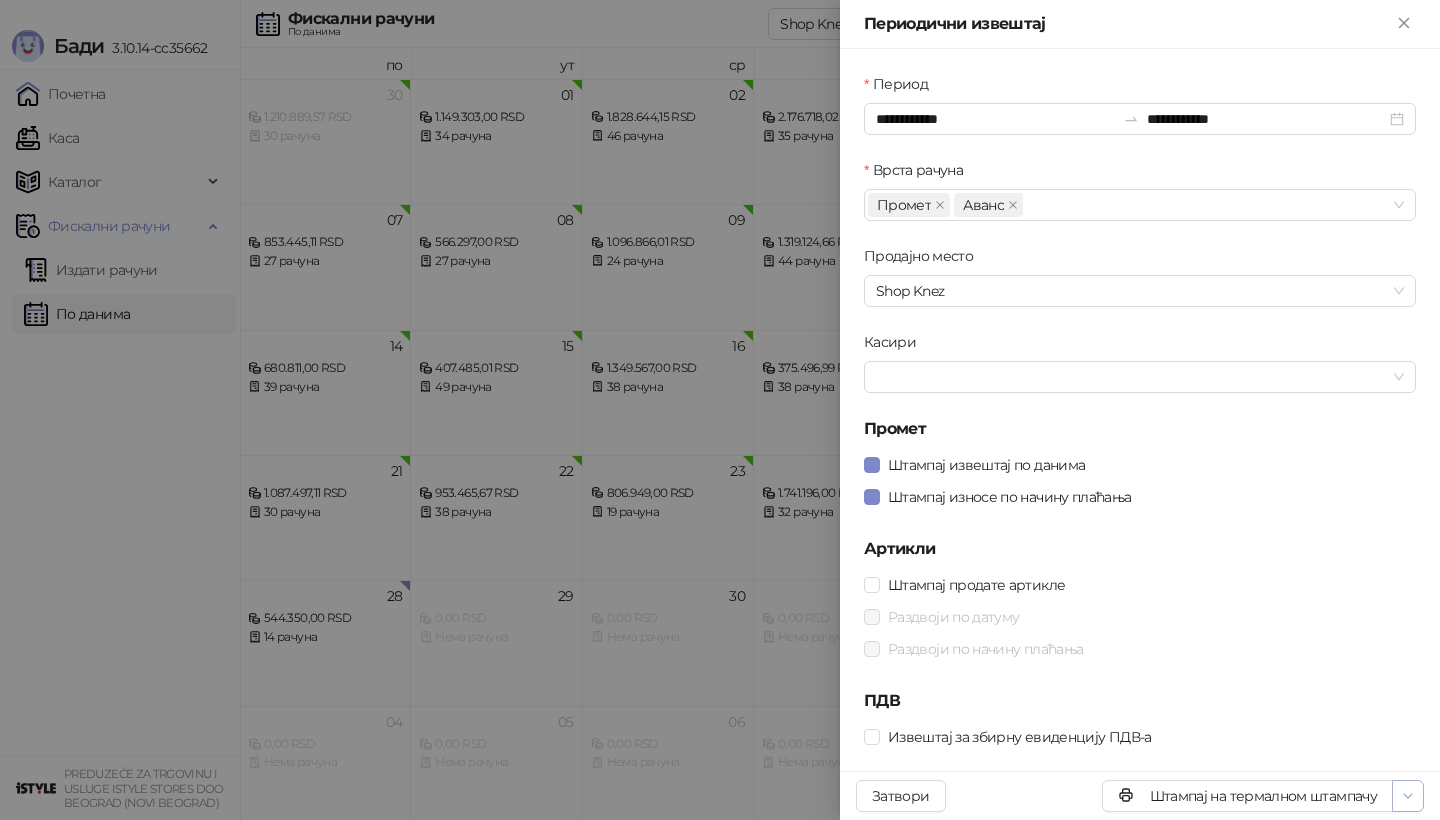 click at bounding box center [1408, 796] 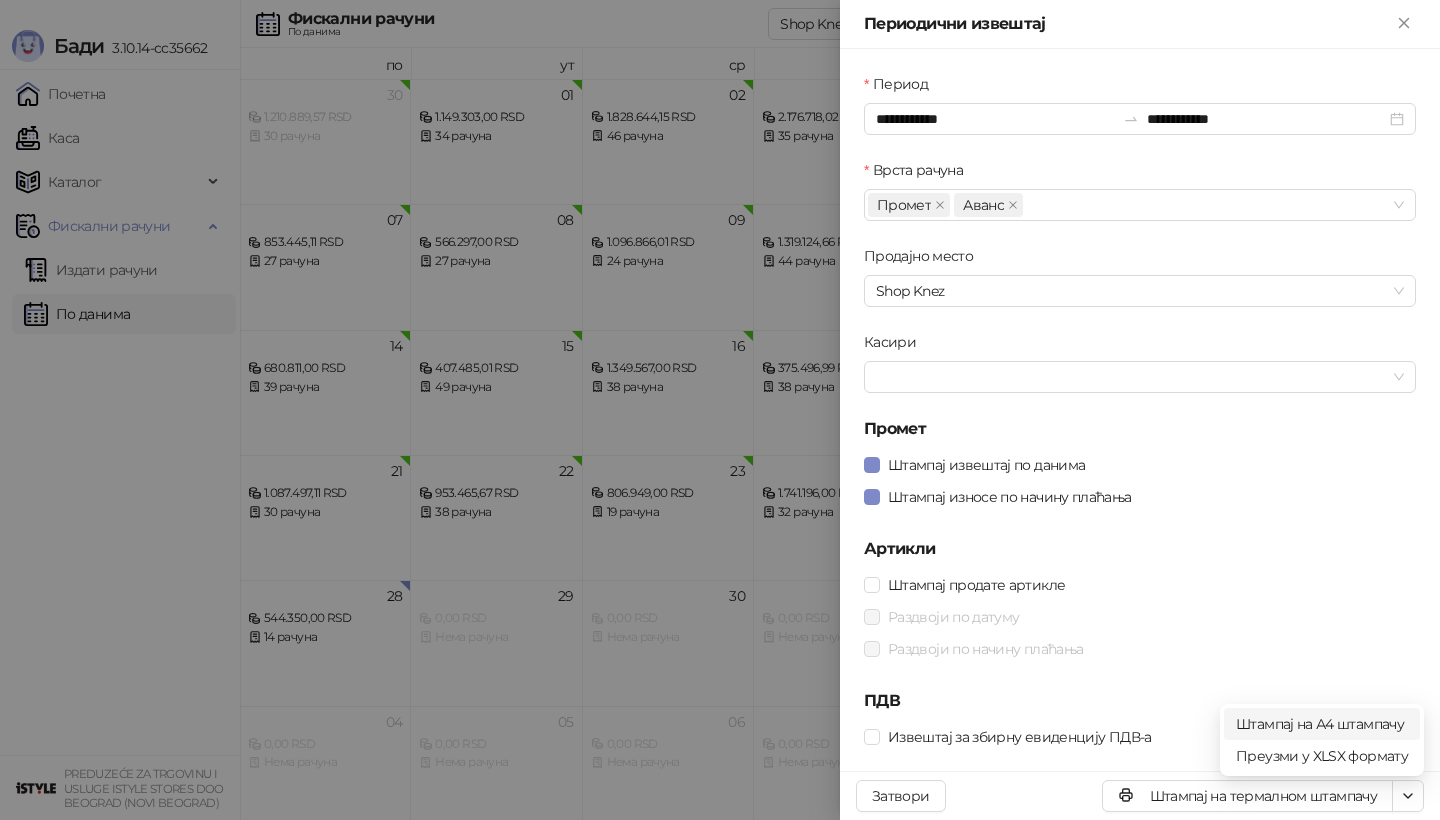 click on "Штампај на А4 штампачу" at bounding box center (1322, 724) 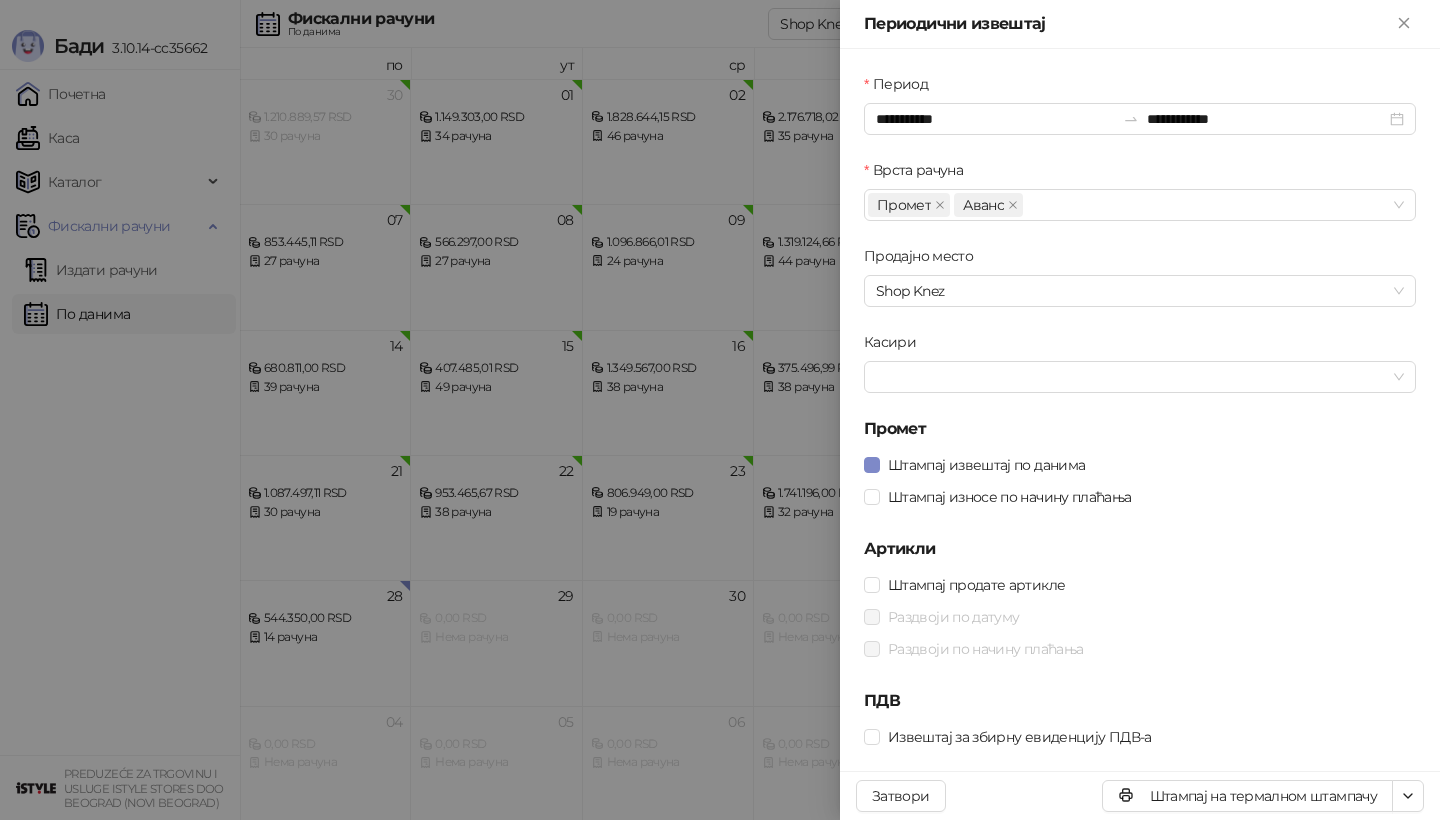 click at bounding box center (720, 410) 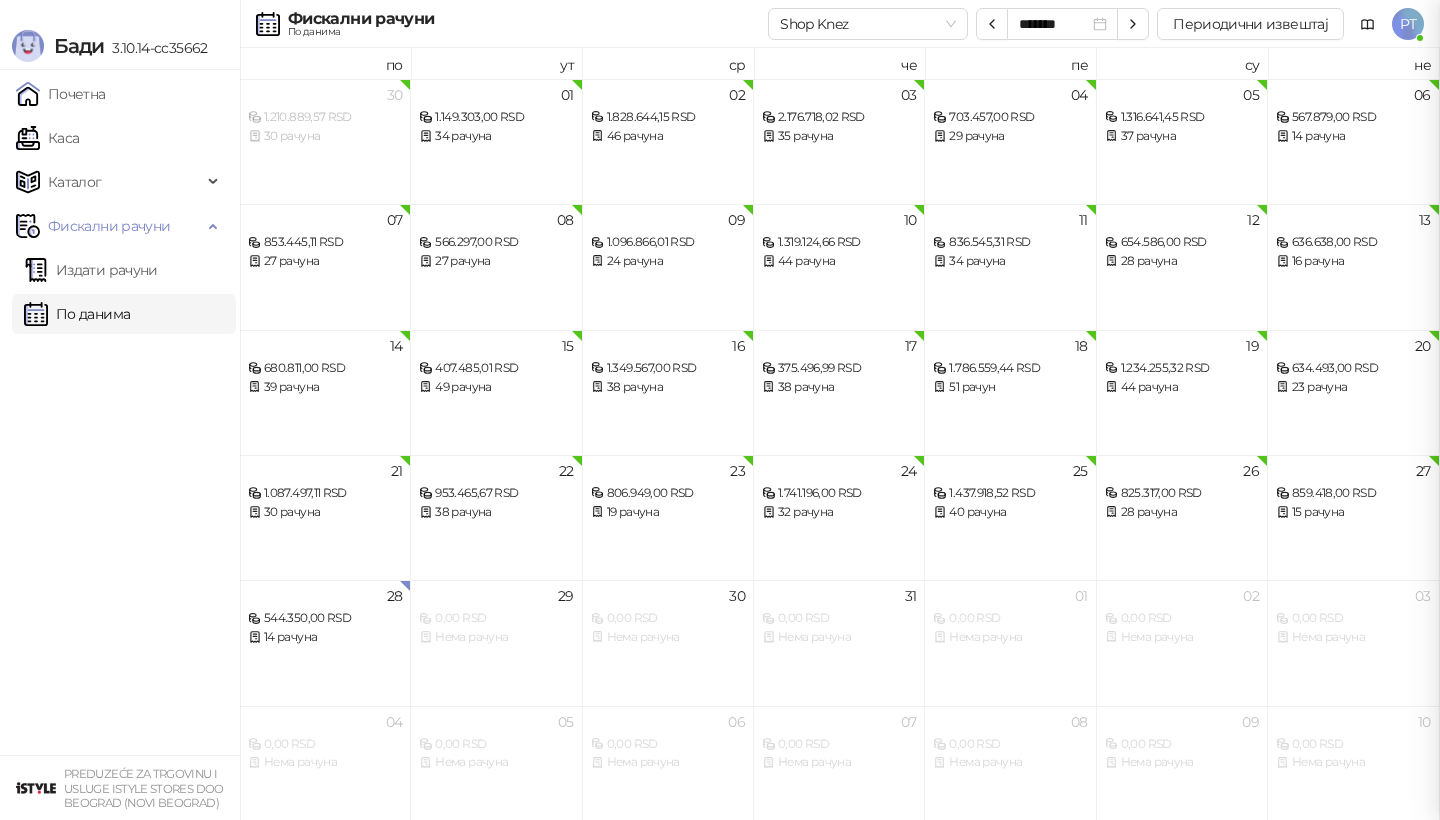 click at bounding box center (720, 410) 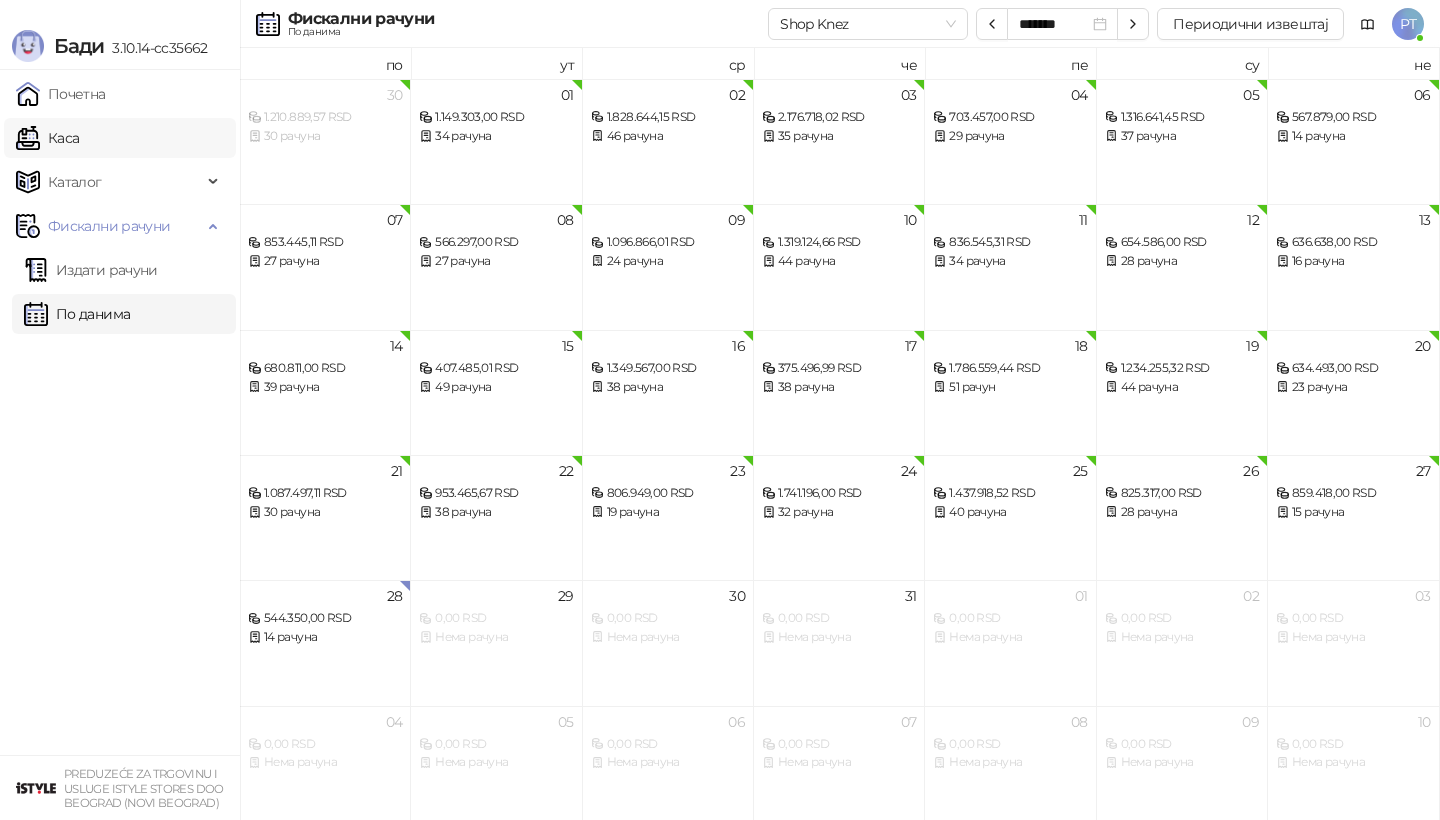 click on "Каса" at bounding box center [47, 138] 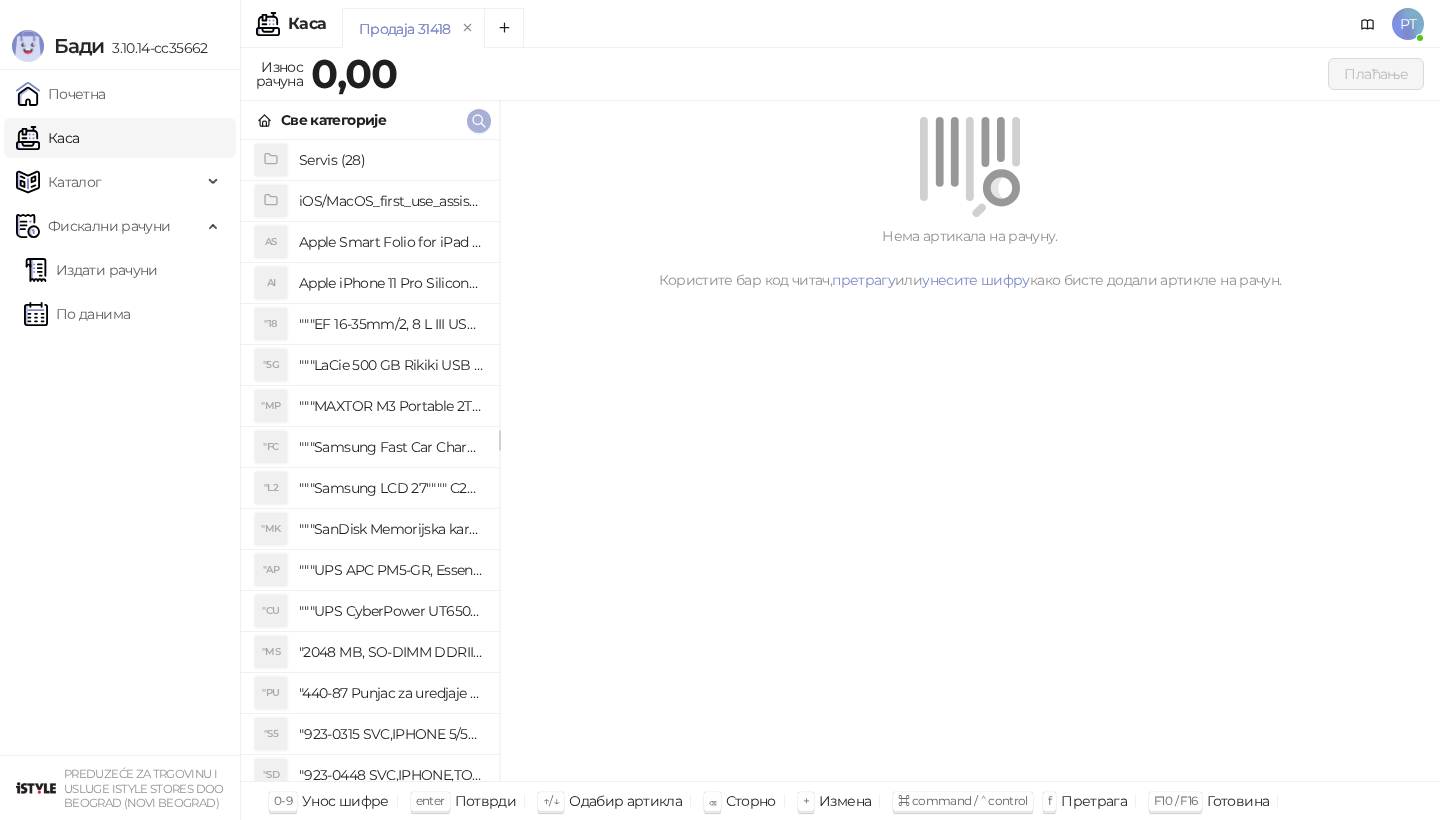 click 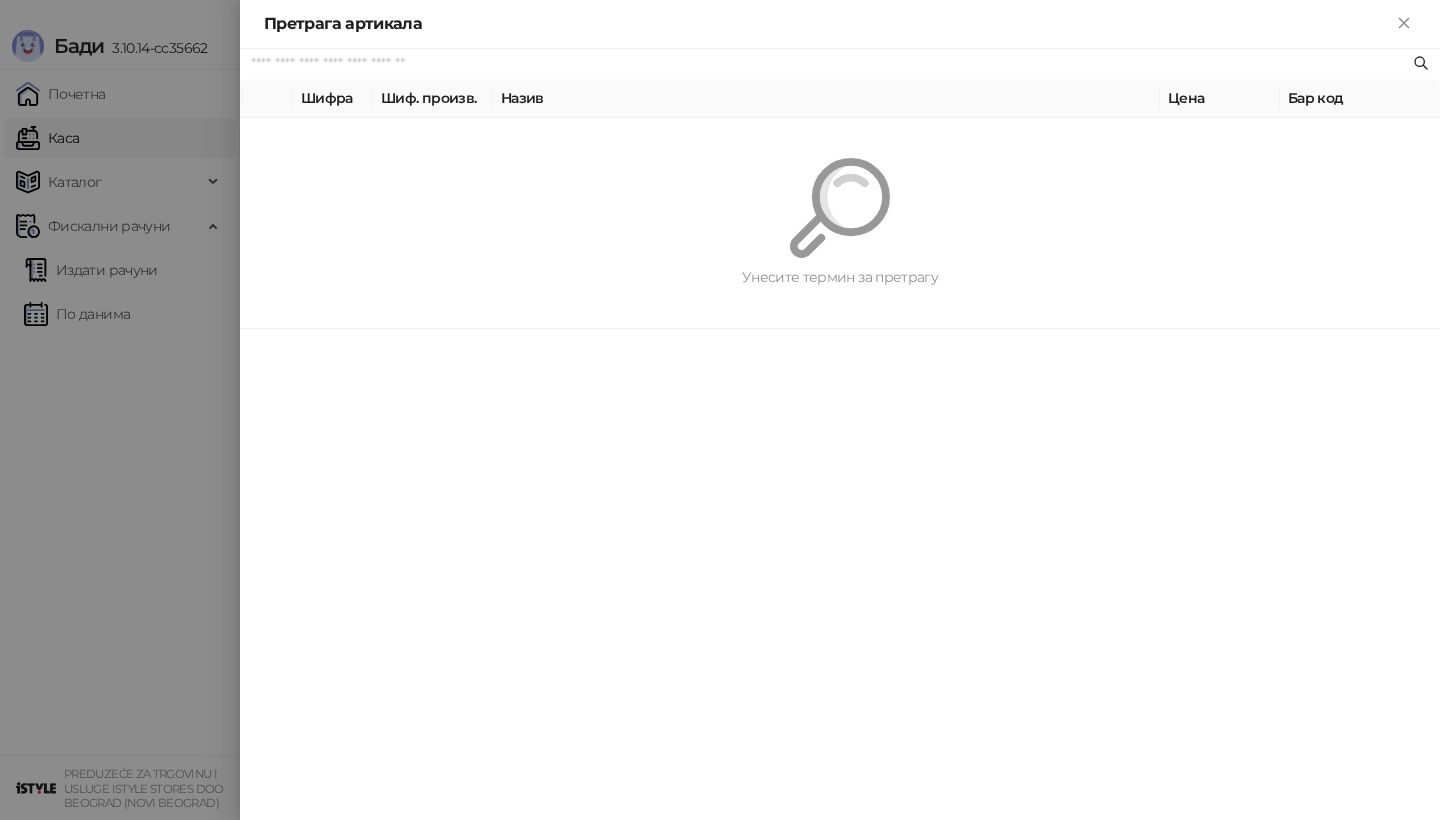 paste on "*********" 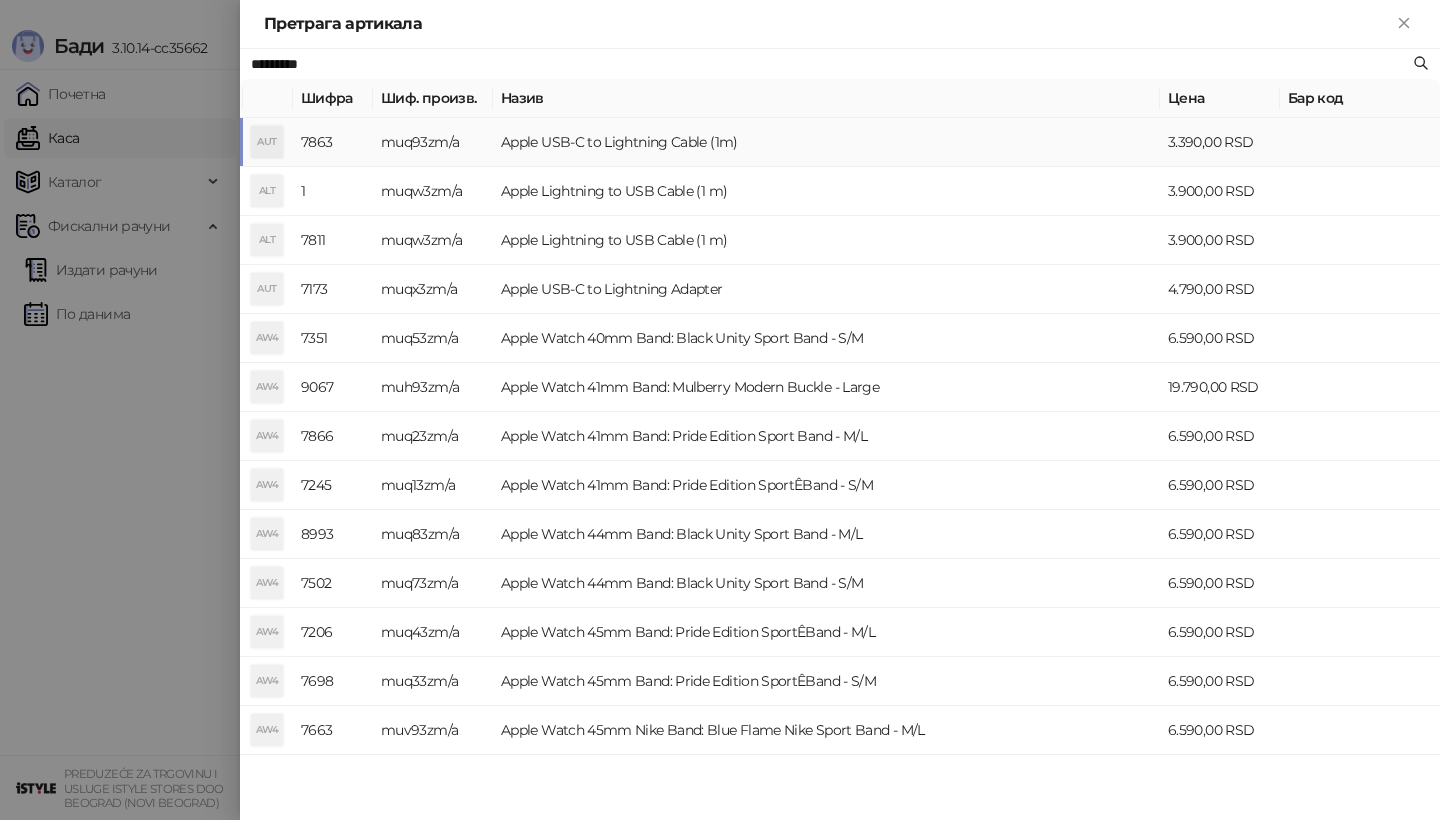 click on "AUT" at bounding box center [267, 142] 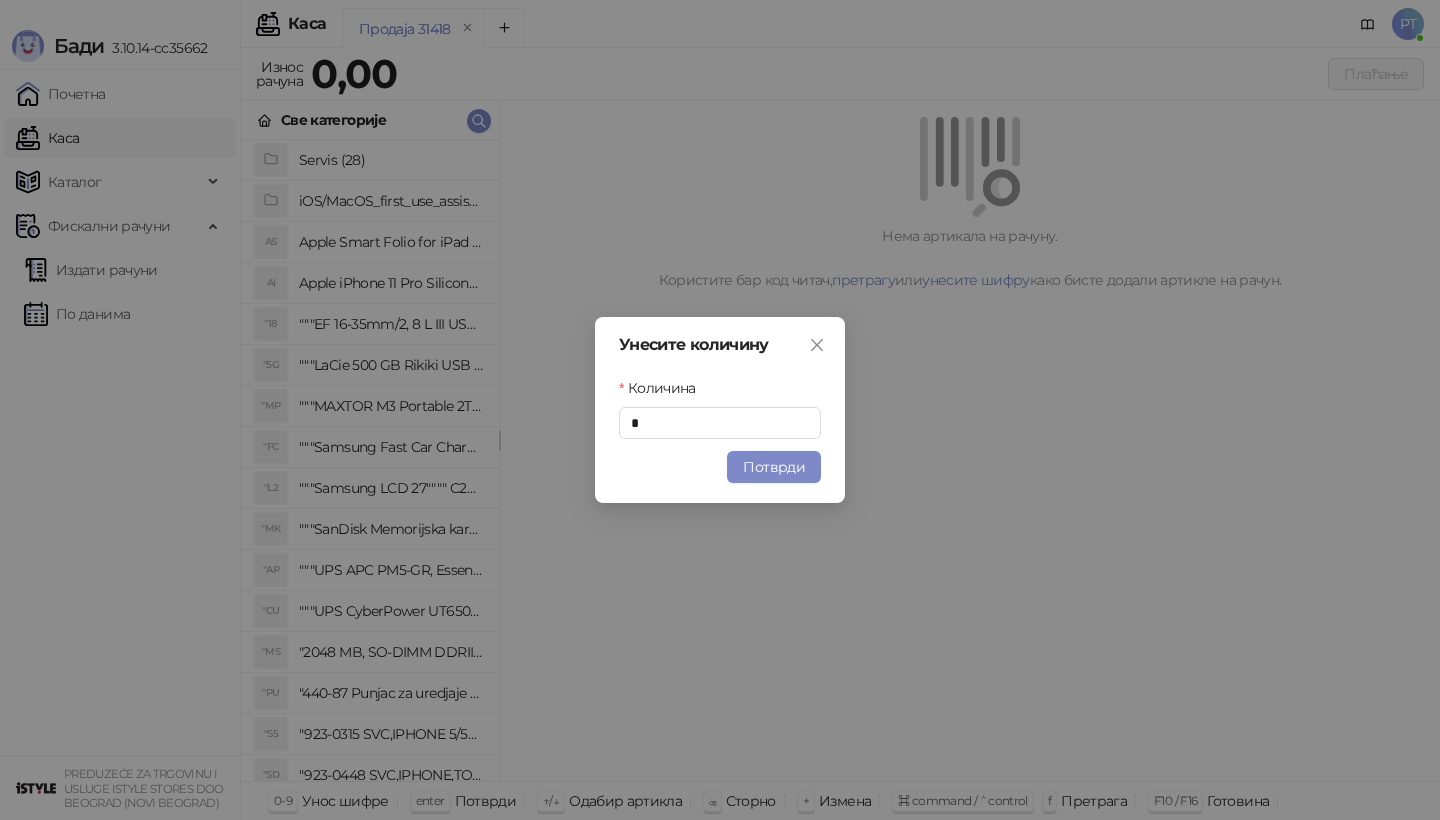 click on "Потврди" at bounding box center [774, 467] 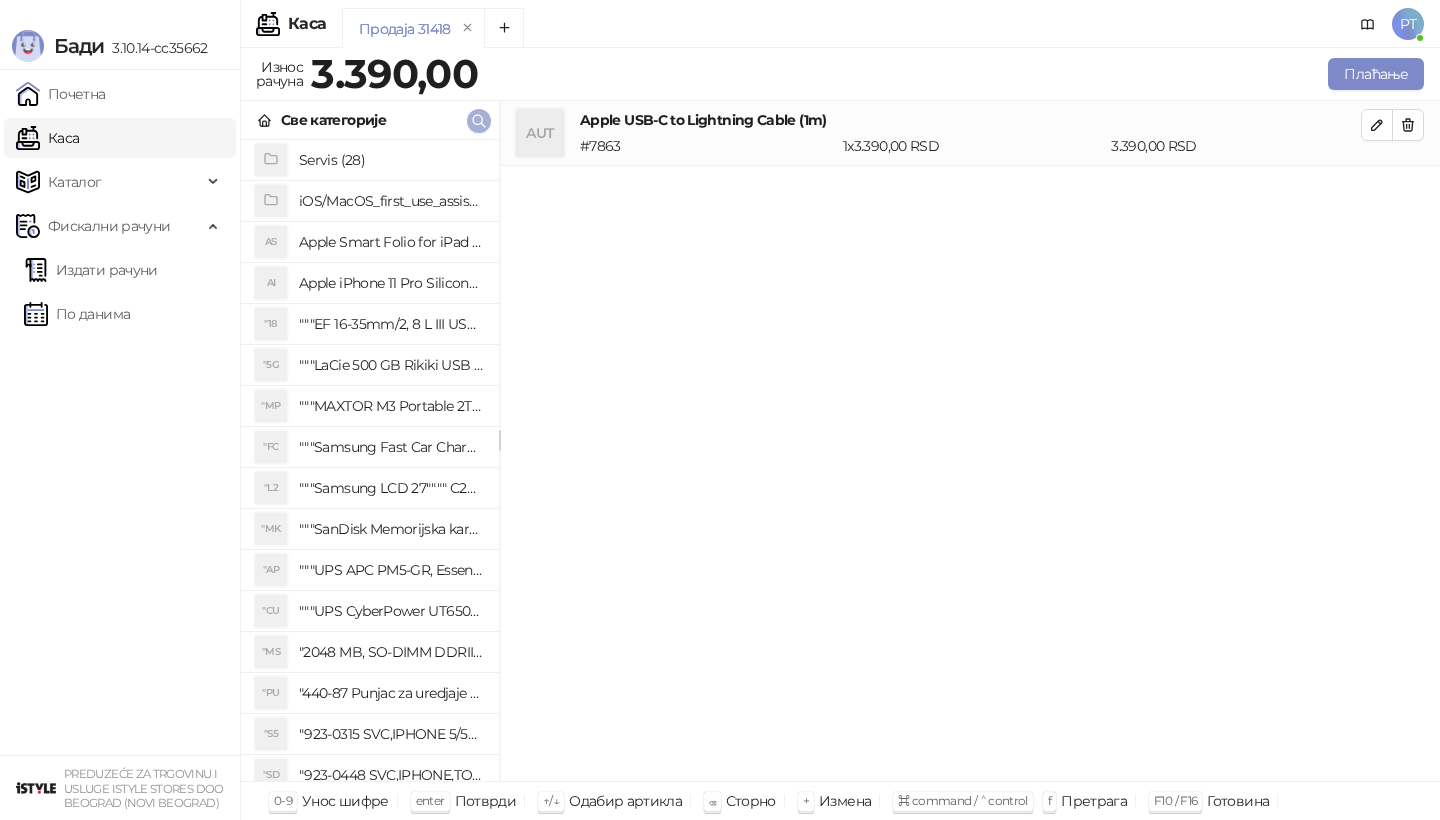 click 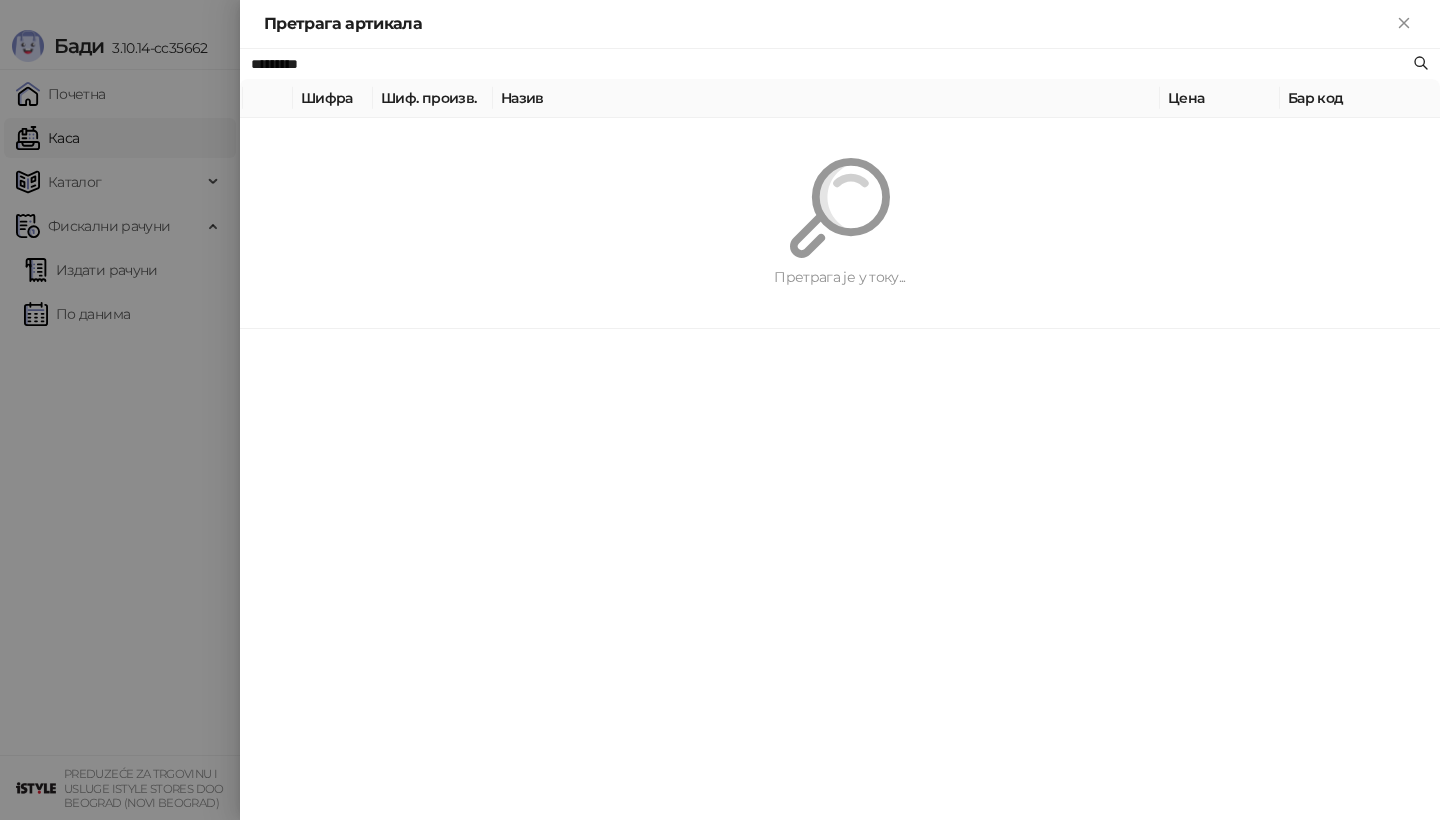 paste 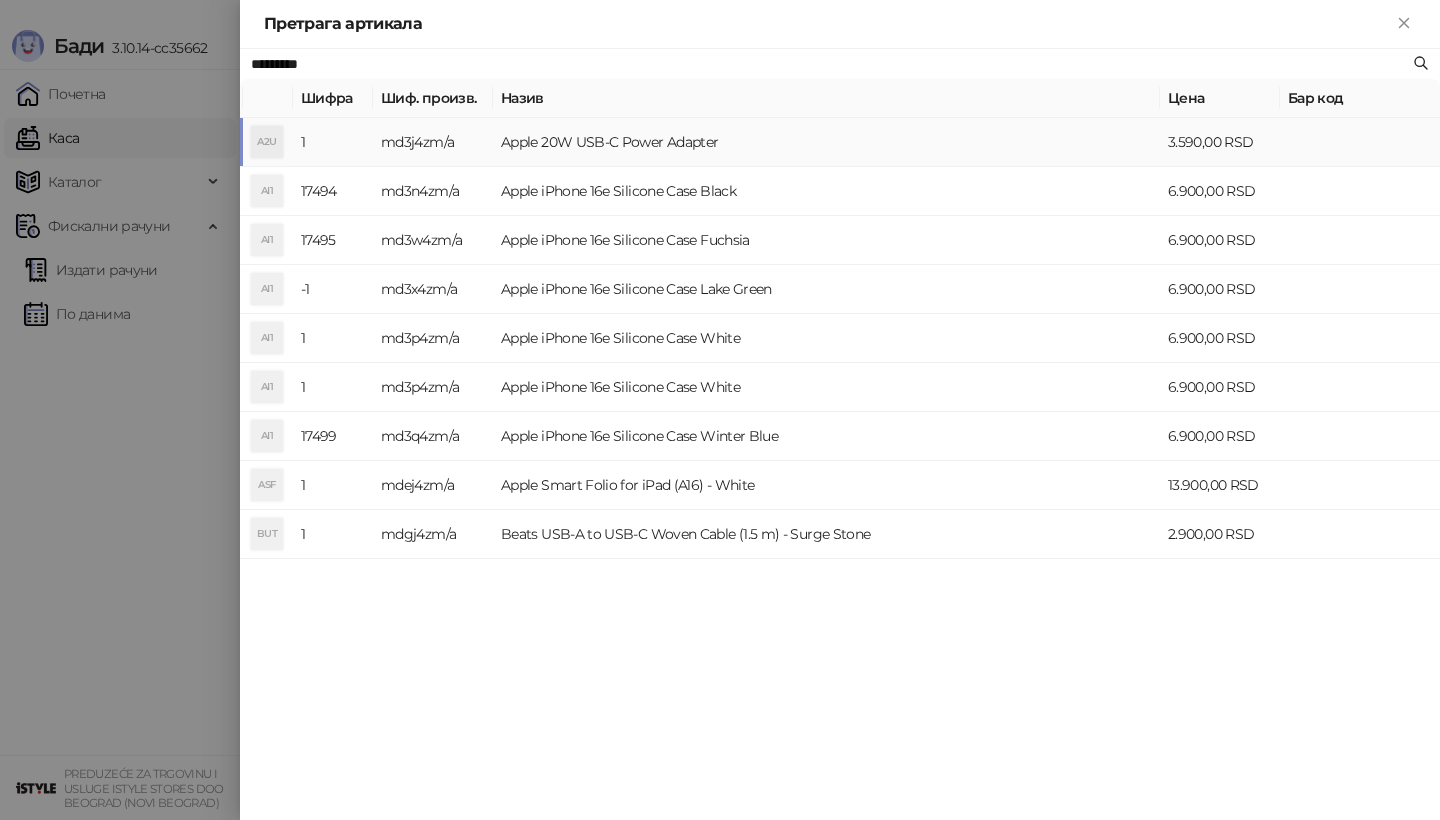click on "A2U" at bounding box center (267, 142) 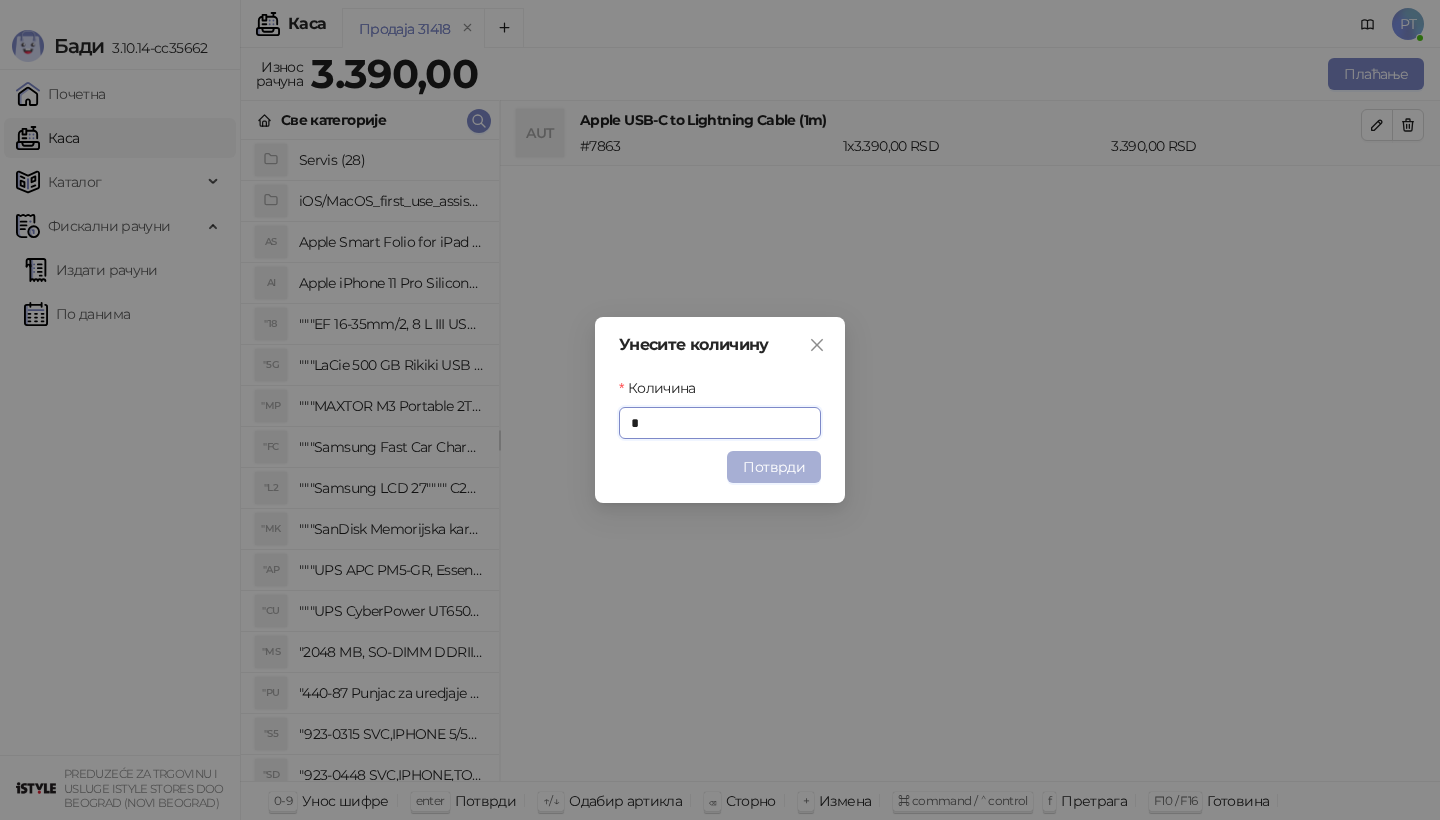 click on "Потврди" at bounding box center (774, 467) 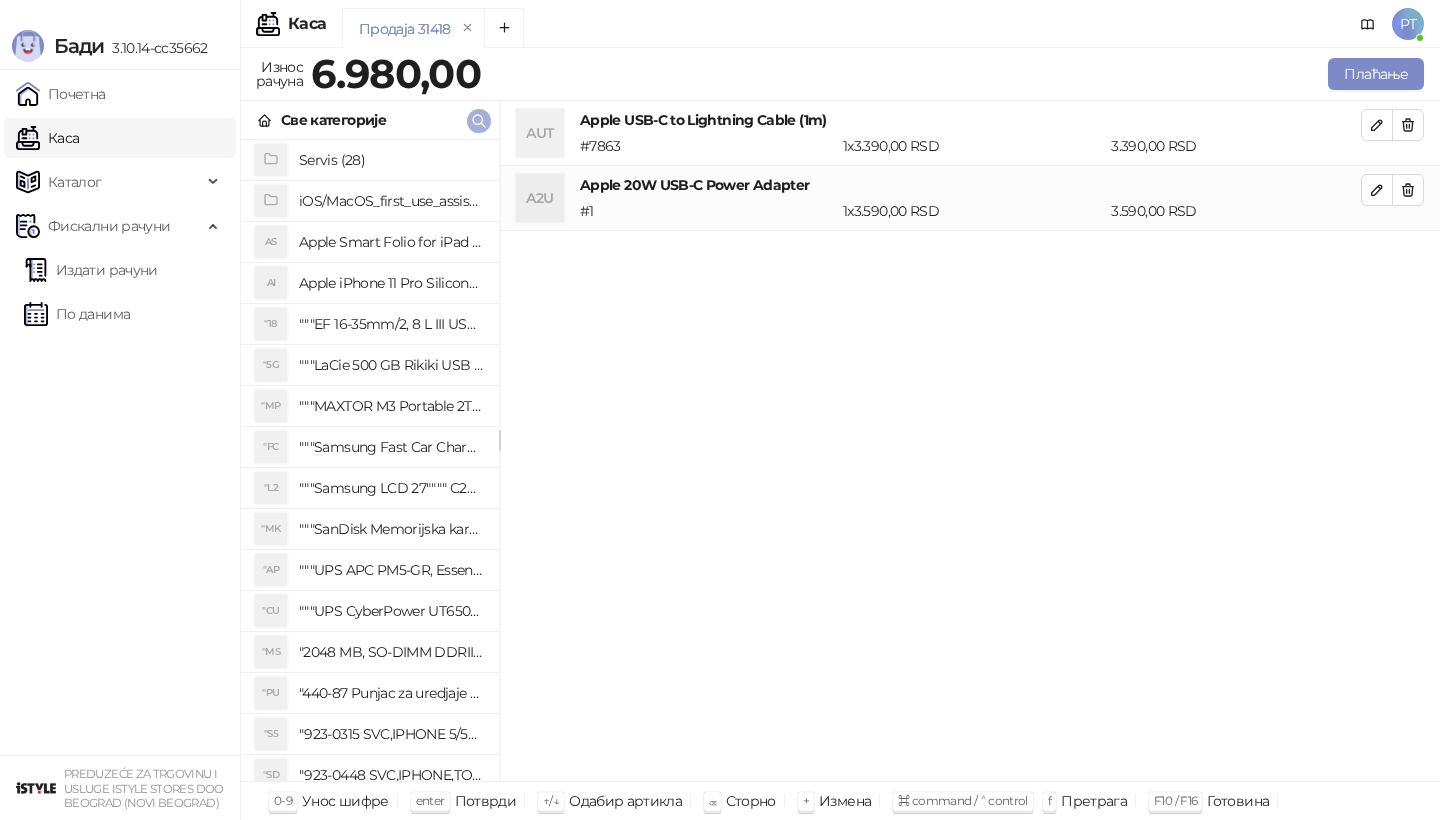 click 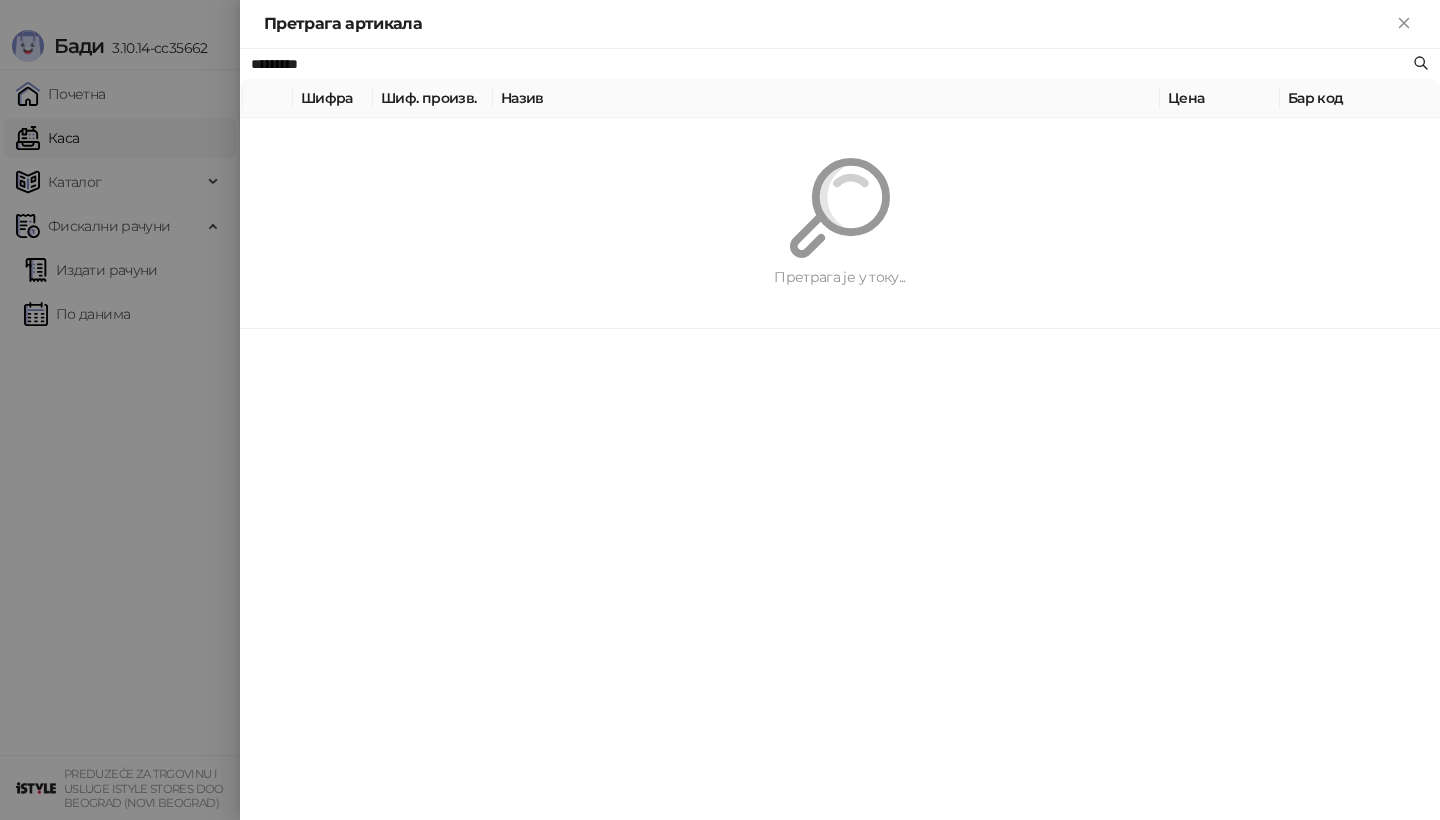 paste 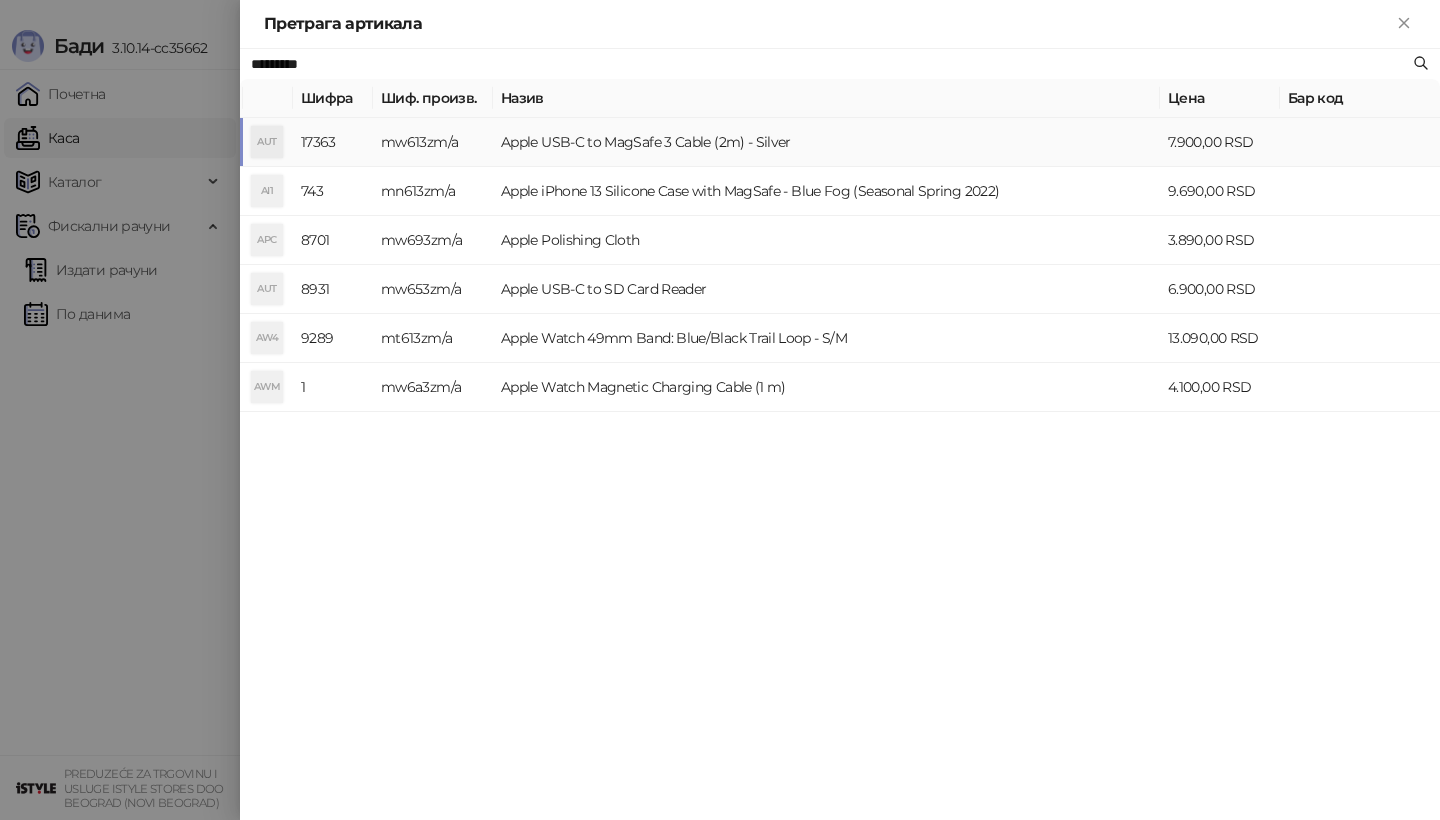 click on "AUT" at bounding box center [267, 142] 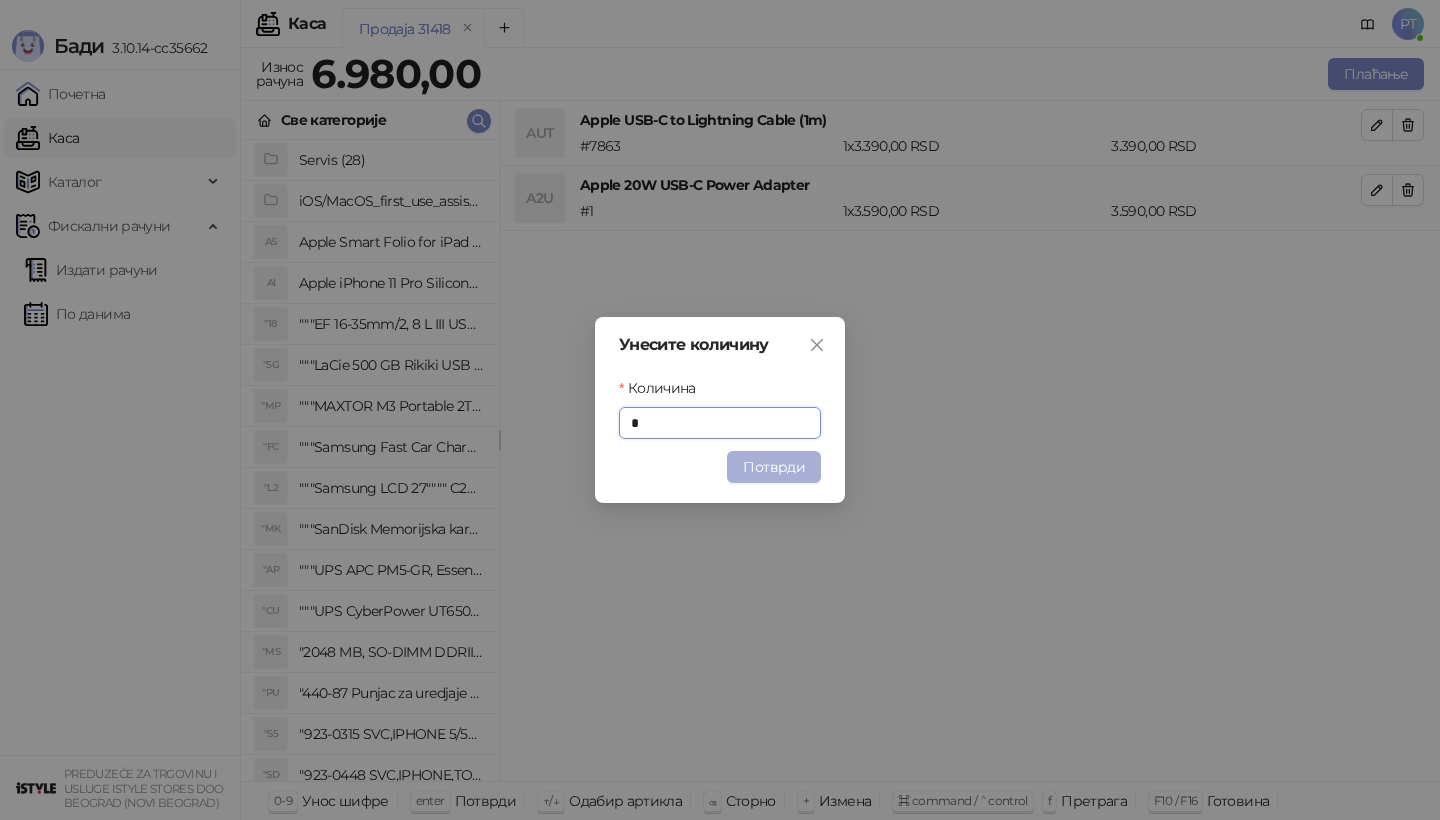 click on "Потврди" at bounding box center (774, 467) 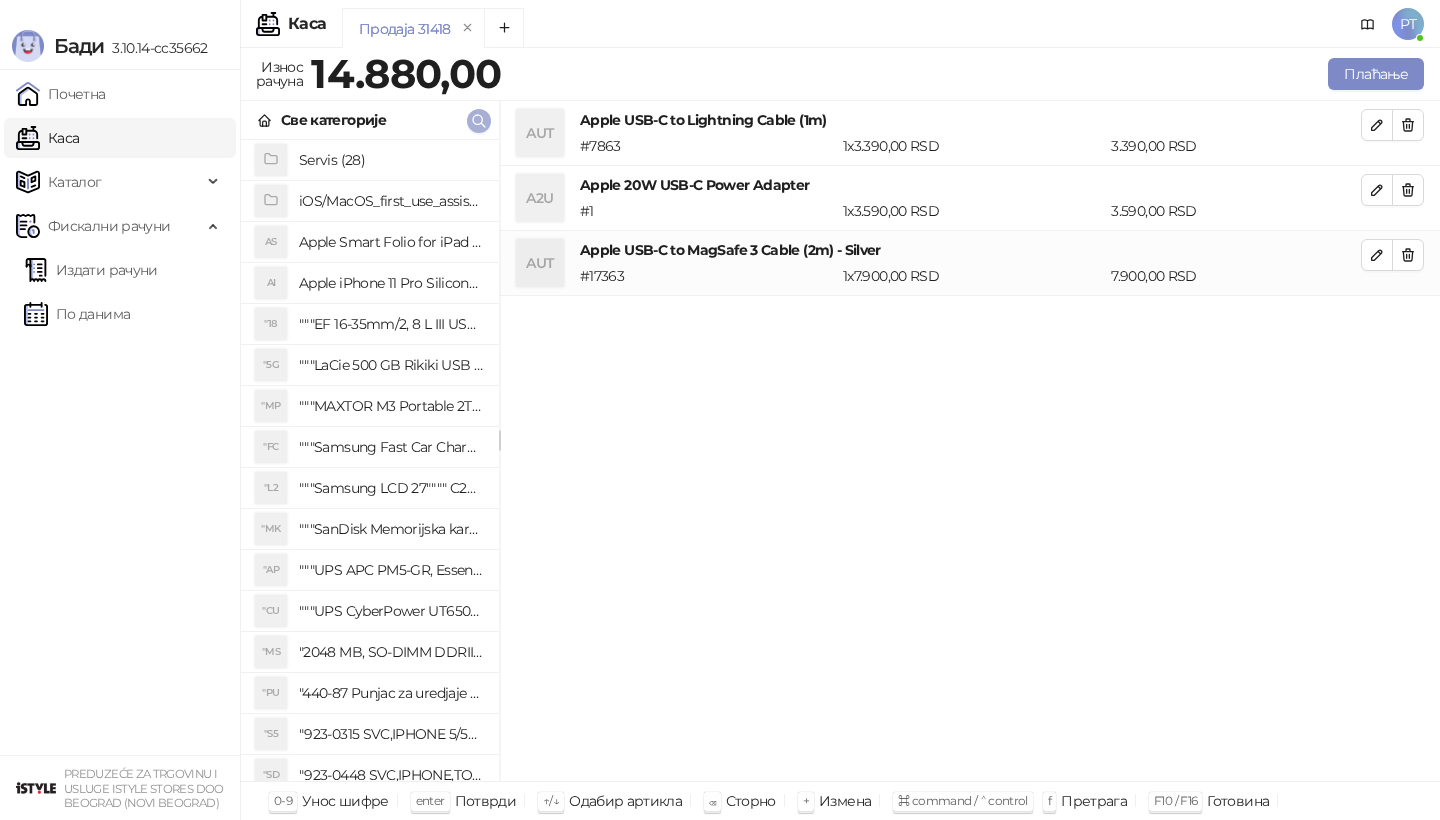 click 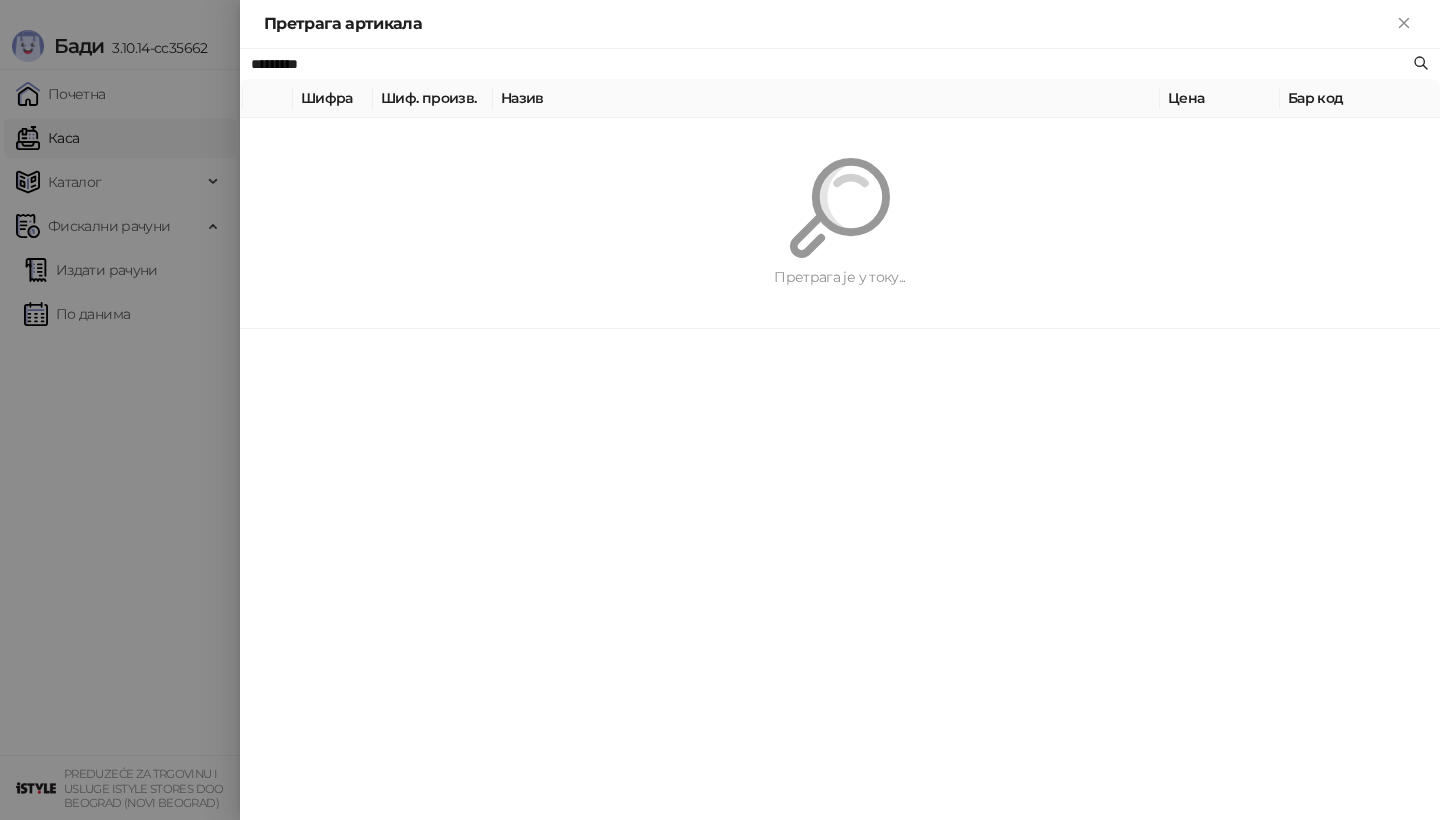 paste on "**********" 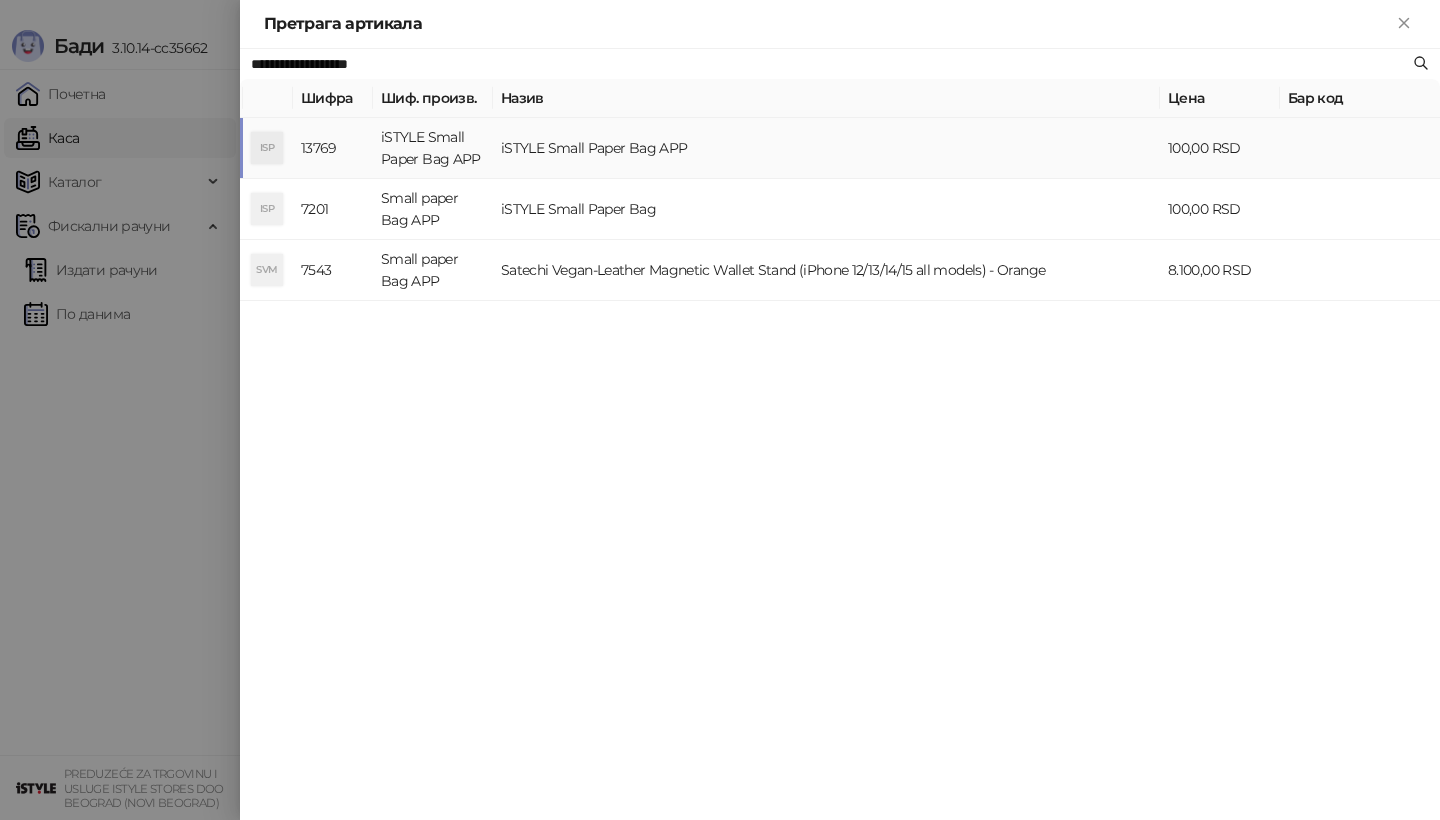 type on "**********" 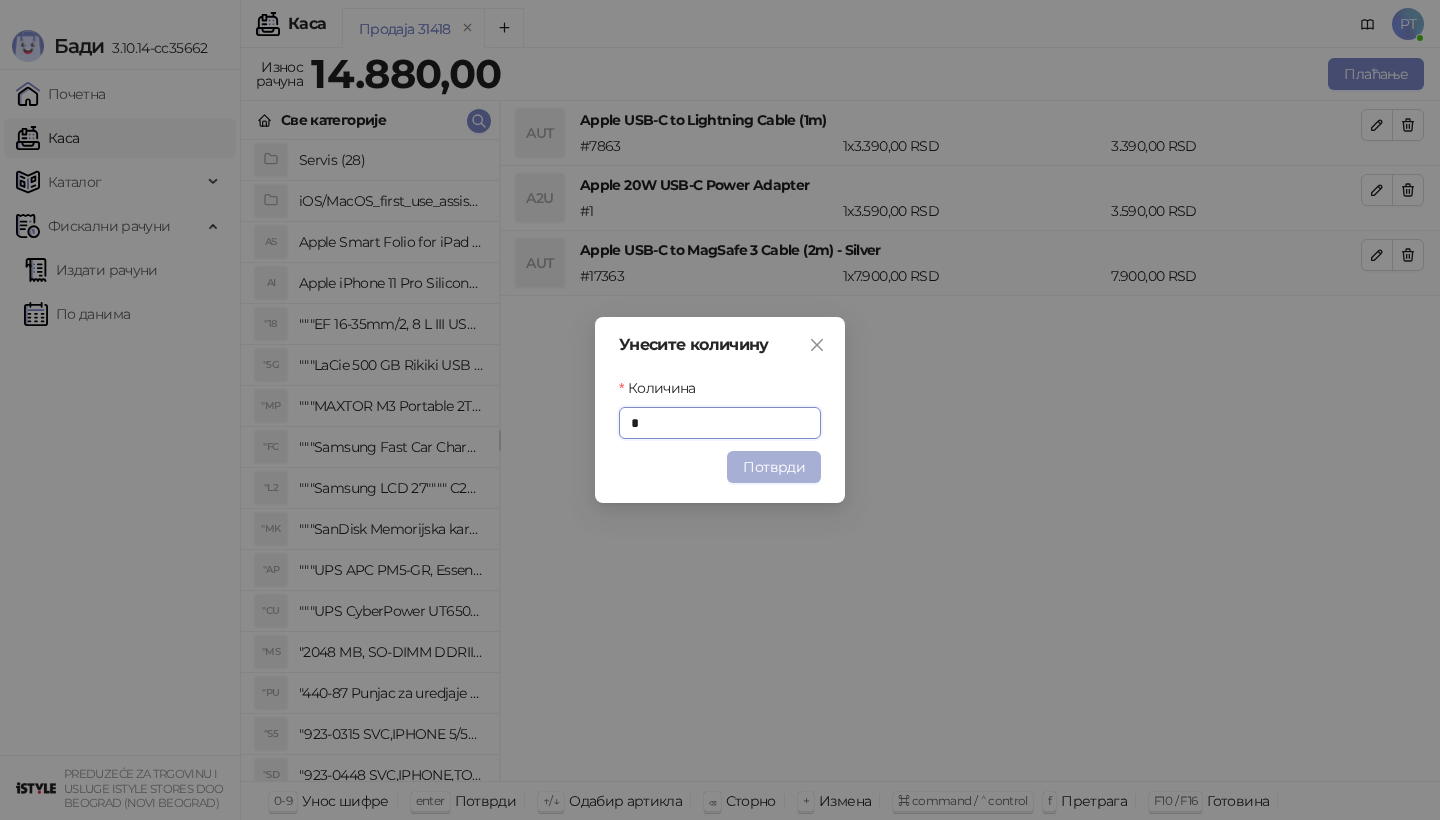 click on "Потврди" at bounding box center [774, 467] 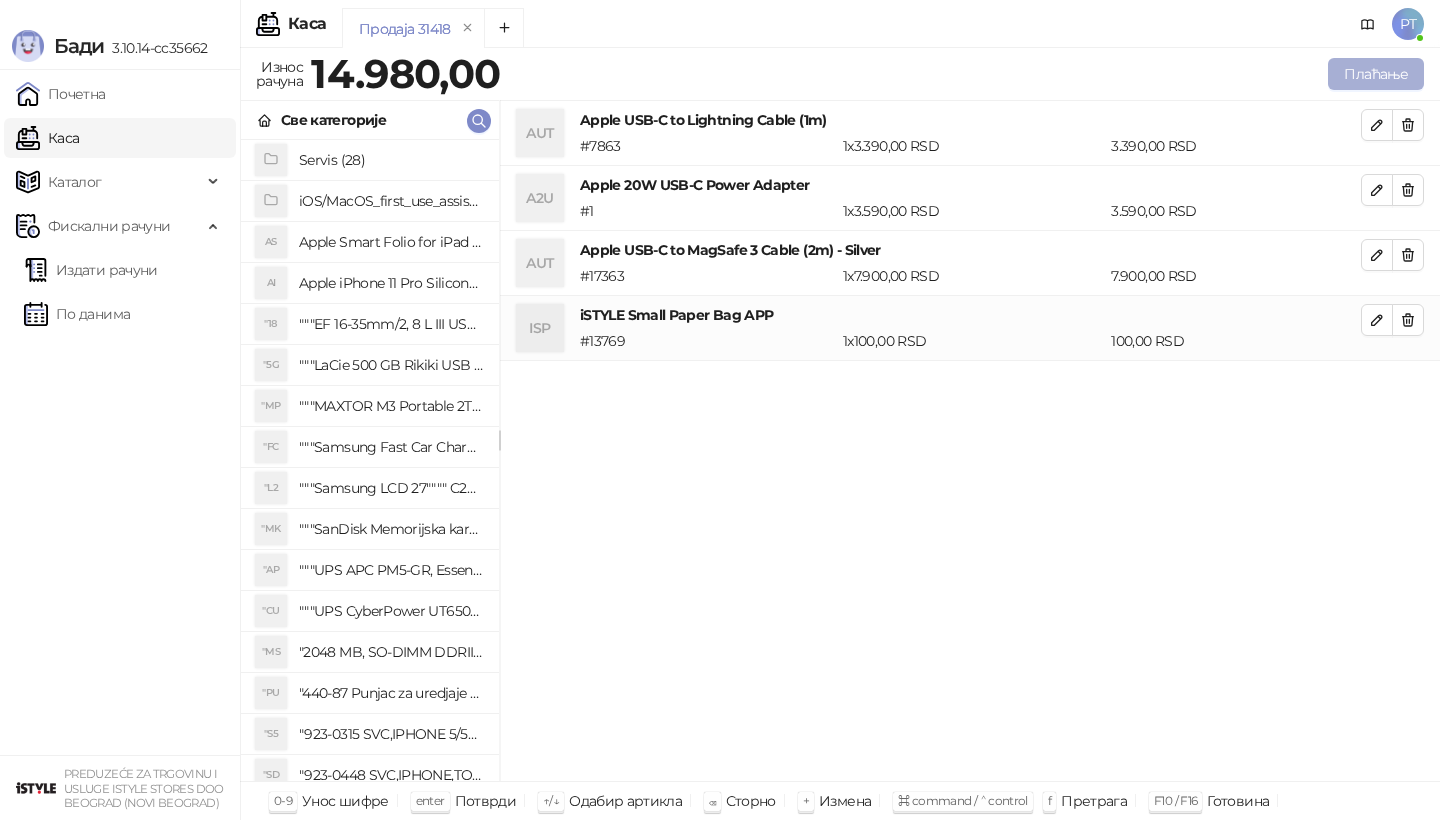 click on "Плаћање" at bounding box center [1376, 74] 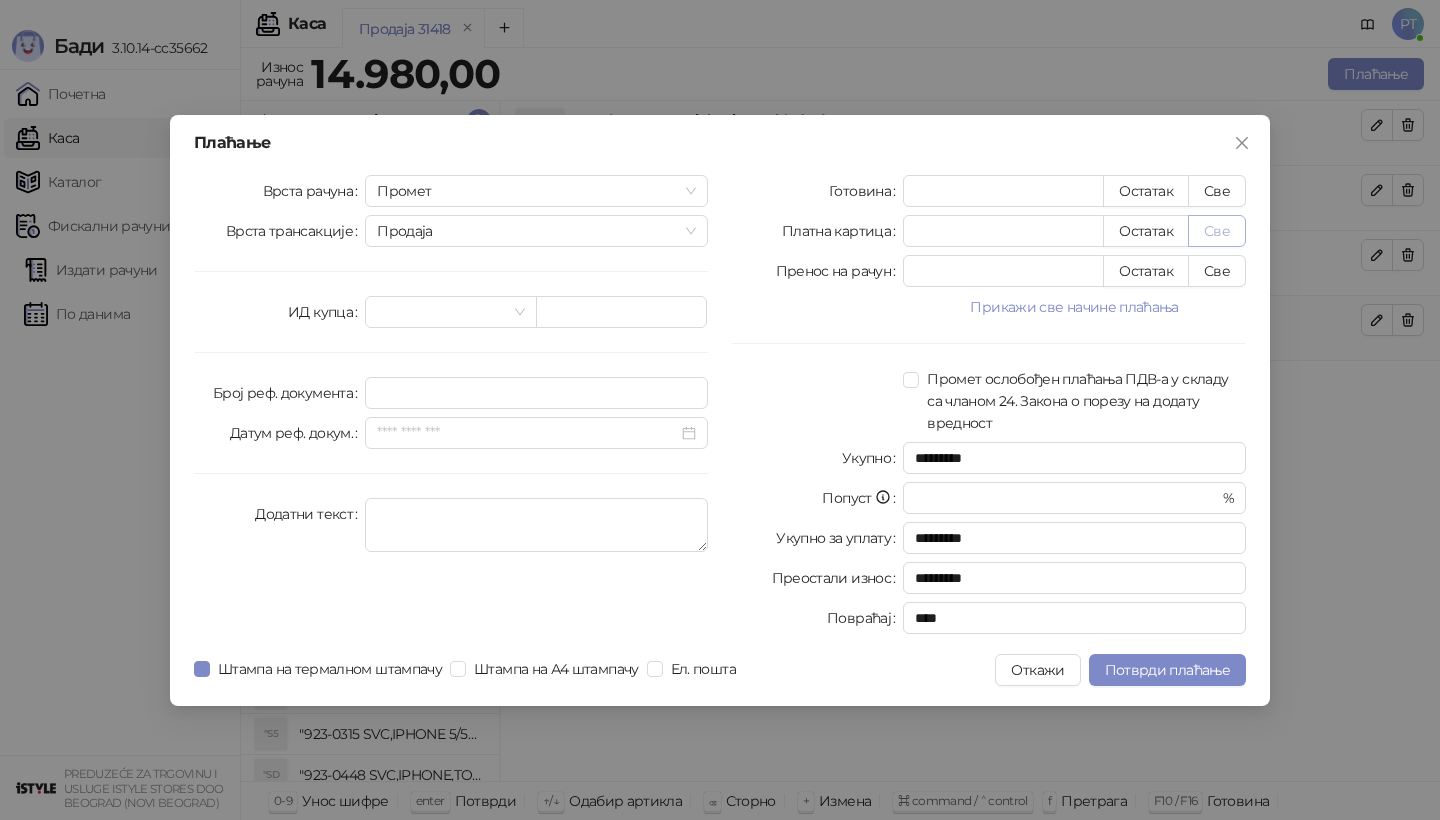 click on "Све" at bounding box center [1217, 231] 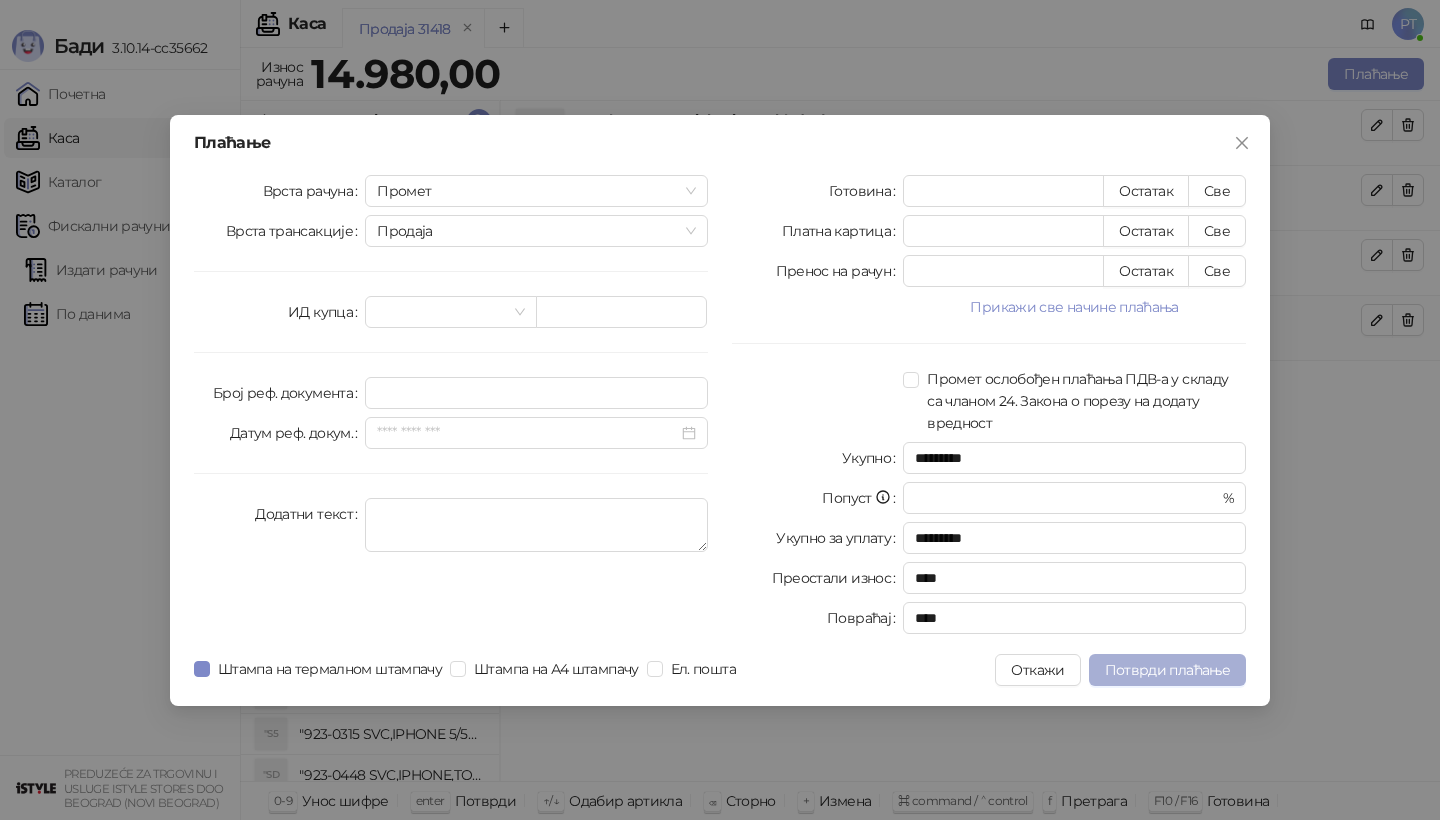 click on "Потврди плаћање" at bounding box center [1167, 670] 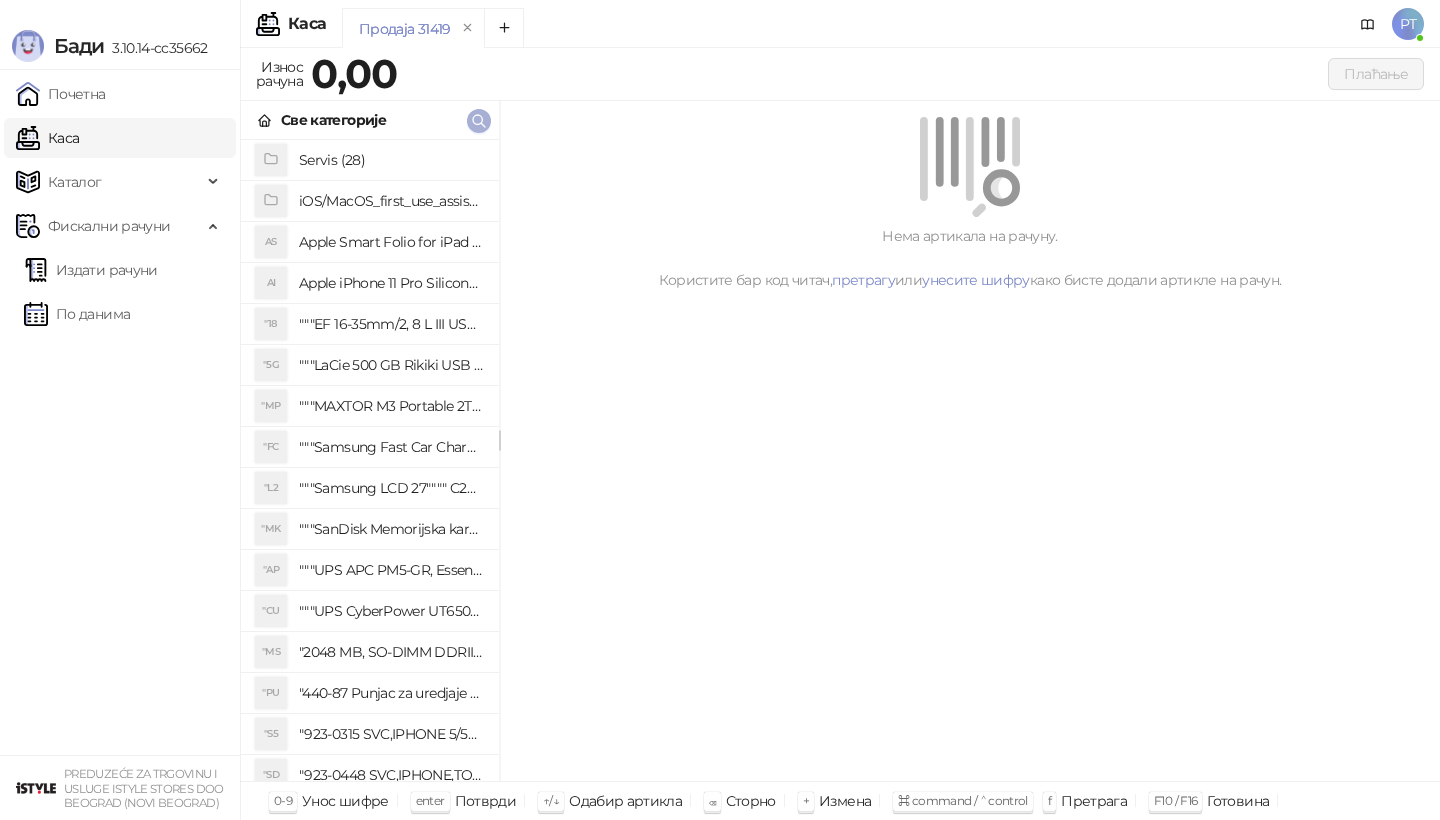 click 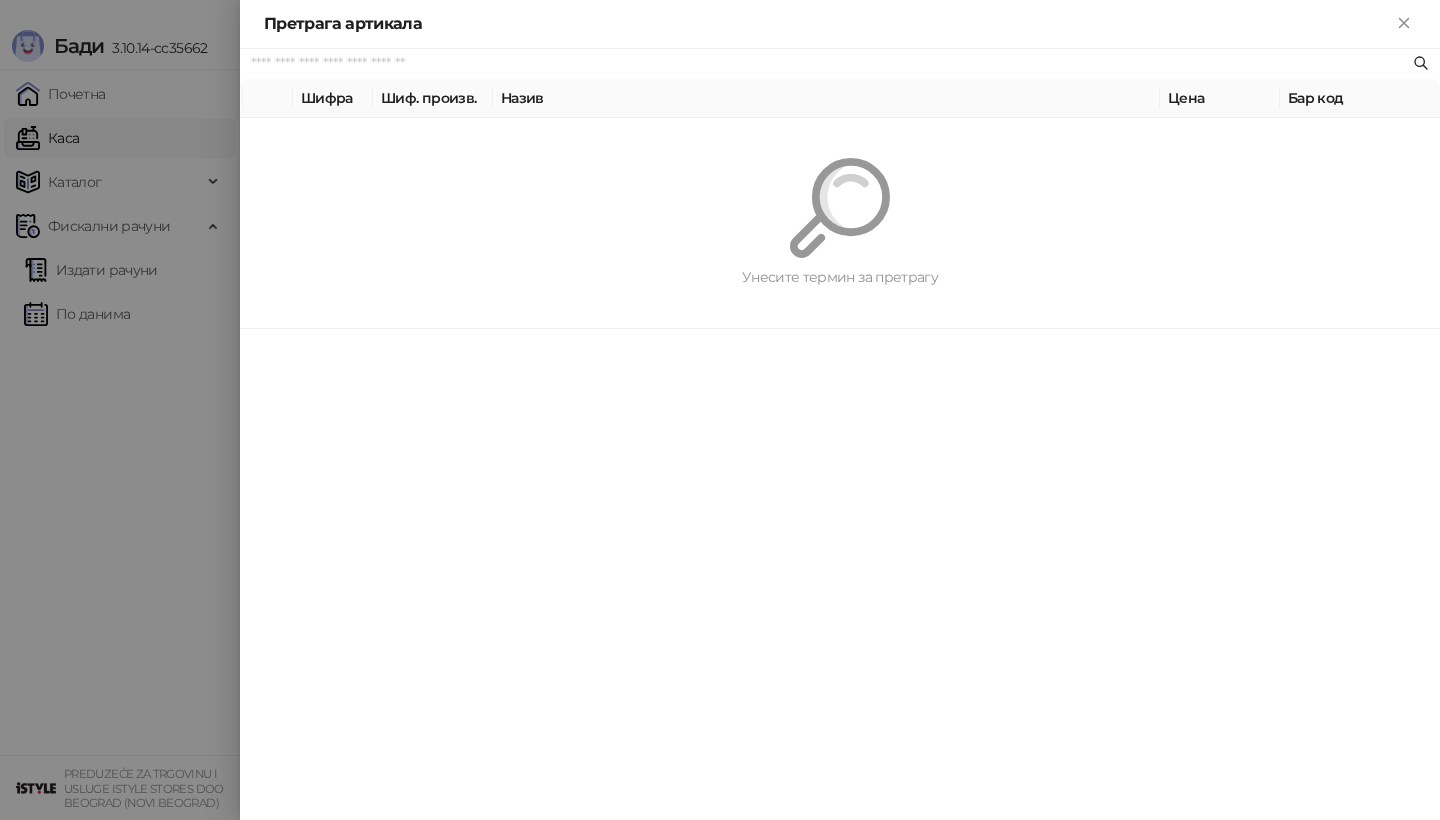 paste on "**********" 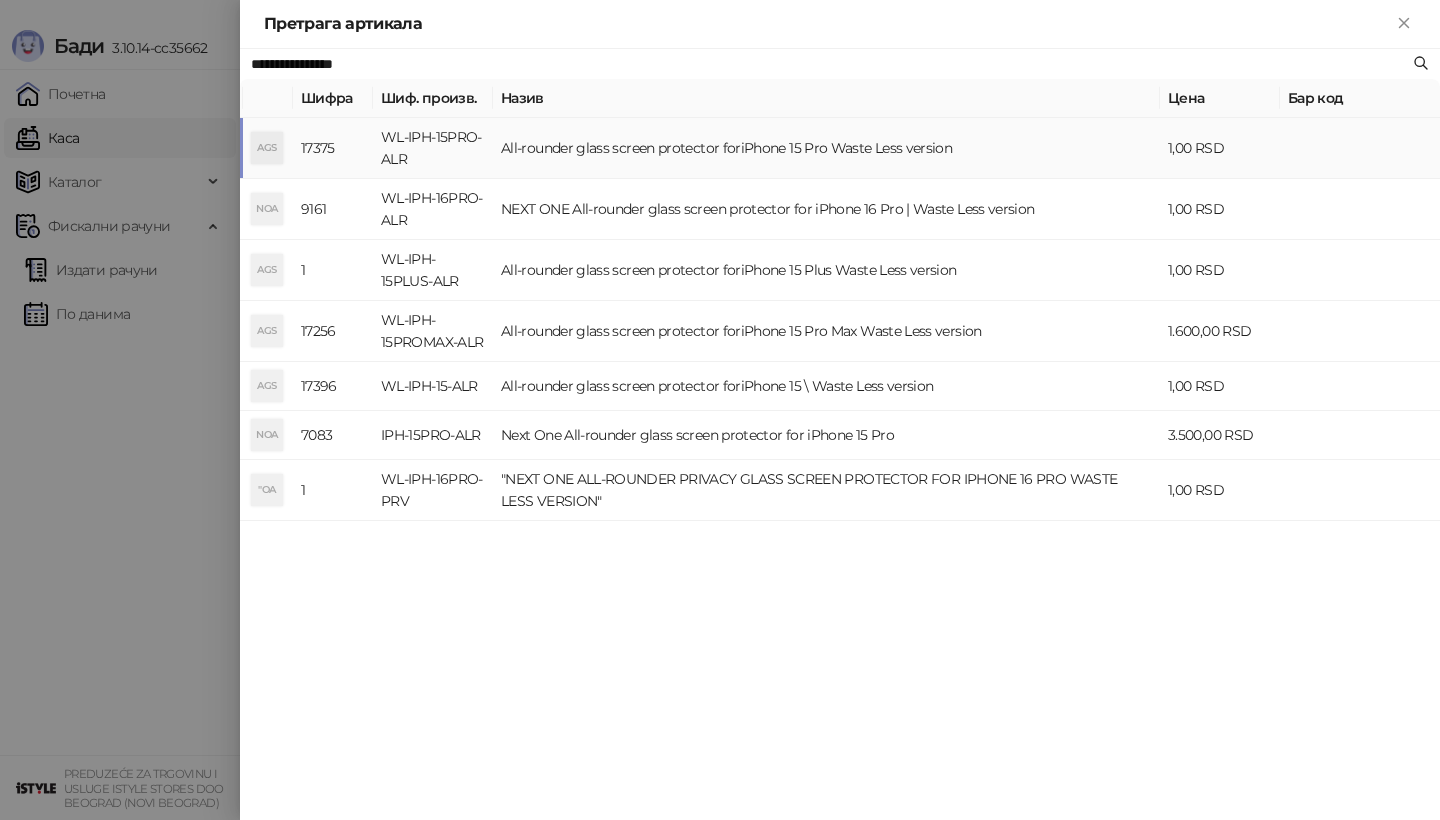 click on "AGS" at bounding box center [267, 148] 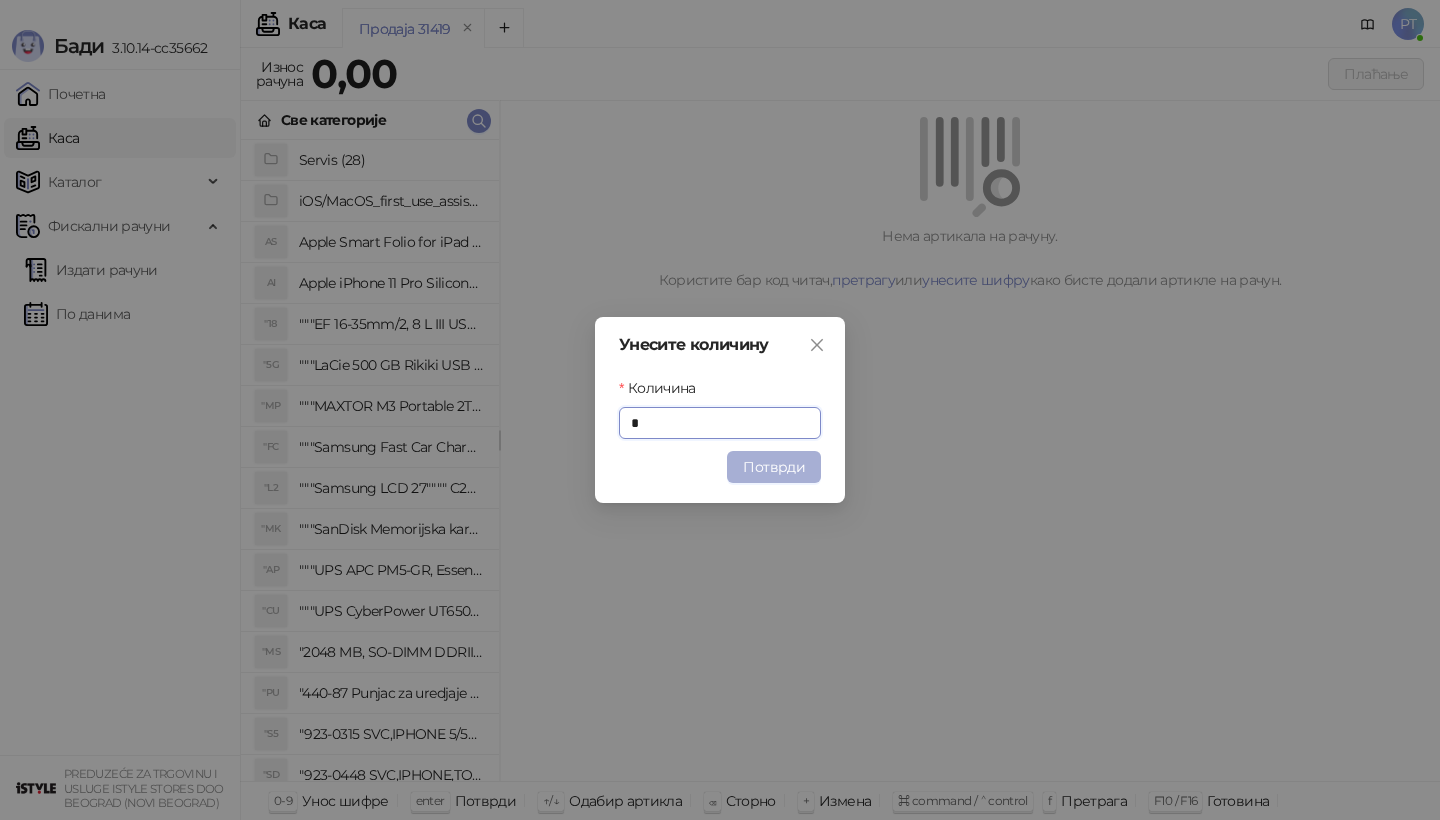click on "Потврди" at bounding box center (774, 467) 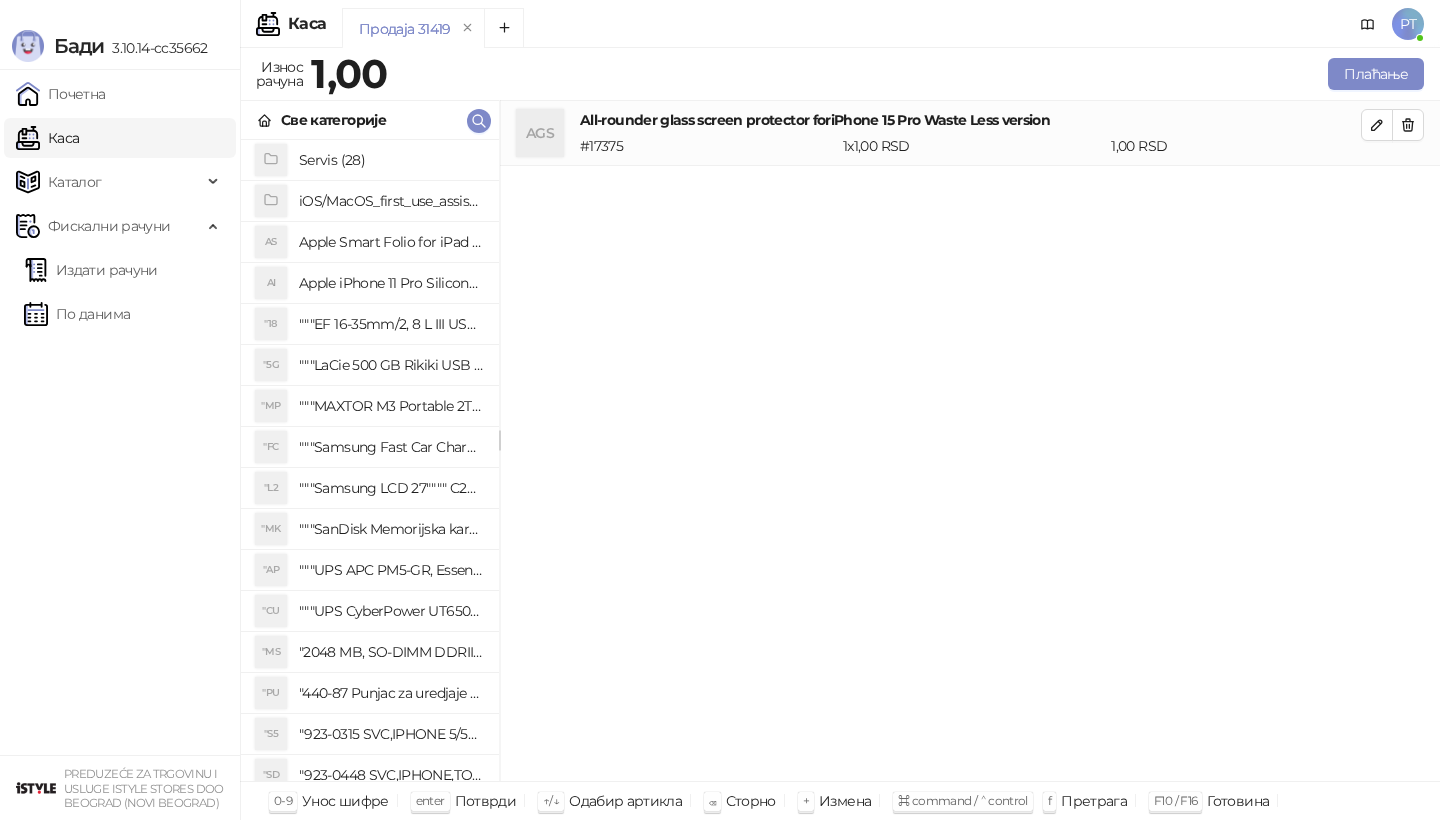 click on "Све категорије" at bounding box center (370, 120) 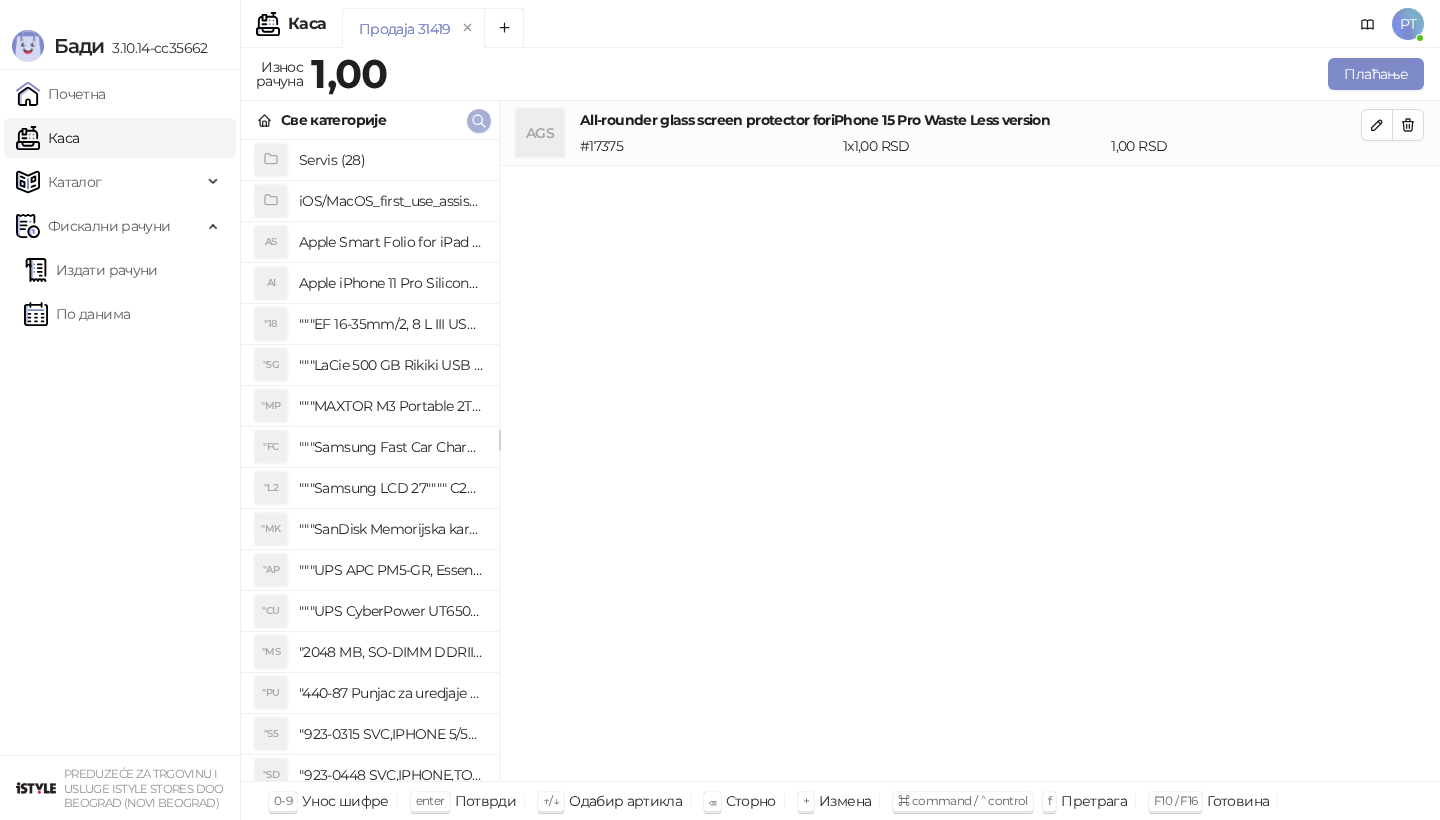 click 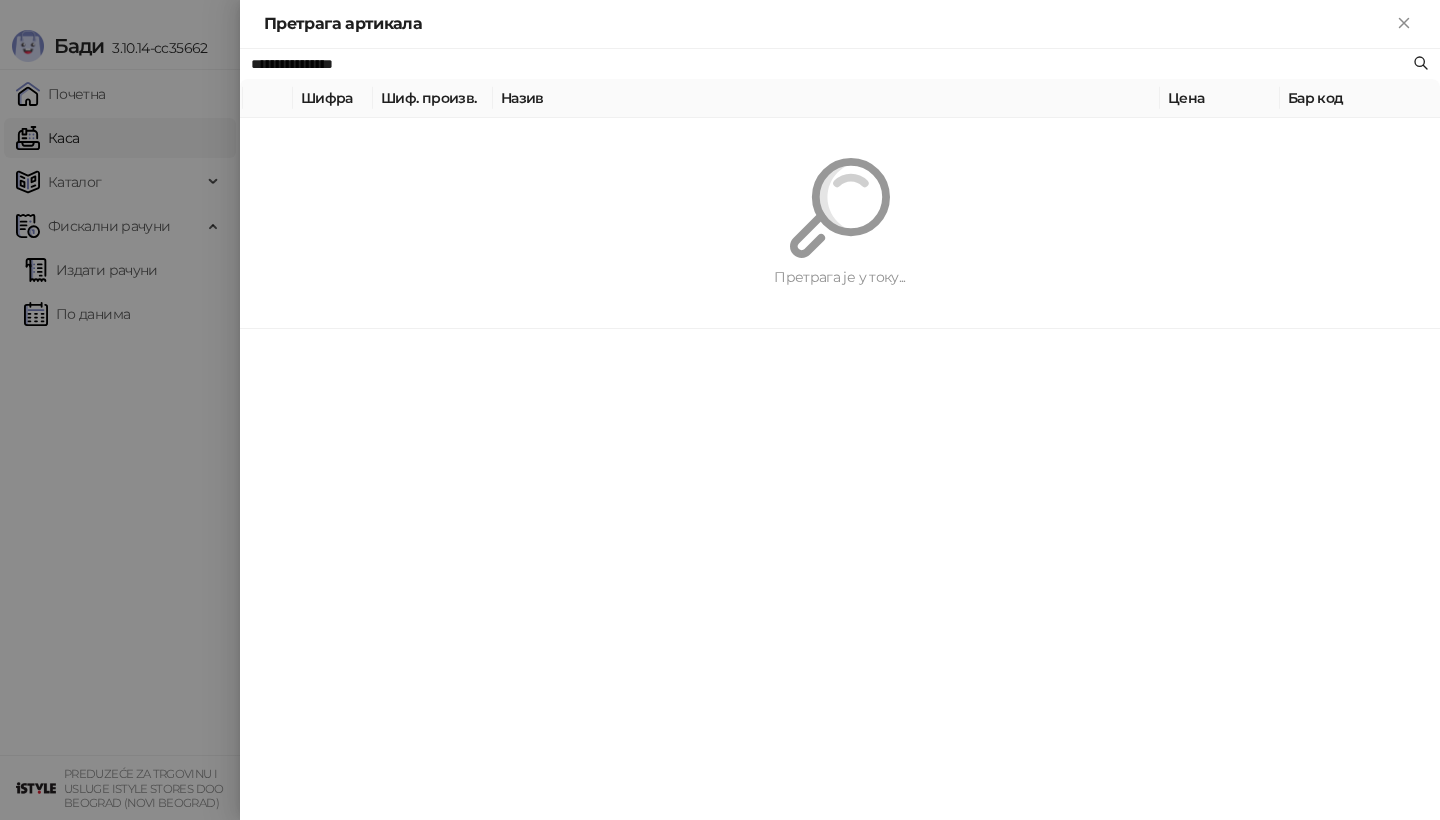 paste on "*********" 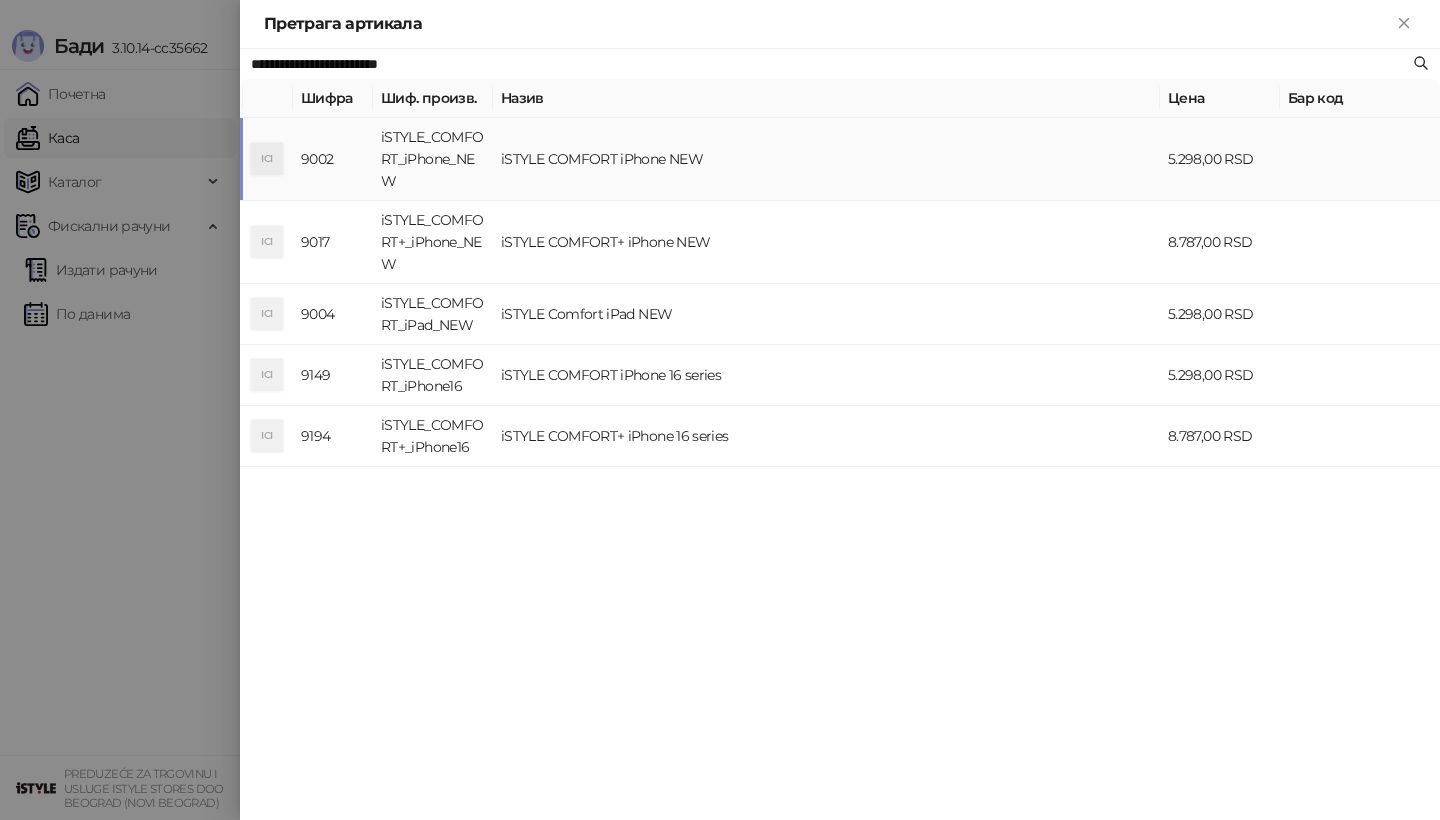 type on "**********" 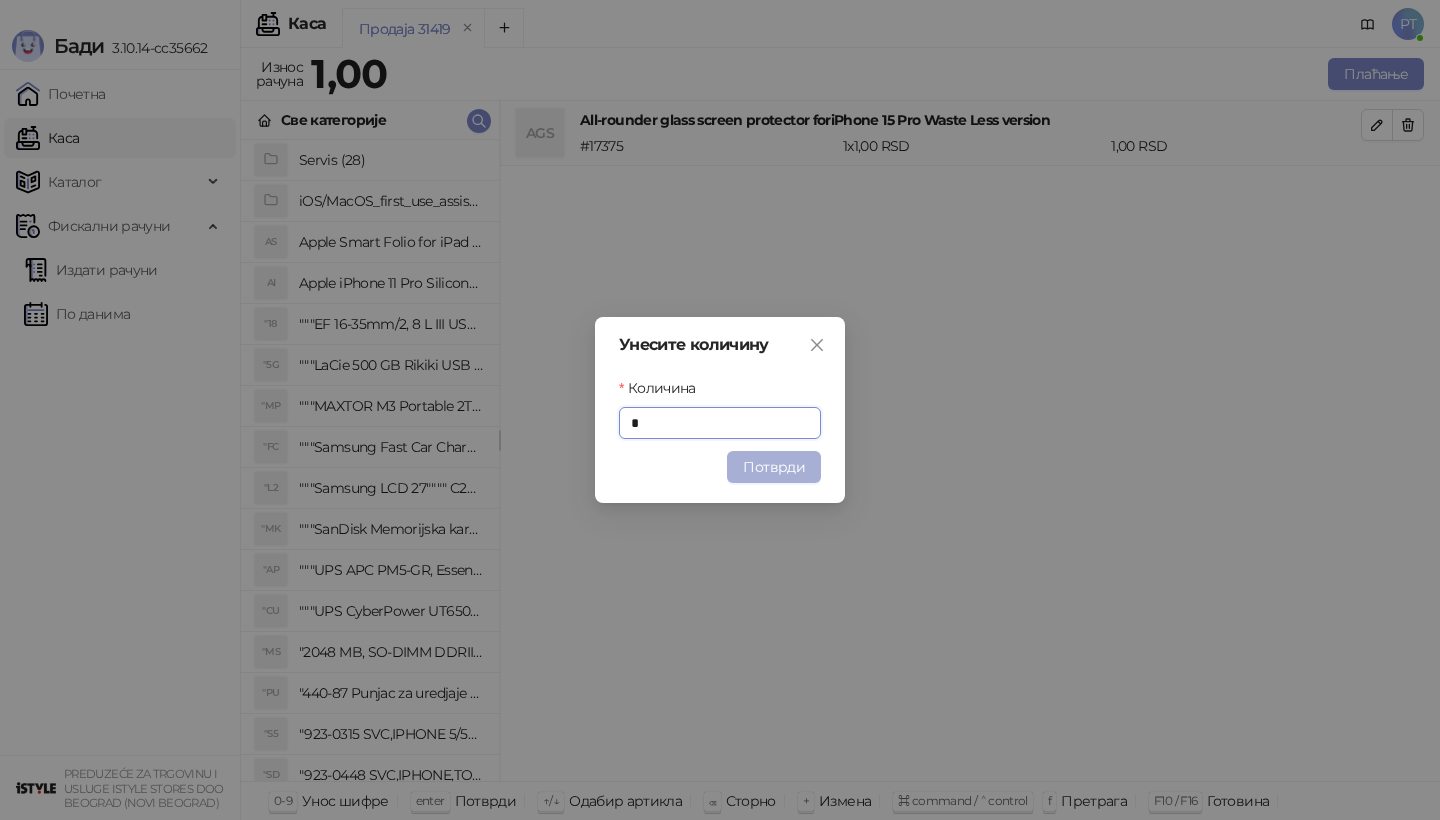 click on "Потврди" at bounding box center [774, 467] 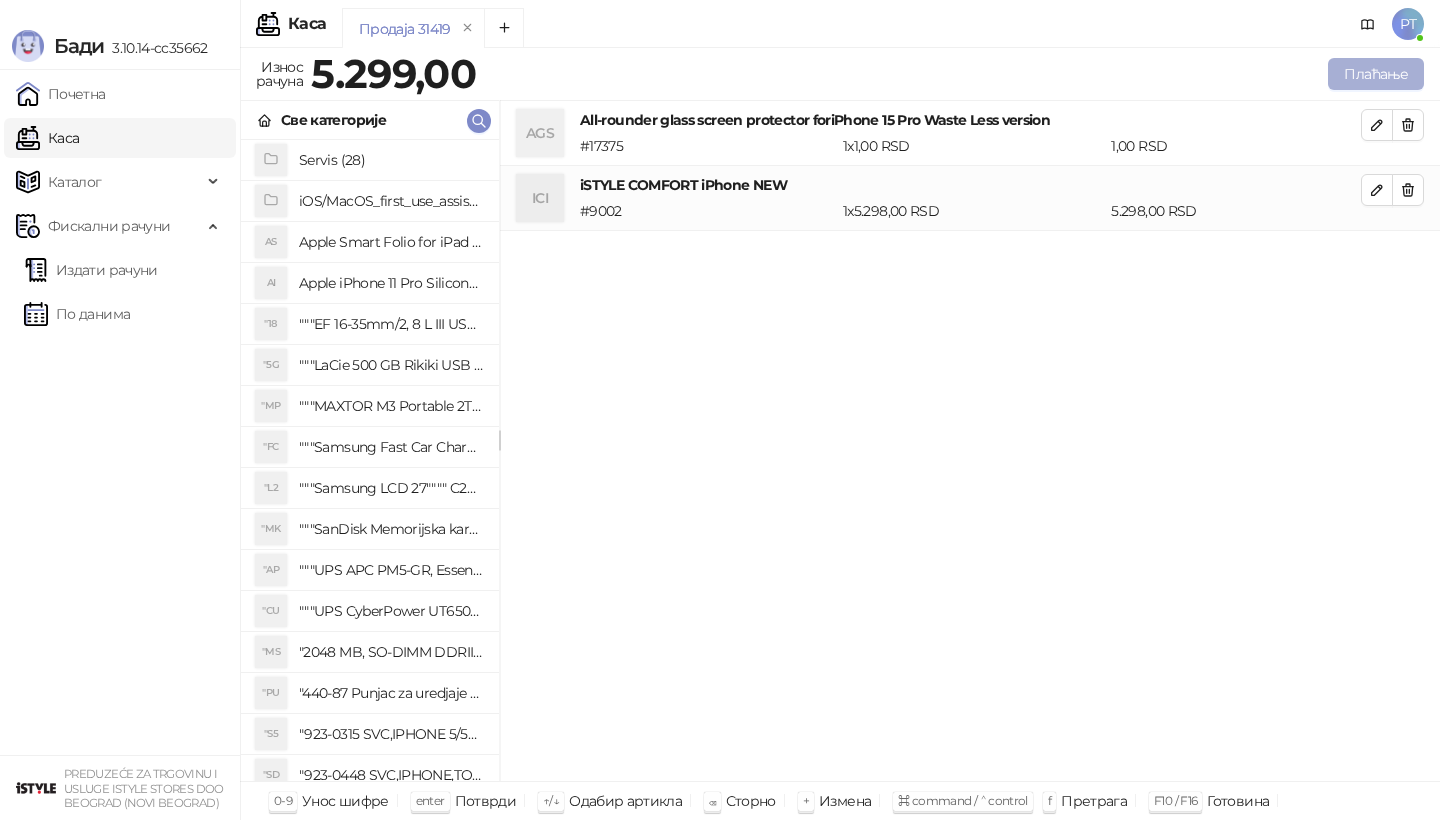 click on "Плаћање" at bounding box center (1376, 74) 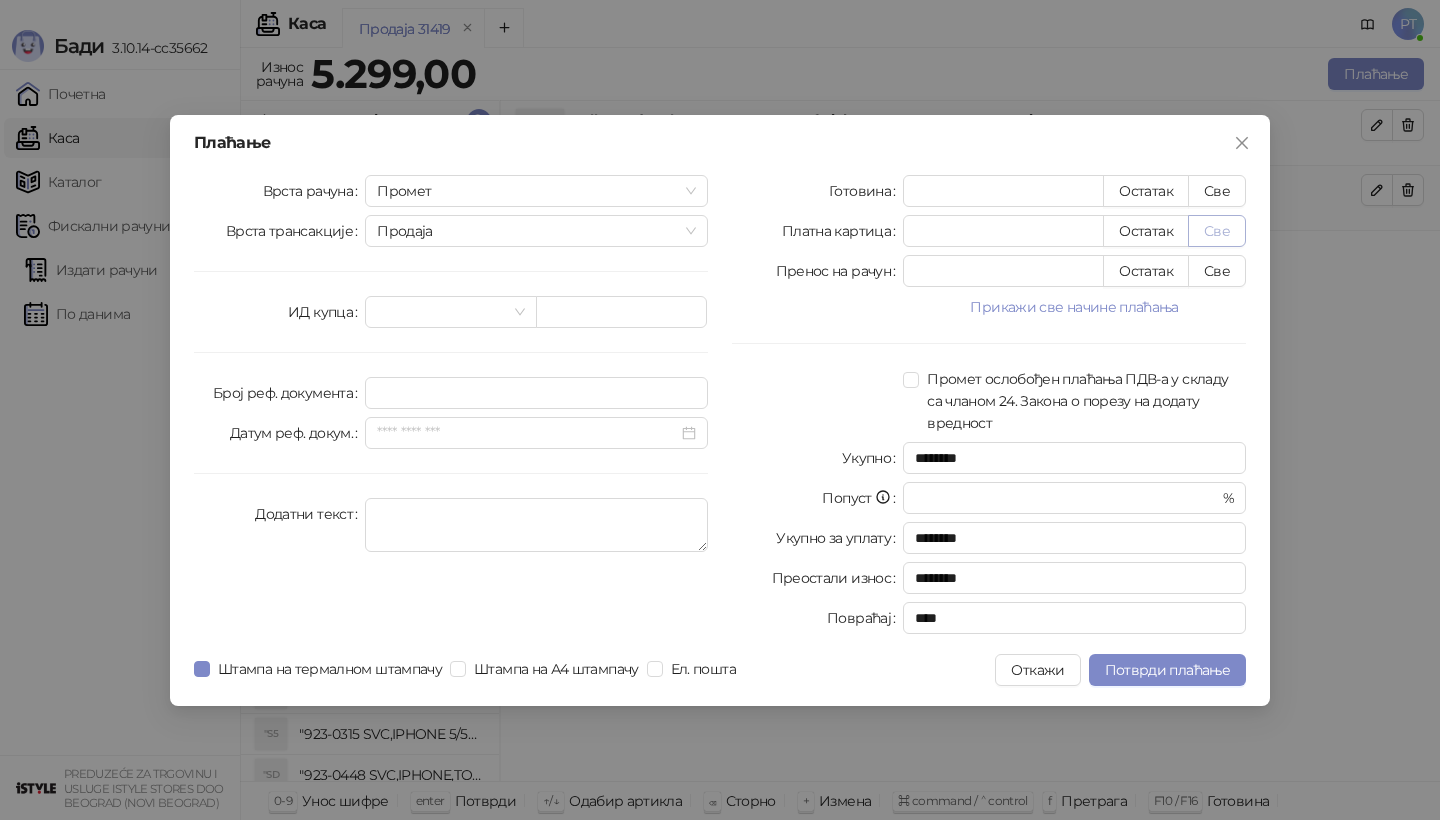 click on "Све" at bounding box center [1217, 231] 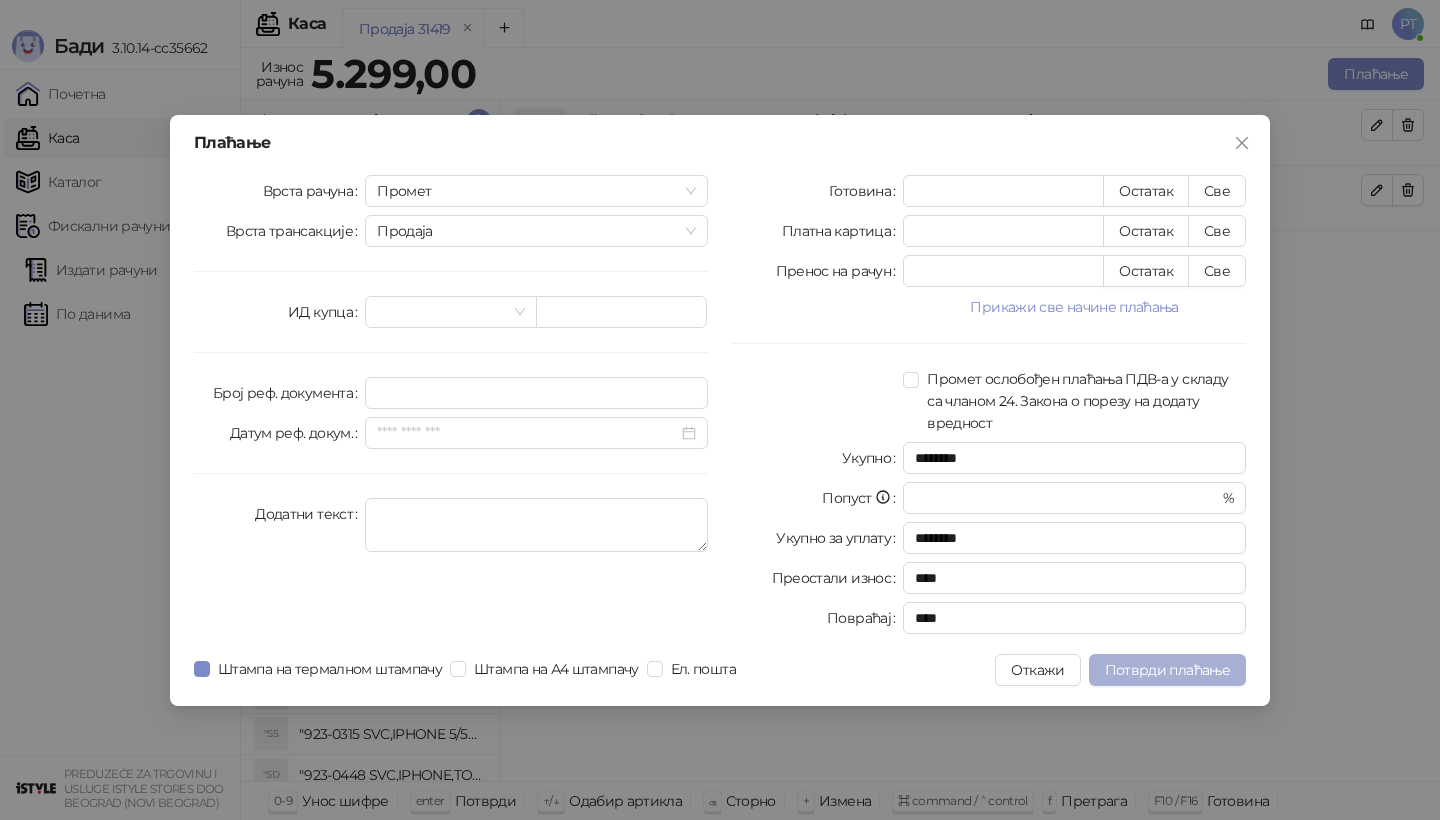 click on "Потврди плаћање" at bounding box center [1167, 670] 